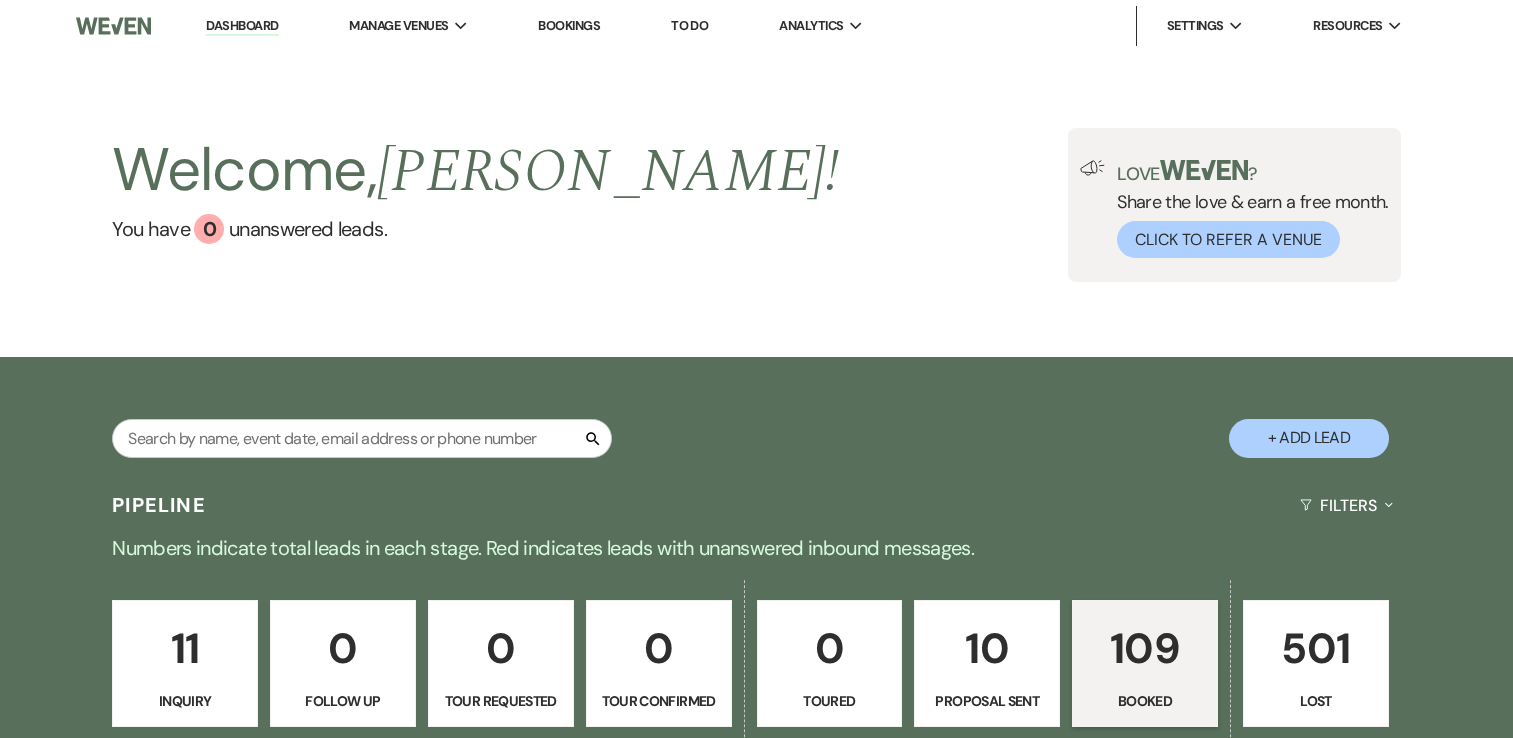 scroll, scrollTop: 0, scrollLeft: 0, axis: both 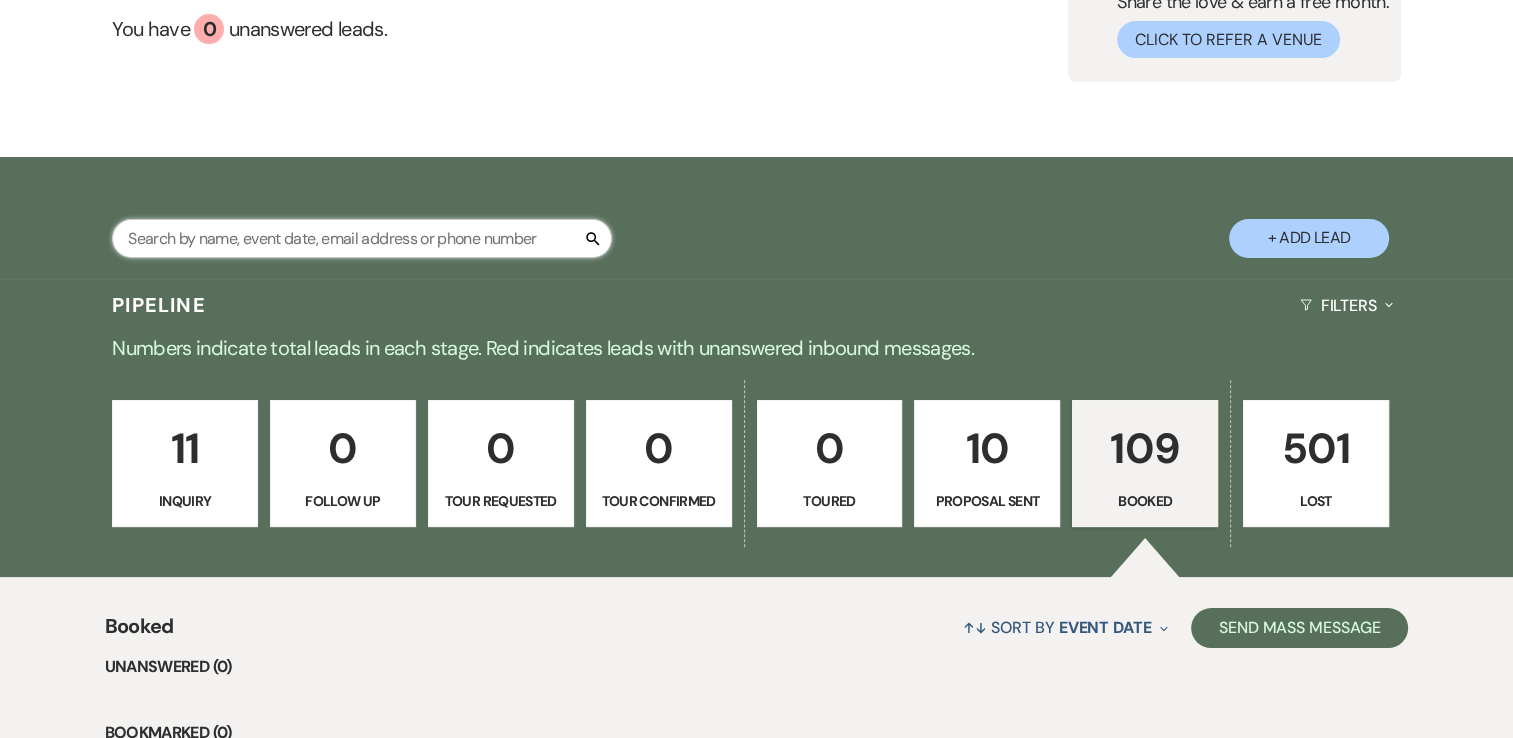 click at bounding box center [362, 238] 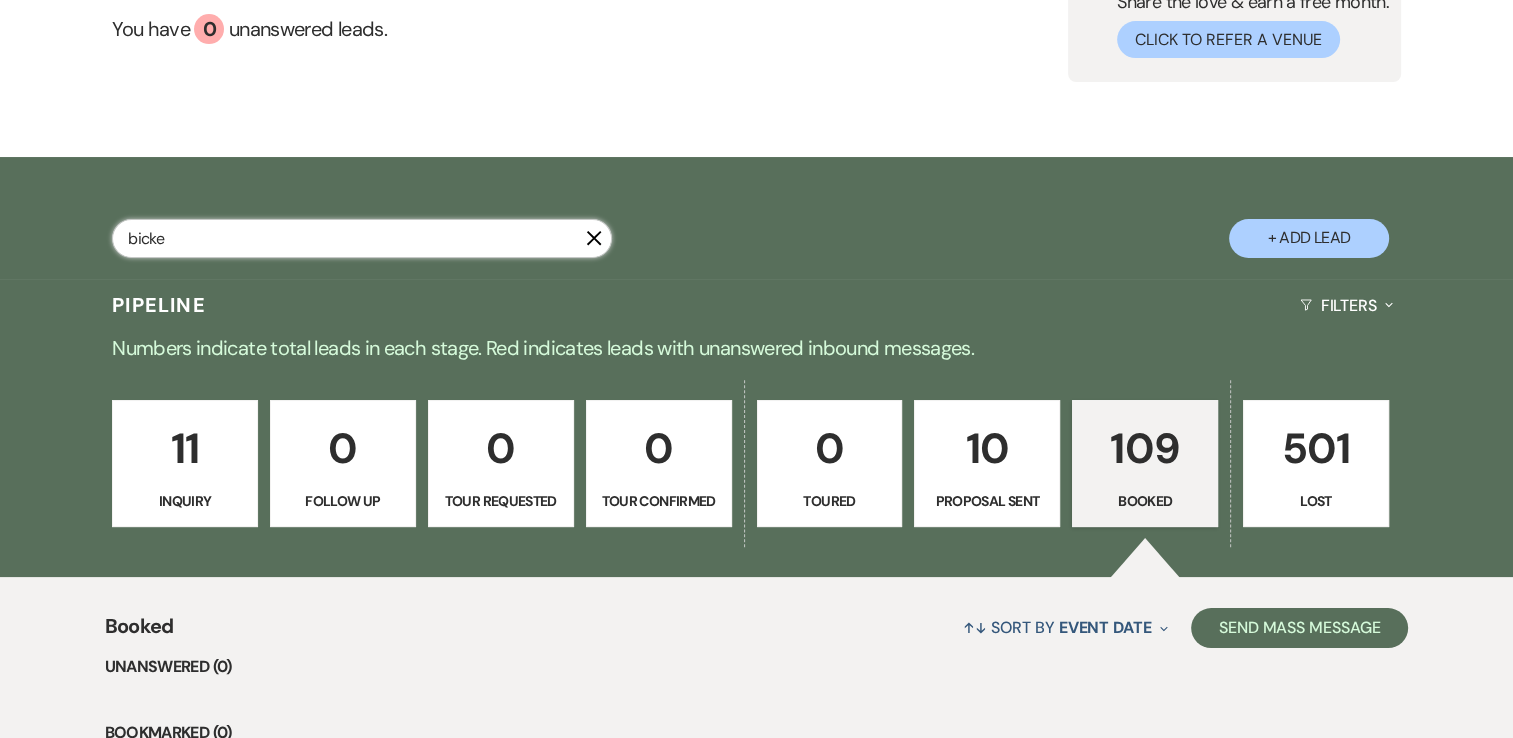 type on "bickel" 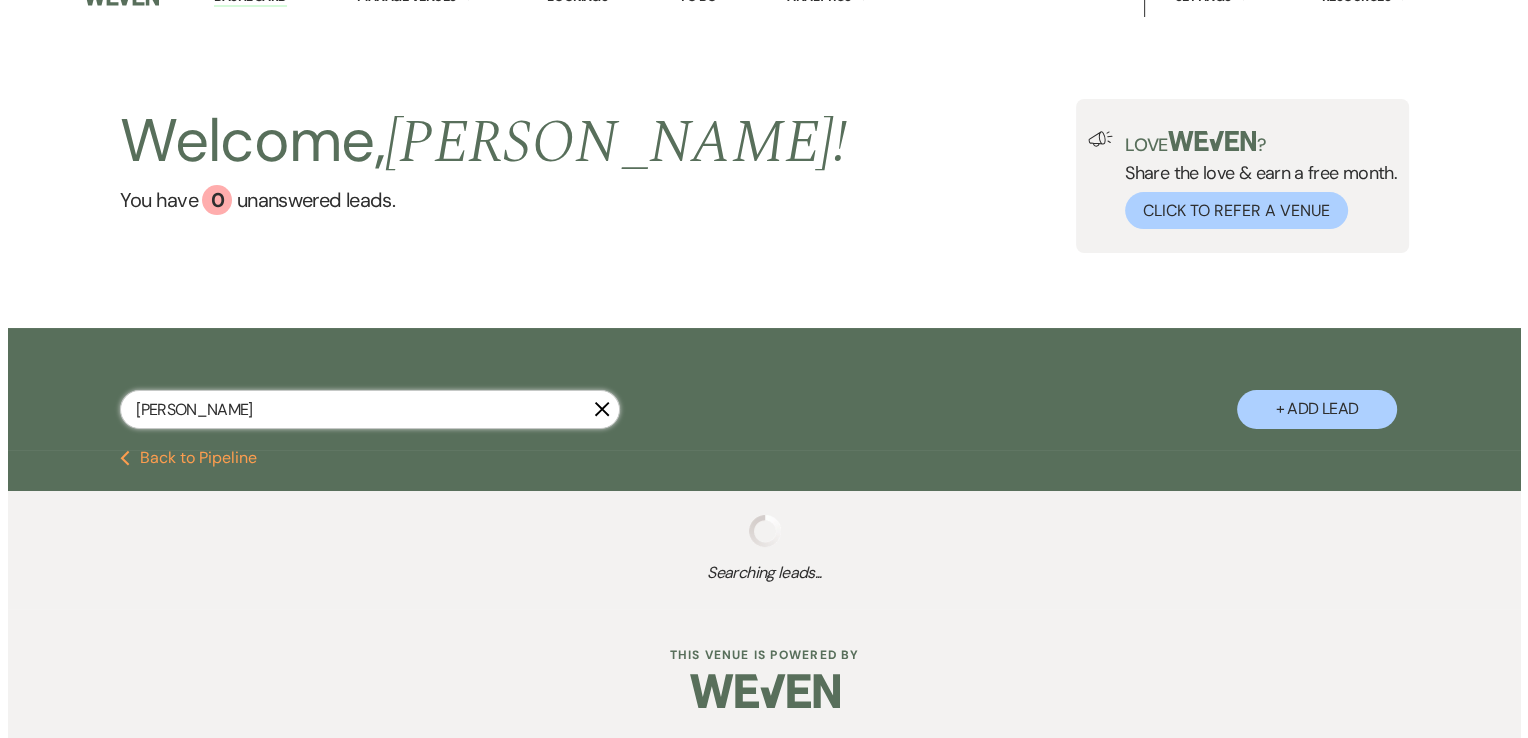 scroll, scrollTop: 0, scrollLeft: 0, axis: both 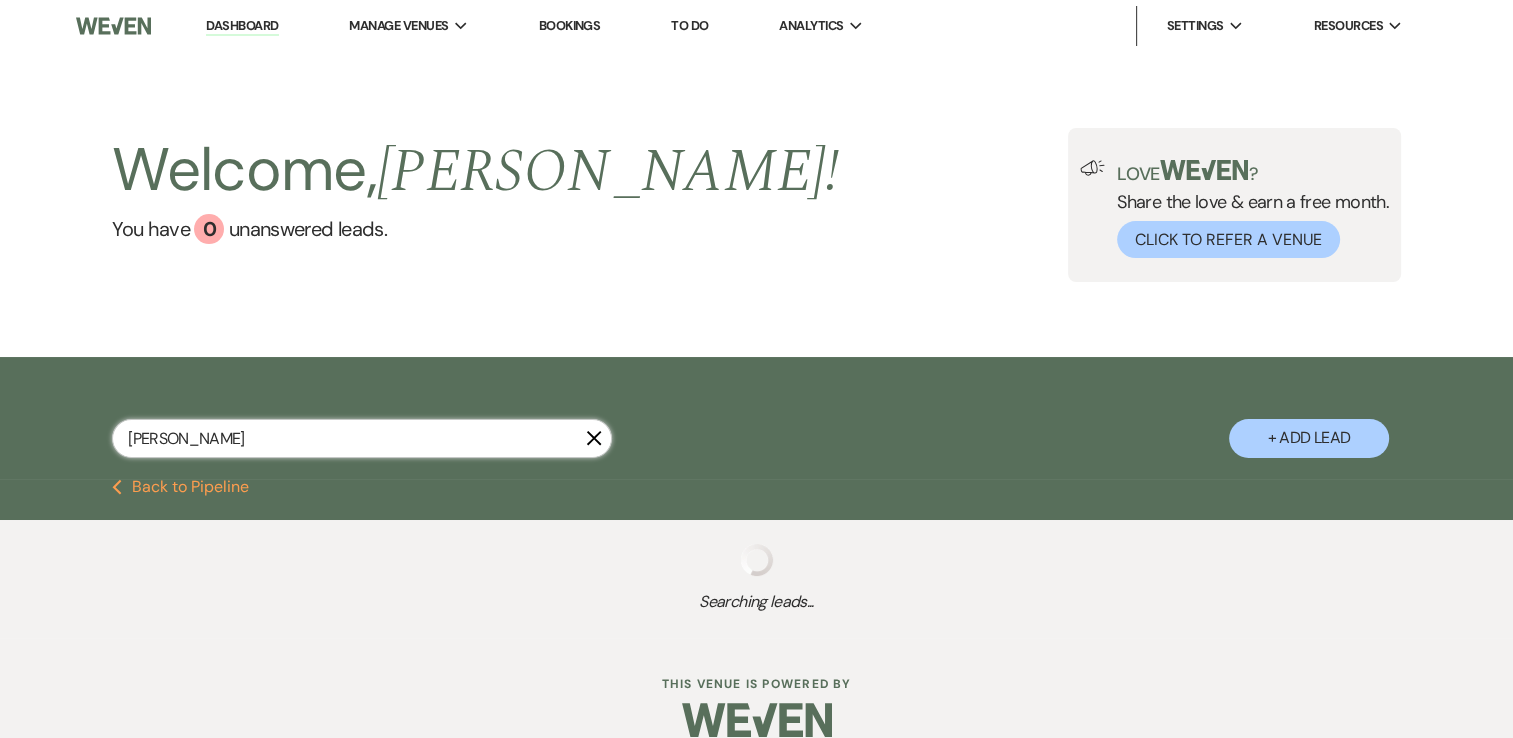 select on "8" 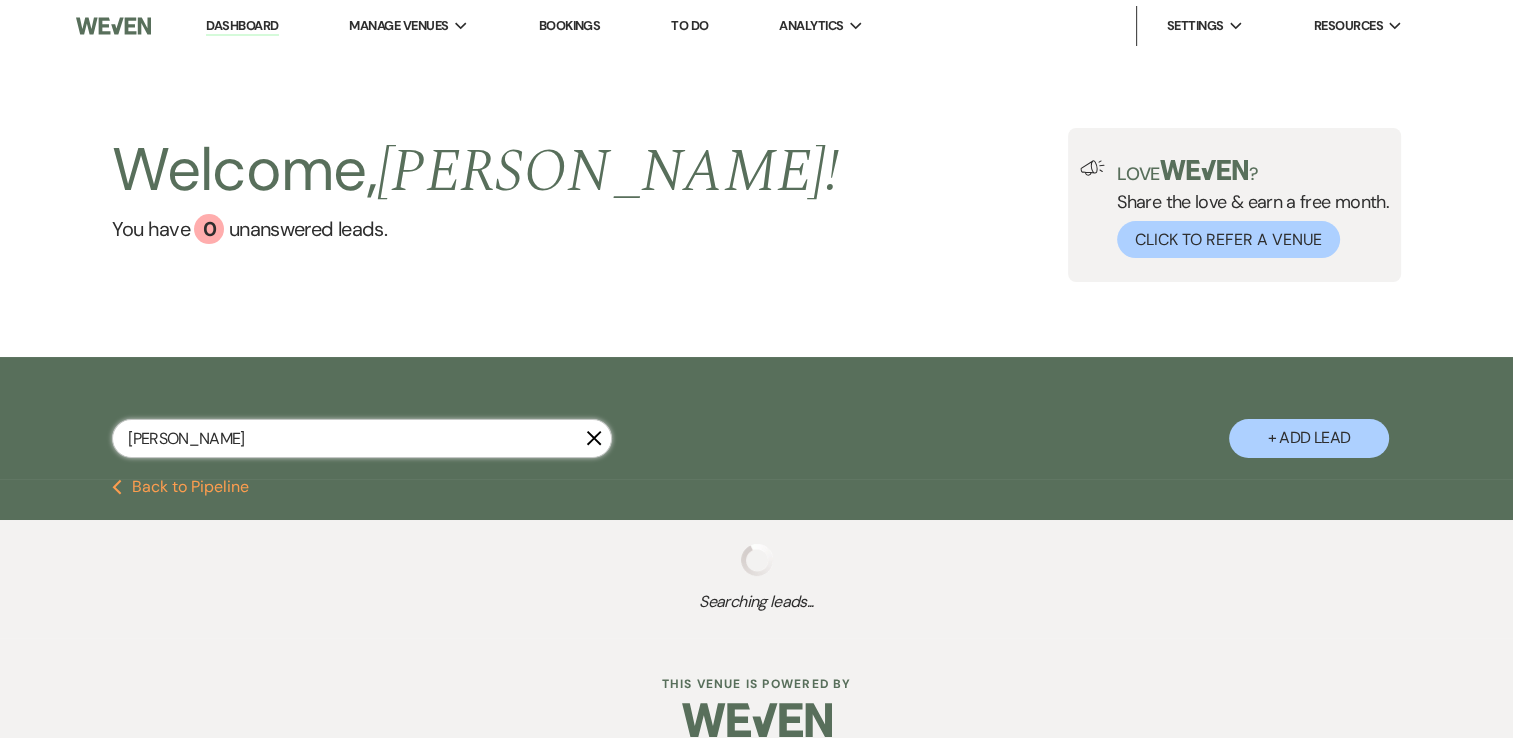 select on "5" 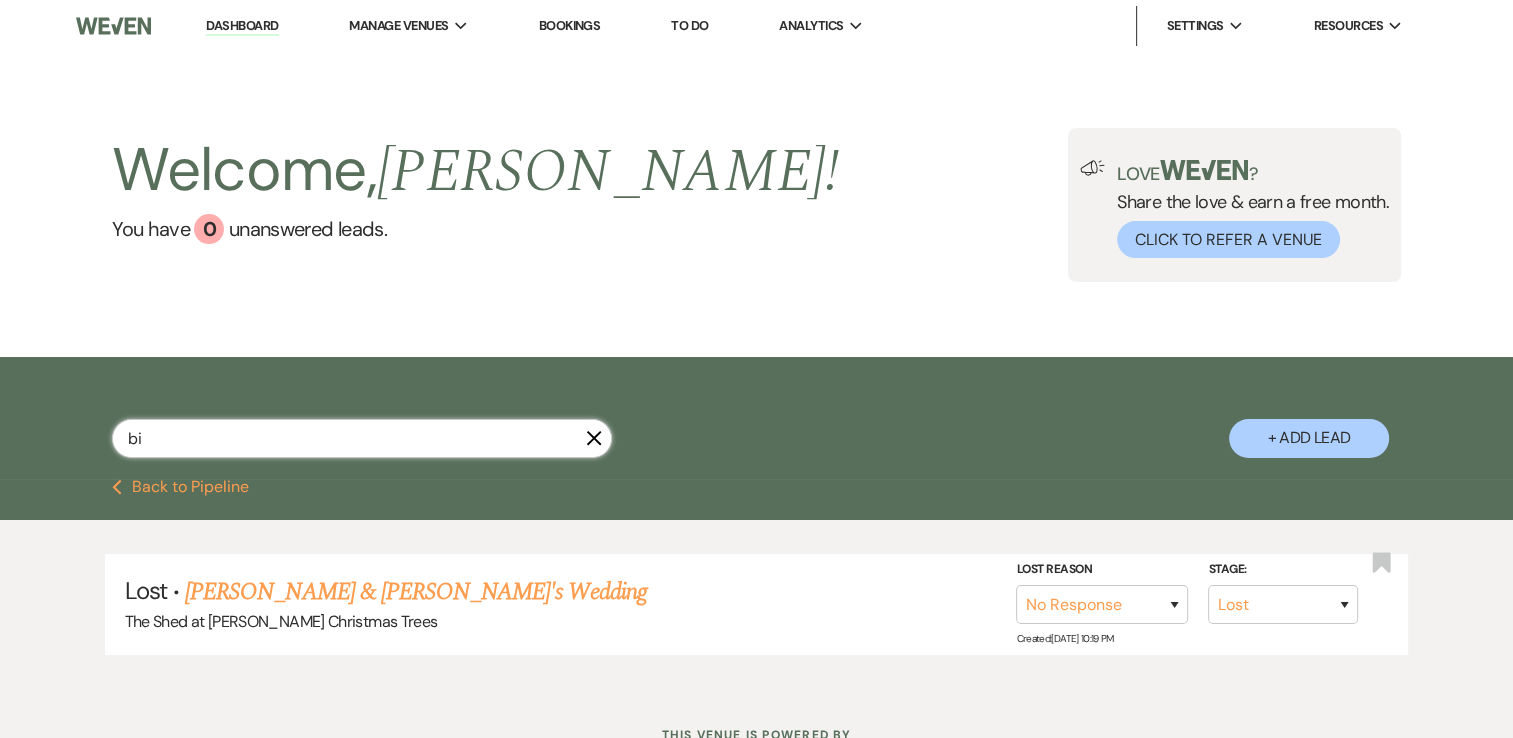 type on "b" 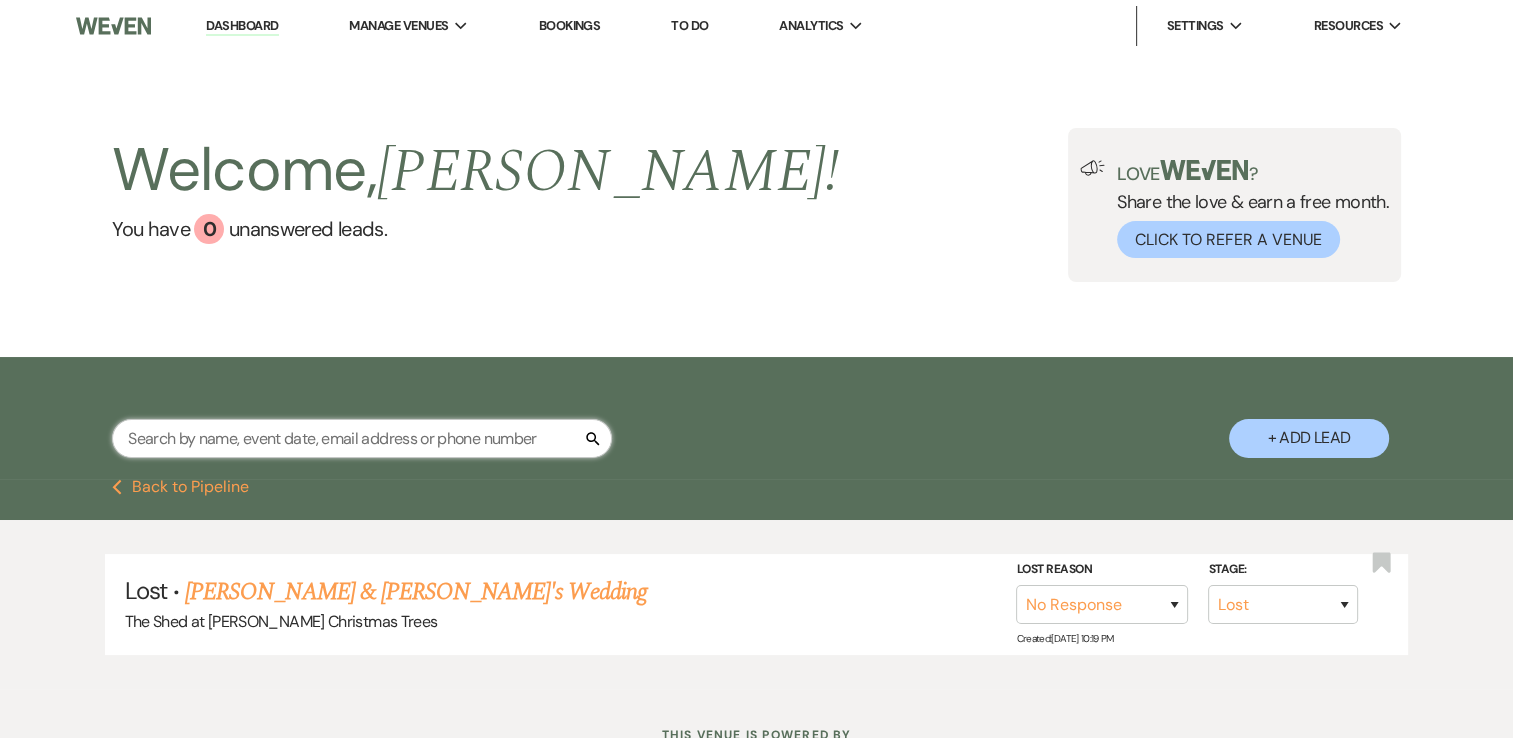 type 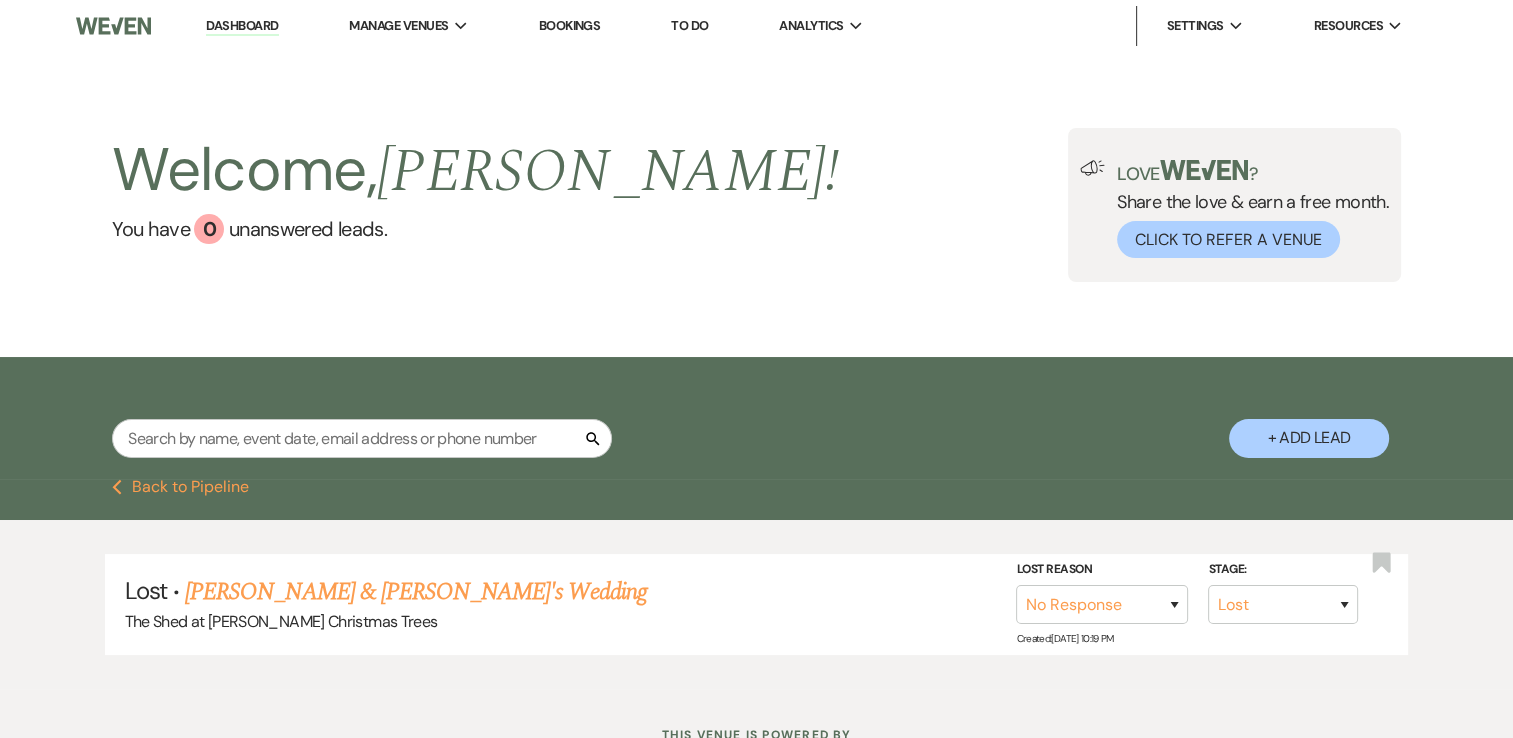 click on "+ Add Lead" at bounding box center [1309, 438] 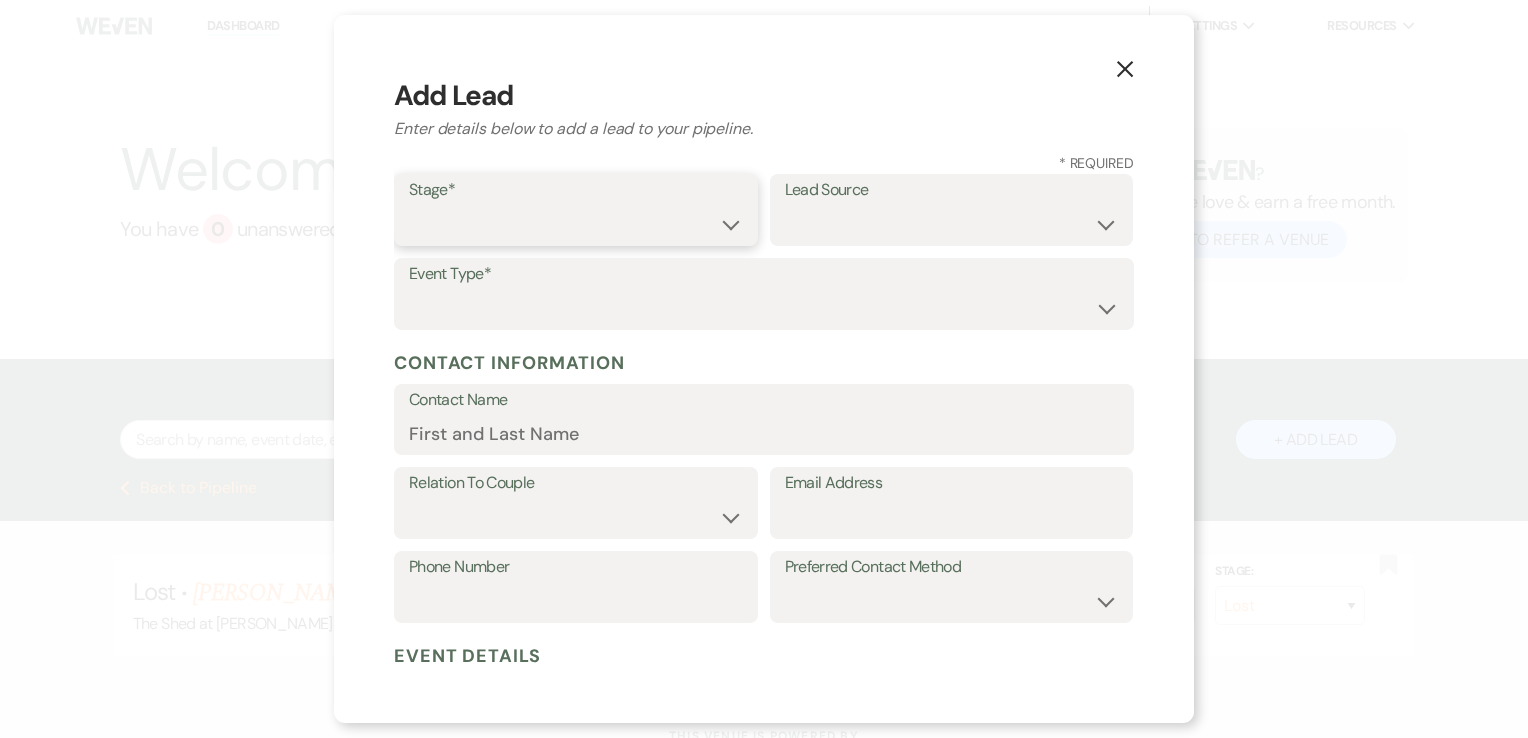 click on "Inquiry Follow Up Tour Requested Tour Confirmed Toured Proposal Sent Booked Lost" at bounding box center (576, 224) 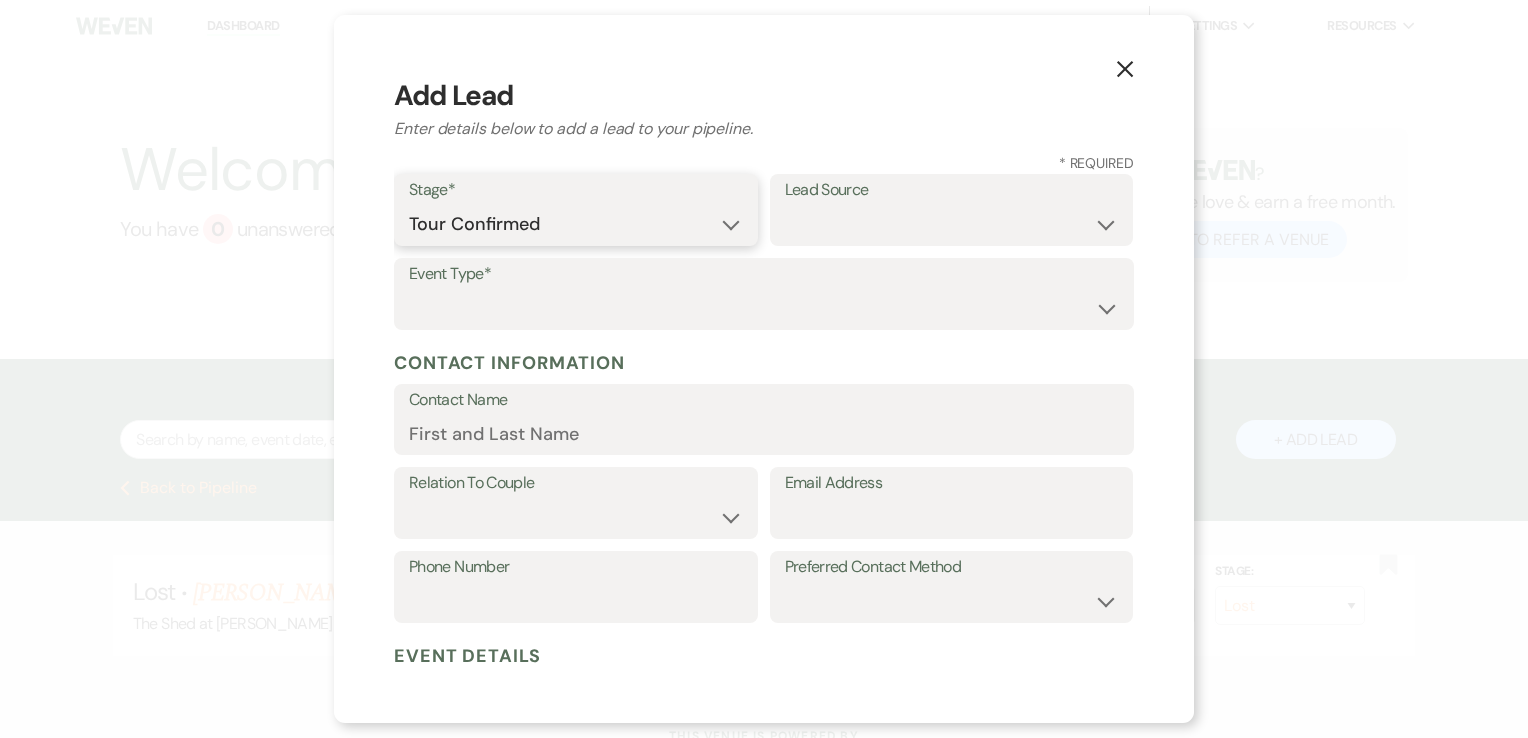 click on "Inquiry Follow Up Tour Requested Tour Confirmed Toured Proposal Sent Booked Lost" at bounding box center [576, 224] 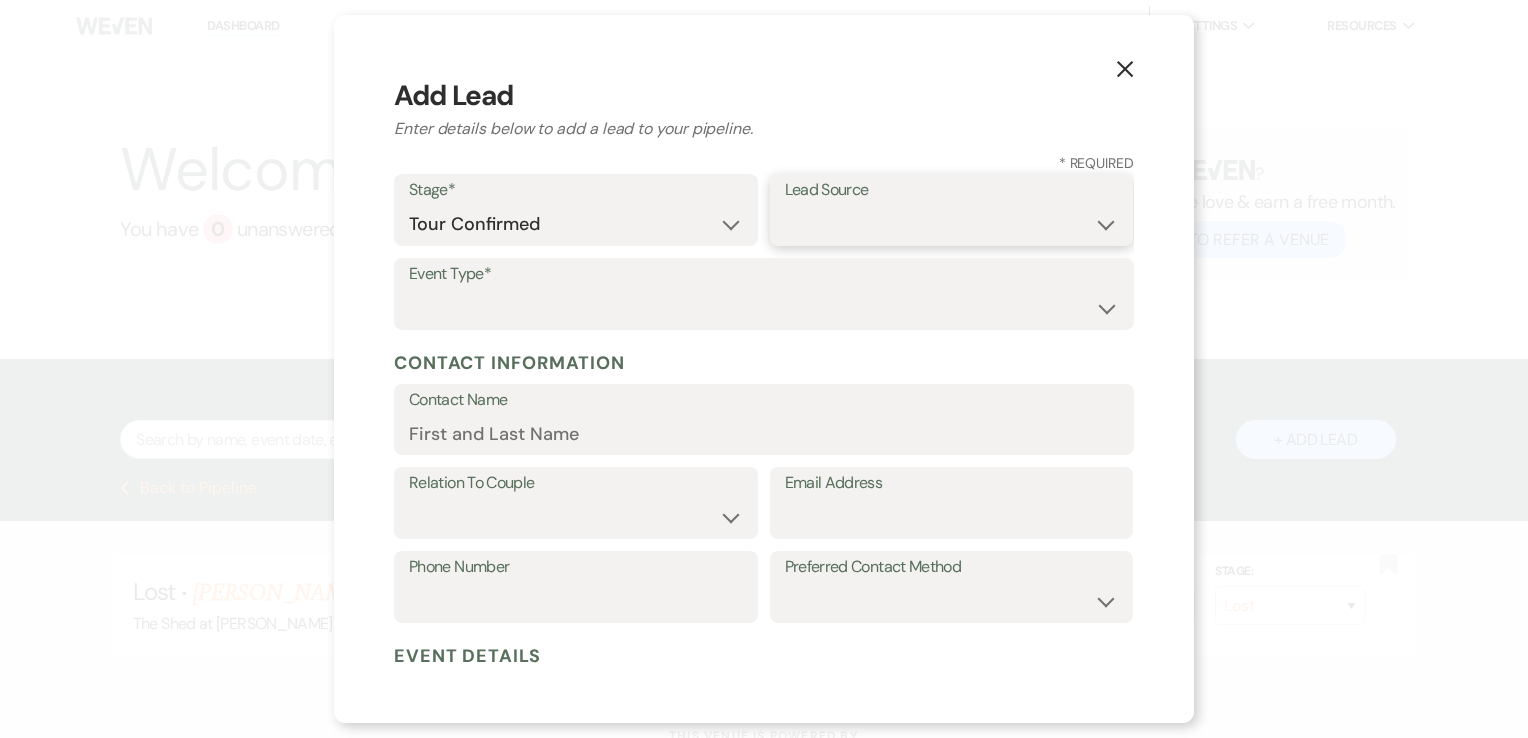 click on "Weven Venue Website Instagram Facebook Pinterest Google The Knot Wedding Wire Here Comes the Guide Wedding Spot Eventective Zola The Venue Report PartySlate VRBO / Homeaway Airbnb Wedding Show TikTok X / Twitter Phone Call Walk-in Vendor Referral Advertising Personal Referral Local Referral Other" at bounding box center [952, 224] 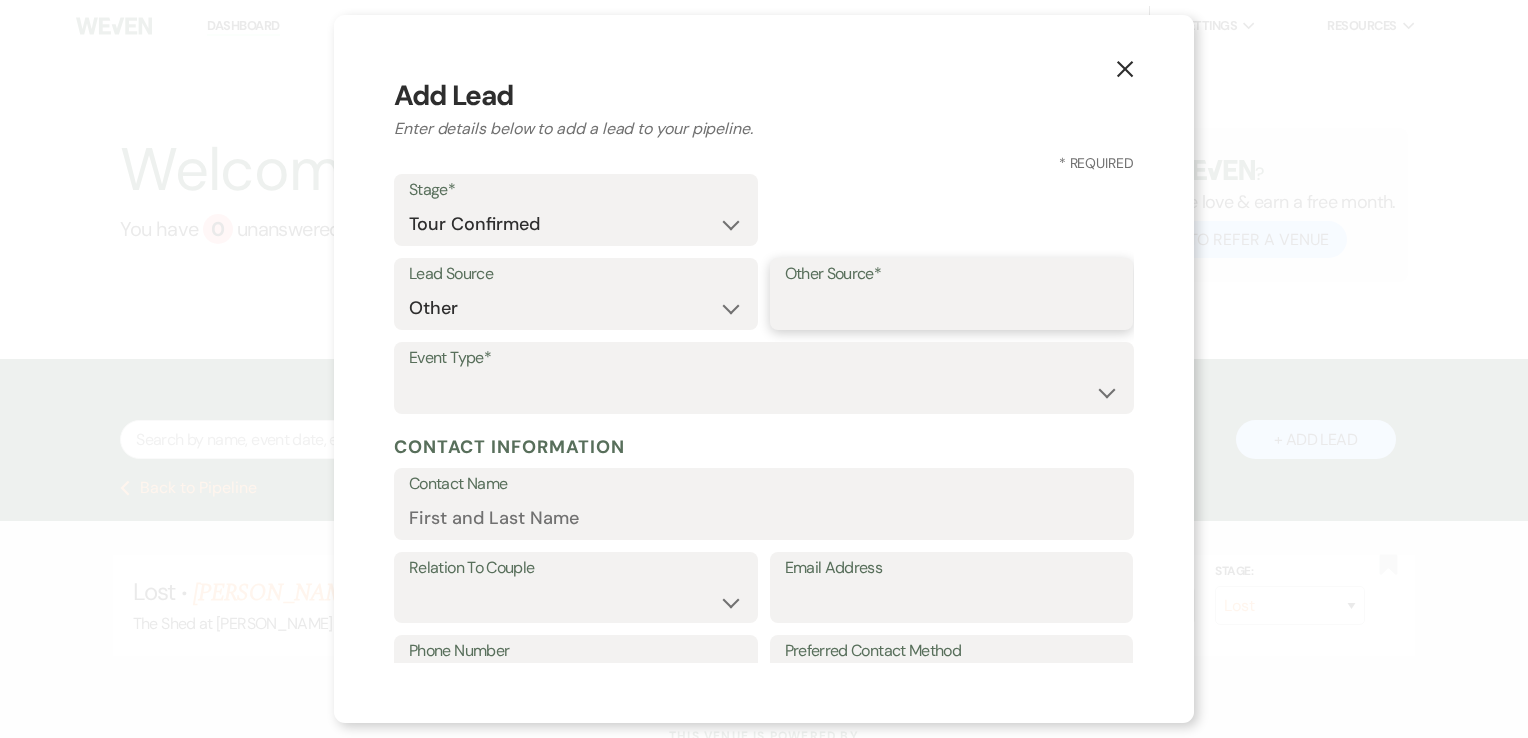 click on "Other Source*" at bounding box center [952, 308] 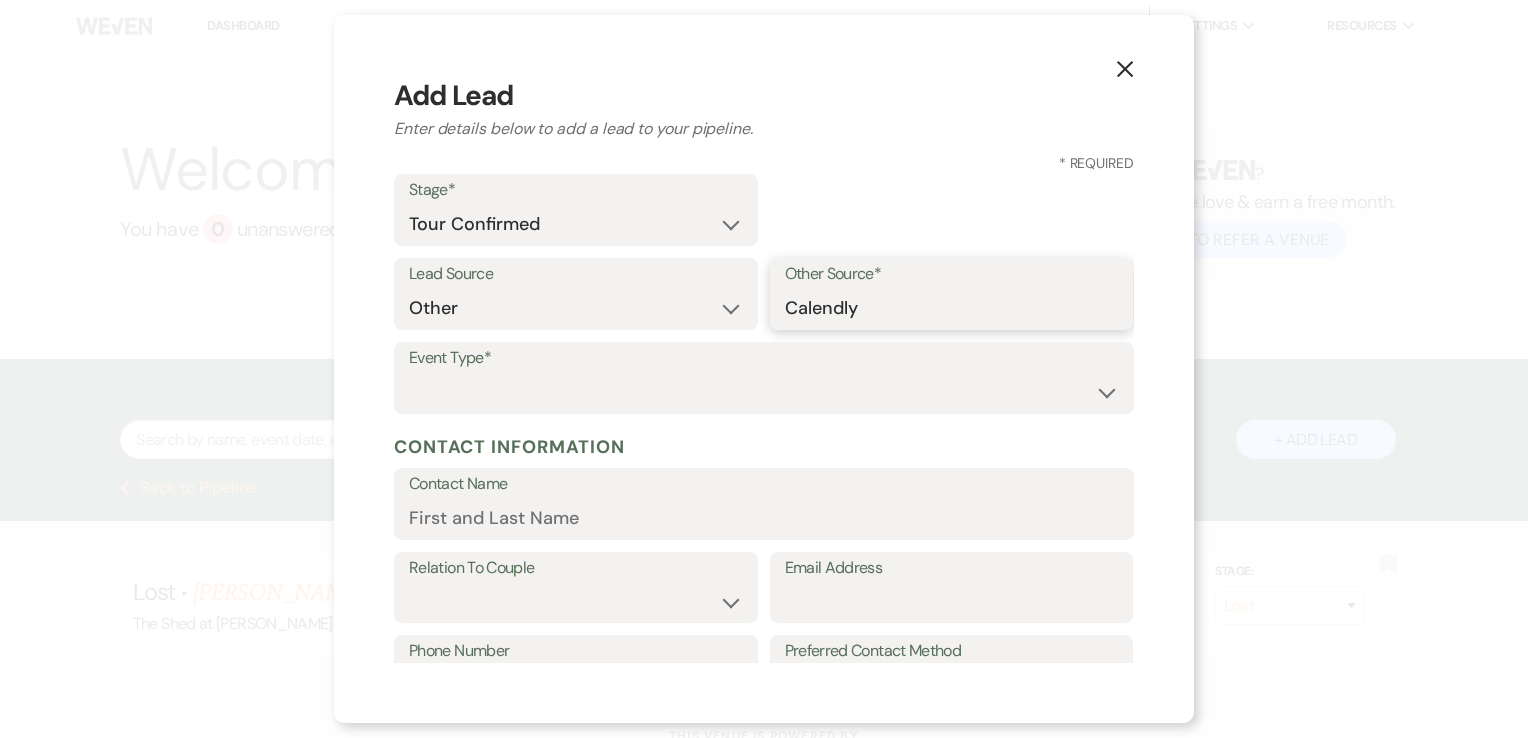 type on "Calendly" 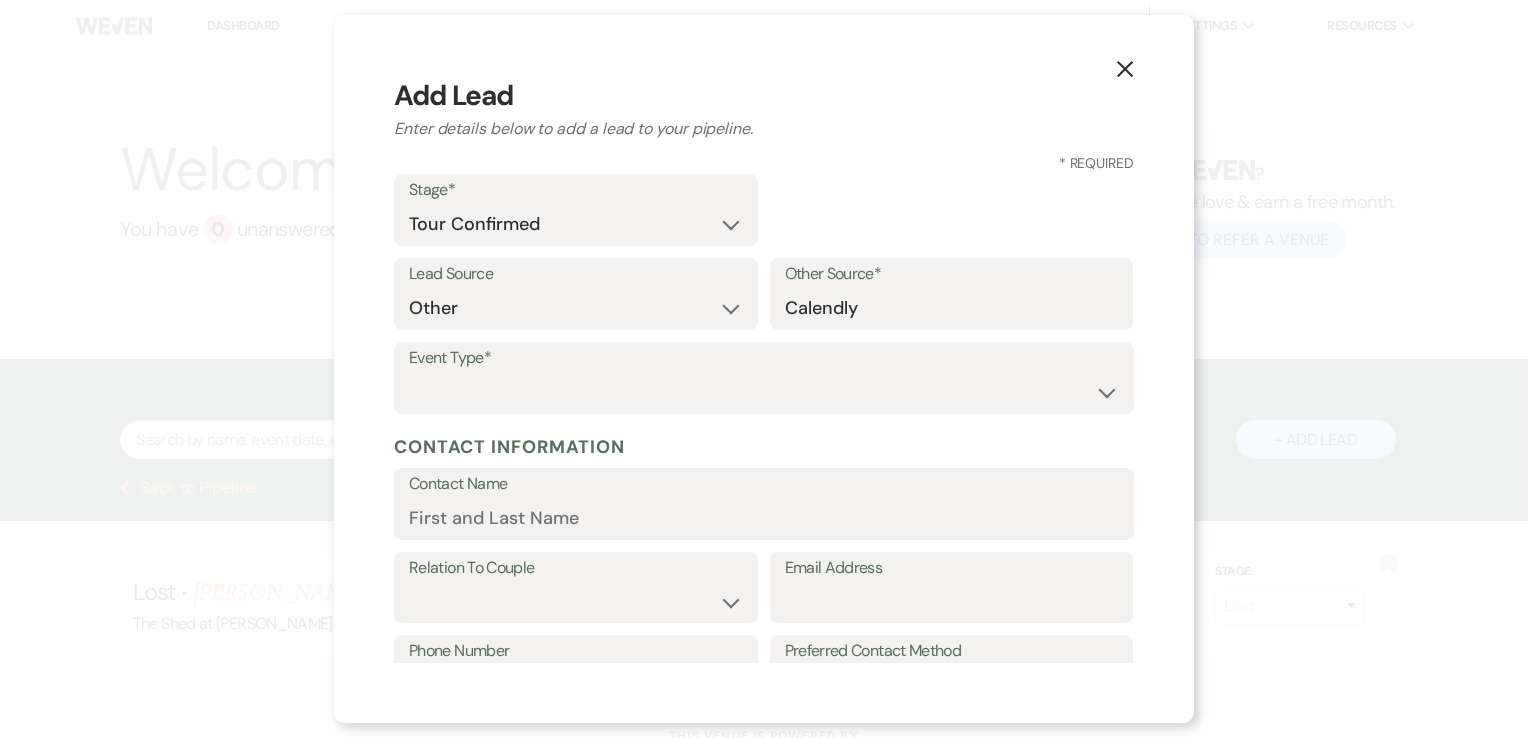 click on "Event Type*" at bounding box center [764, 358] 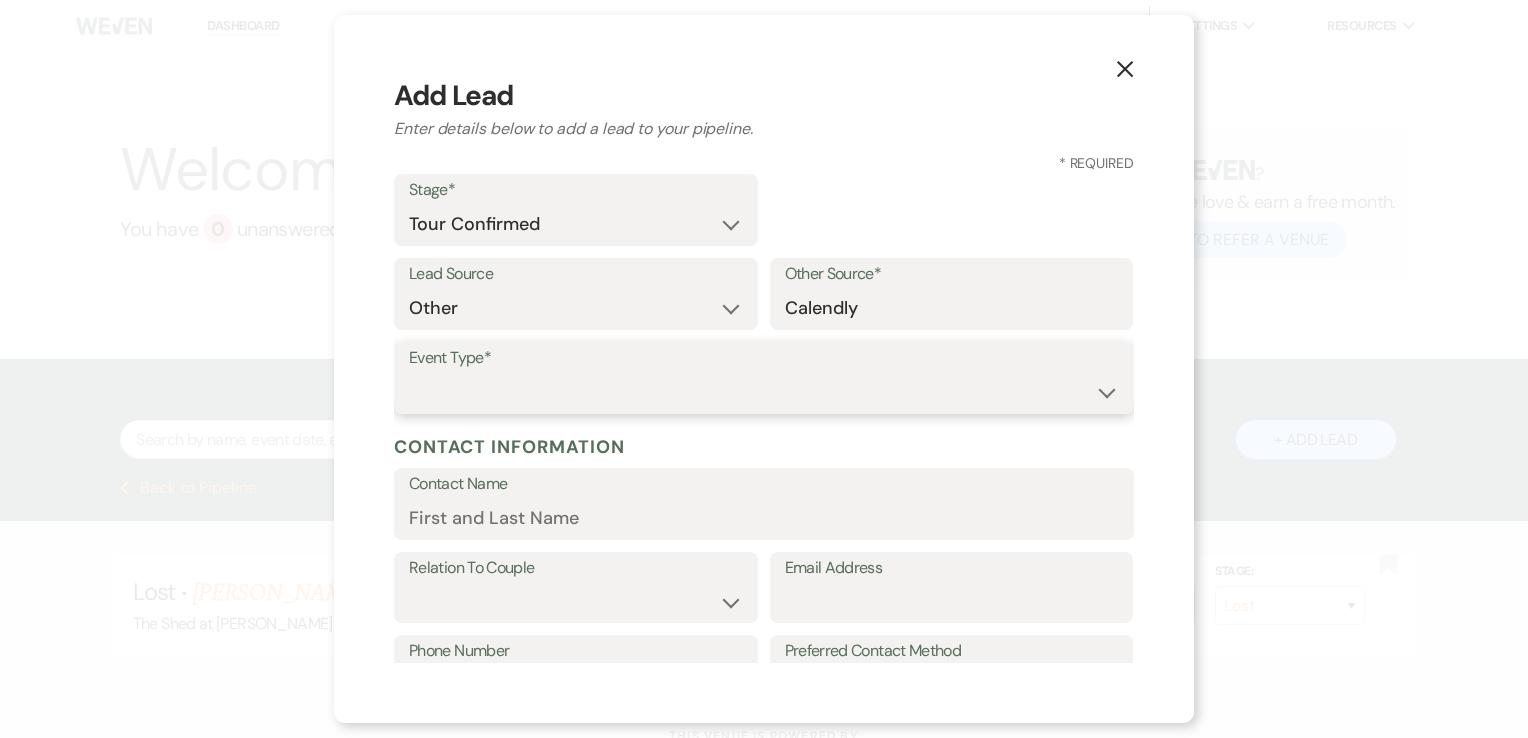 click on "Wedding Anniversary Party Baby Shower Bachelorette / Bachelor Party Birthday Party Bridal Shower Brunch Community Event Concert Corporate Event Elopement End of Life Celebration Engagement Party Fundraiser Graduation Party Micro Wedding Prom Quinceañera Rehearsal Dinner Religious Event Retreat Other" at bounding box center (764, 392) 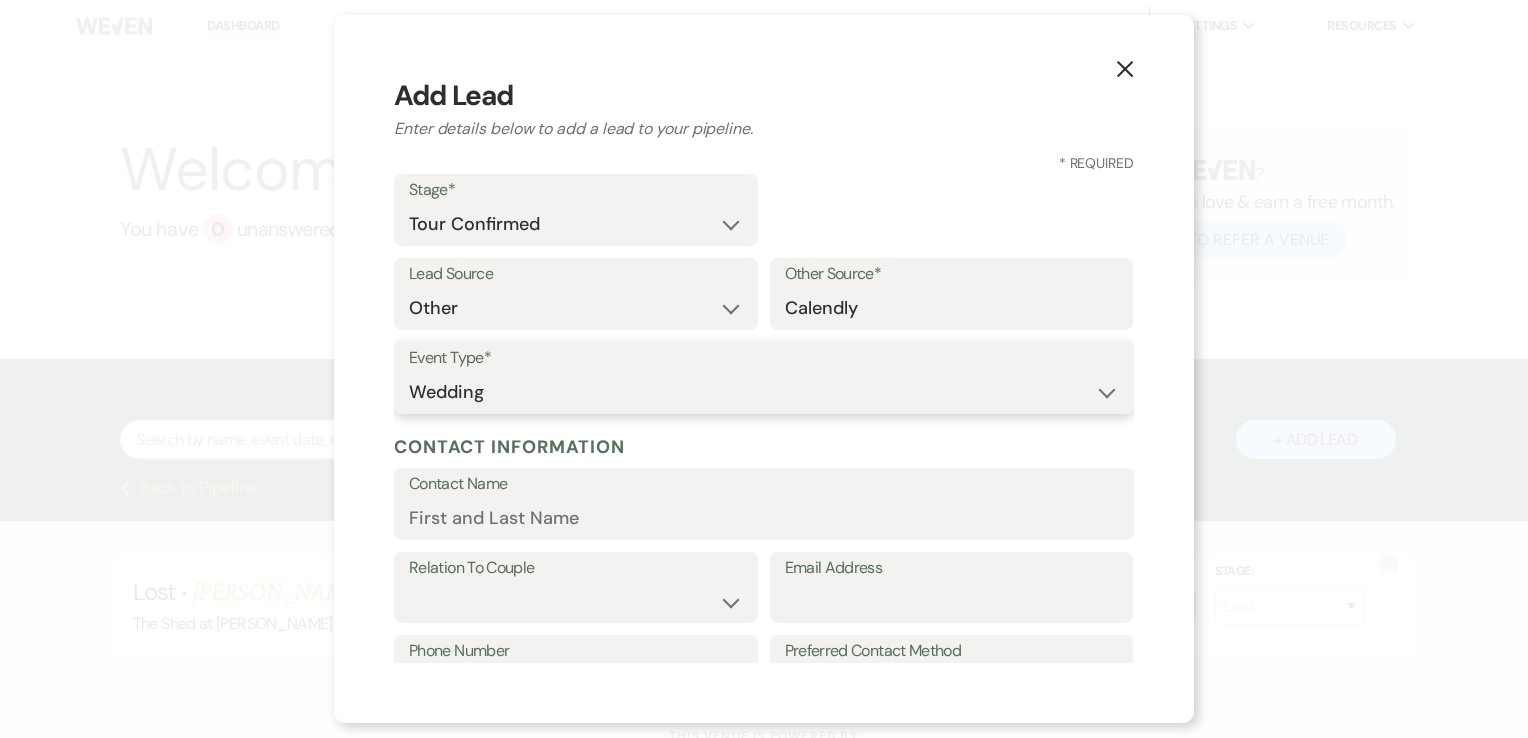 click on "Wedding Anniversary Party Baby Shower Bachelorette / Bachelor Party Birthday Party Bridal Shower Brunch Community Event Concert Corporate Event Elopement End of Life Celebration Engagement Party Fundraiser Graduation Party Micro Wedding Prom Quinceañera Rehearsal Dinner Religious Event Retreat Other" at bounding box center (764, 392) 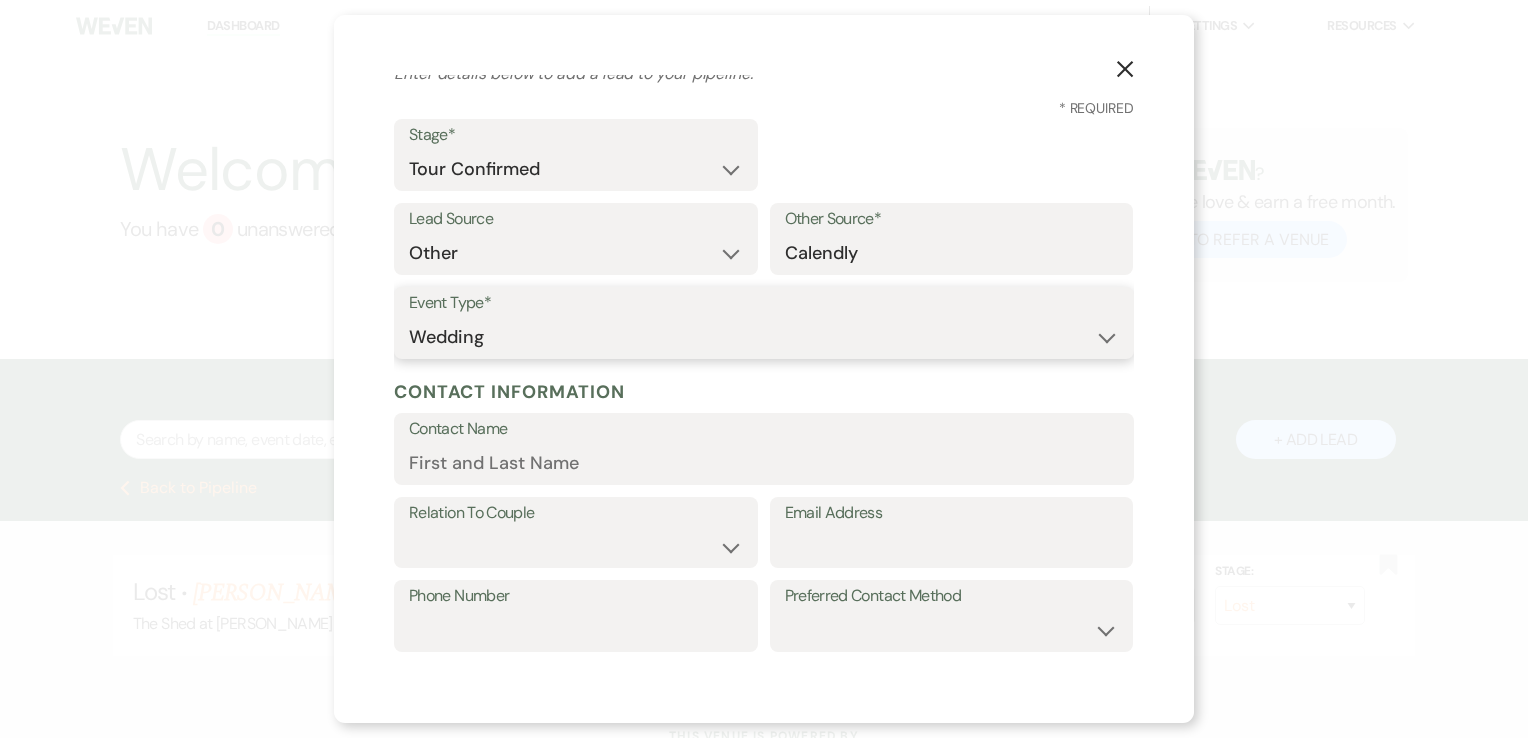 scroll, scrollTop: 200, scrollLeft: 0, axis: vertical 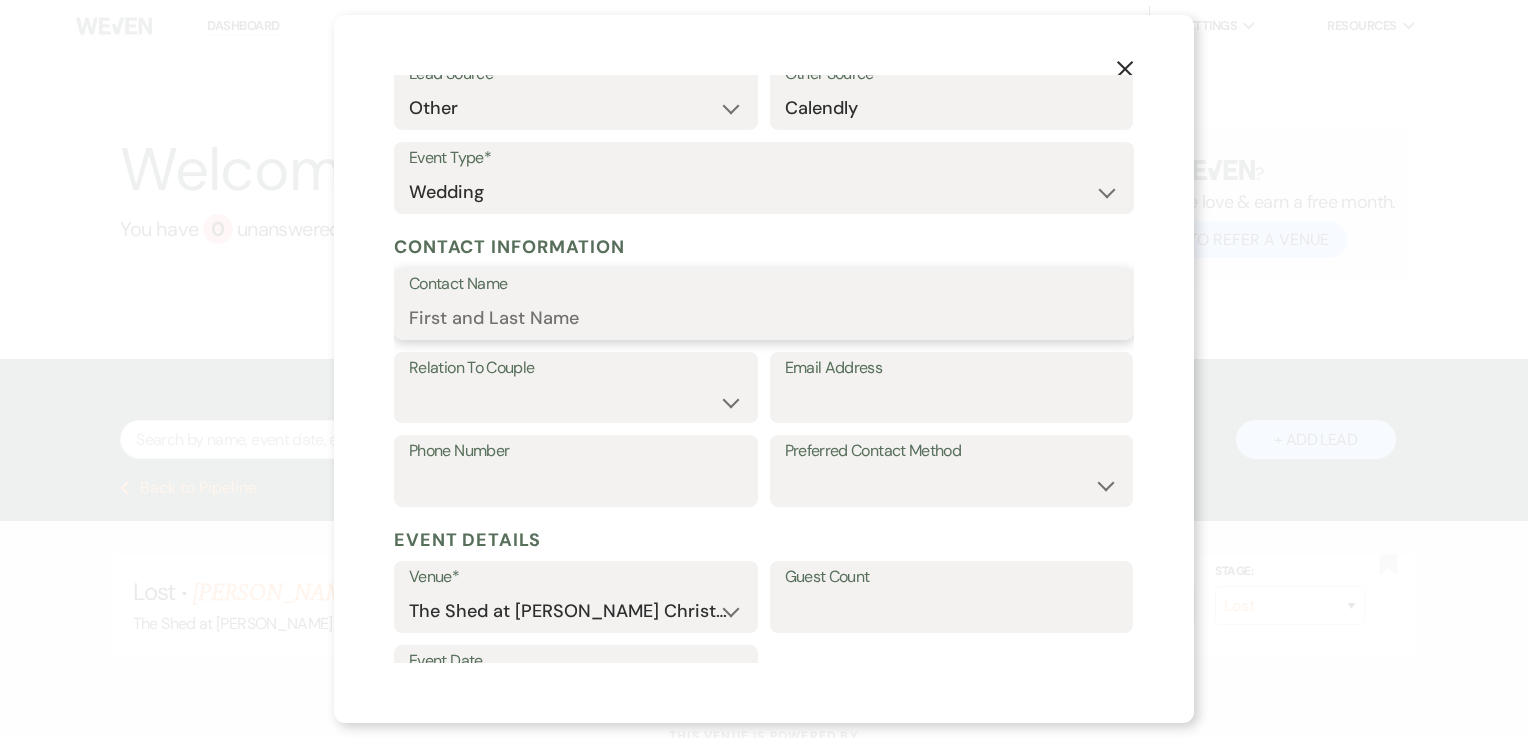 click on "Contact Name" at bounding box center [764, 318] 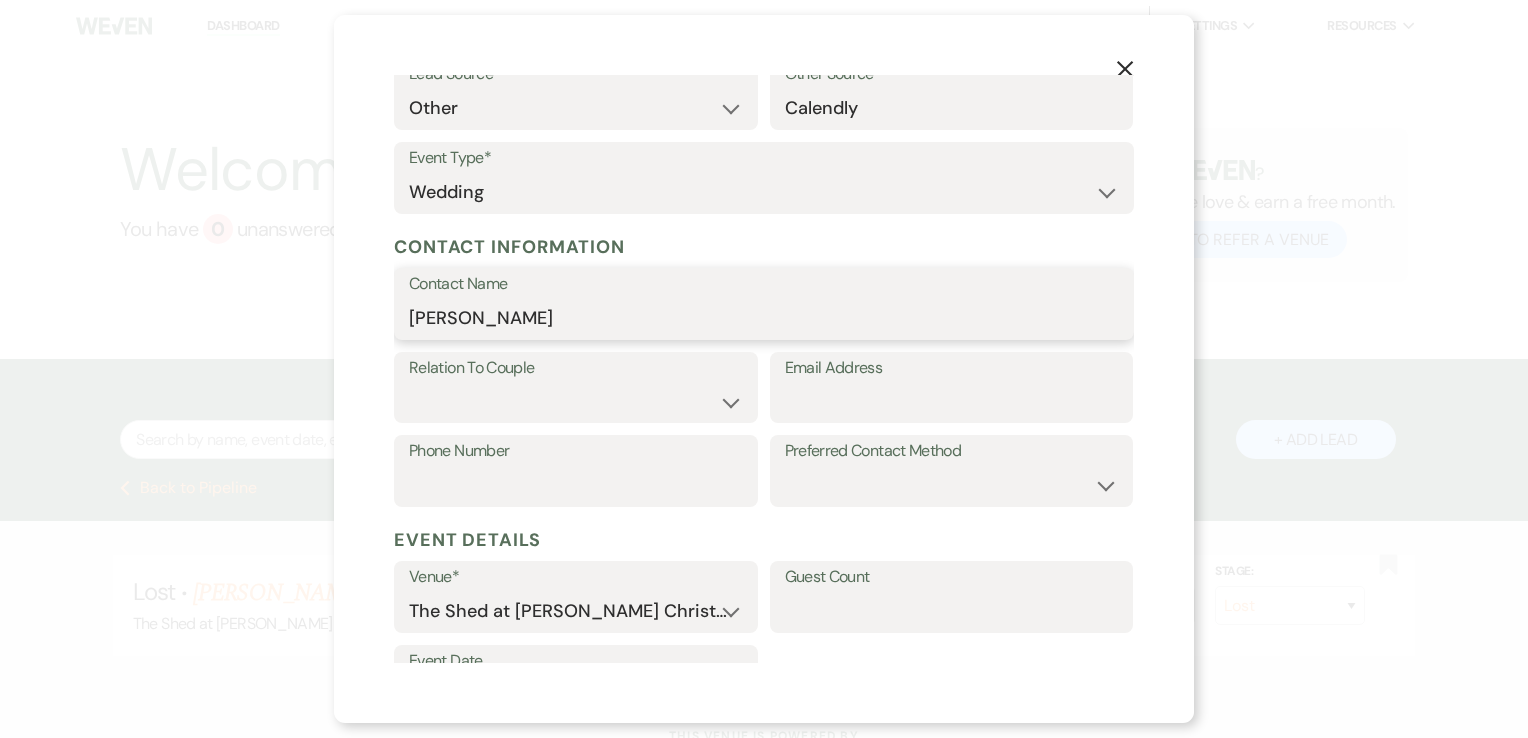 type on "Destiny Bickel" 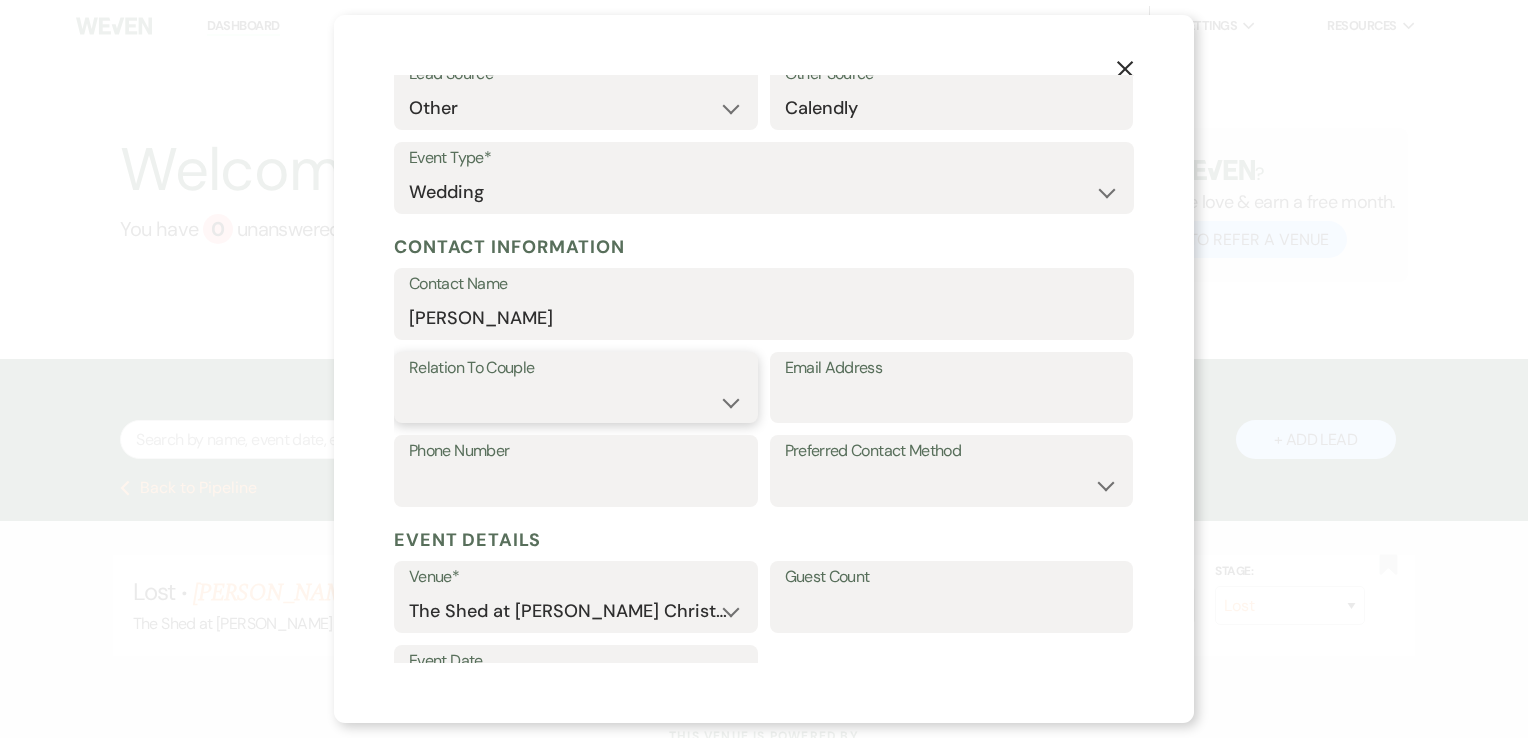 select on "1" 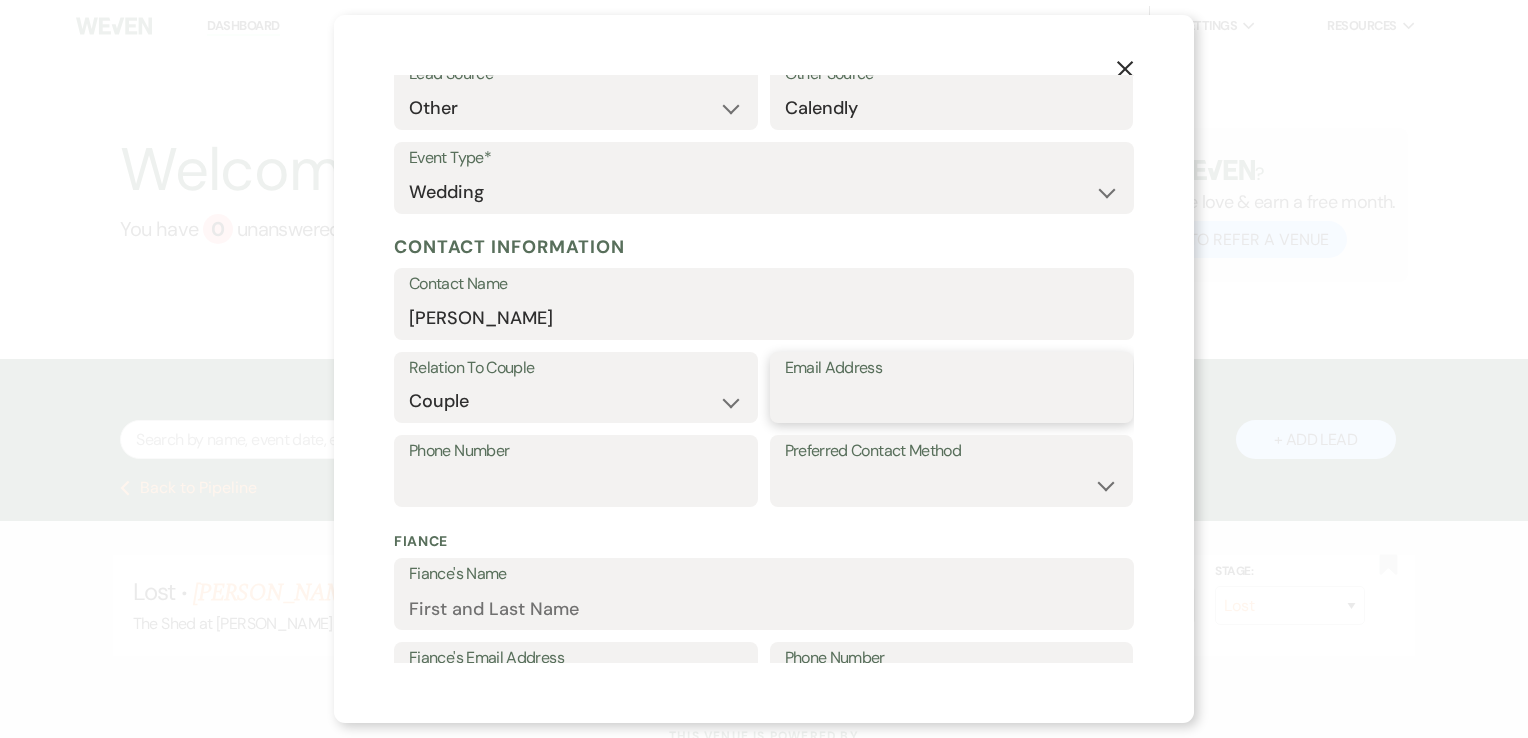 click on "Email Address" at bounding box center (952, 401) 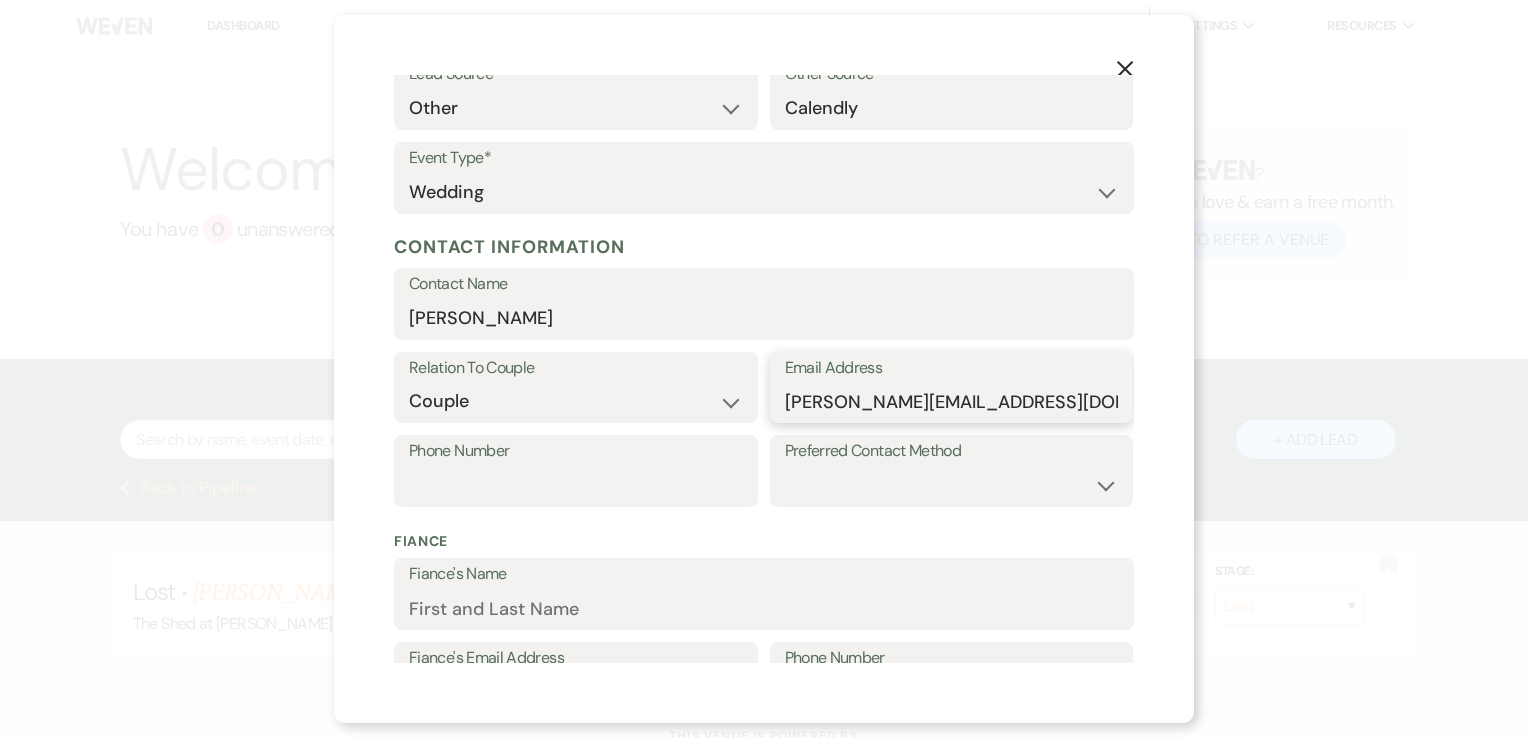 type on "bickel.dessy@gmail.com" 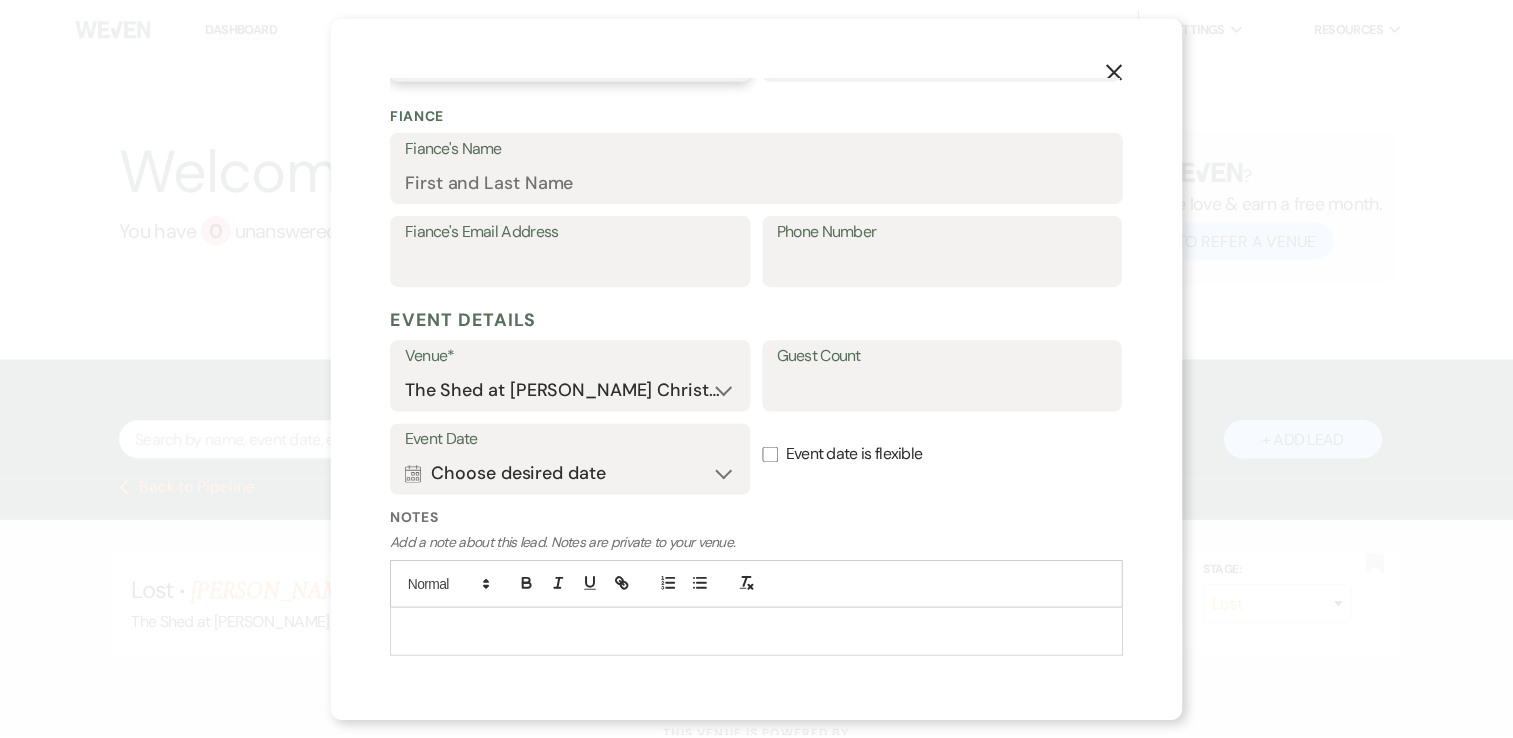 scroll, scrollTop: 682, scrollLeft: 0, axis: vertical 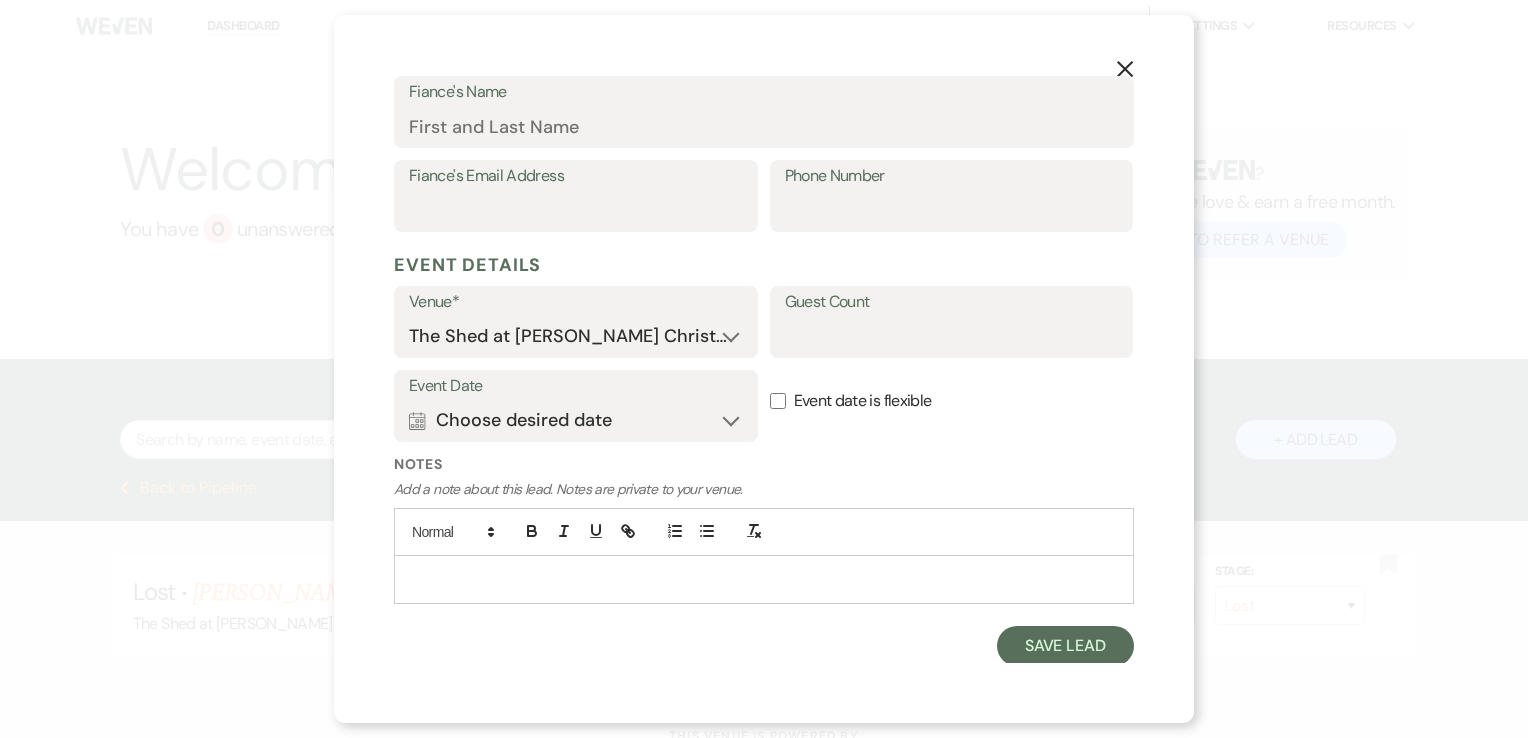 type on "219-386-6202" 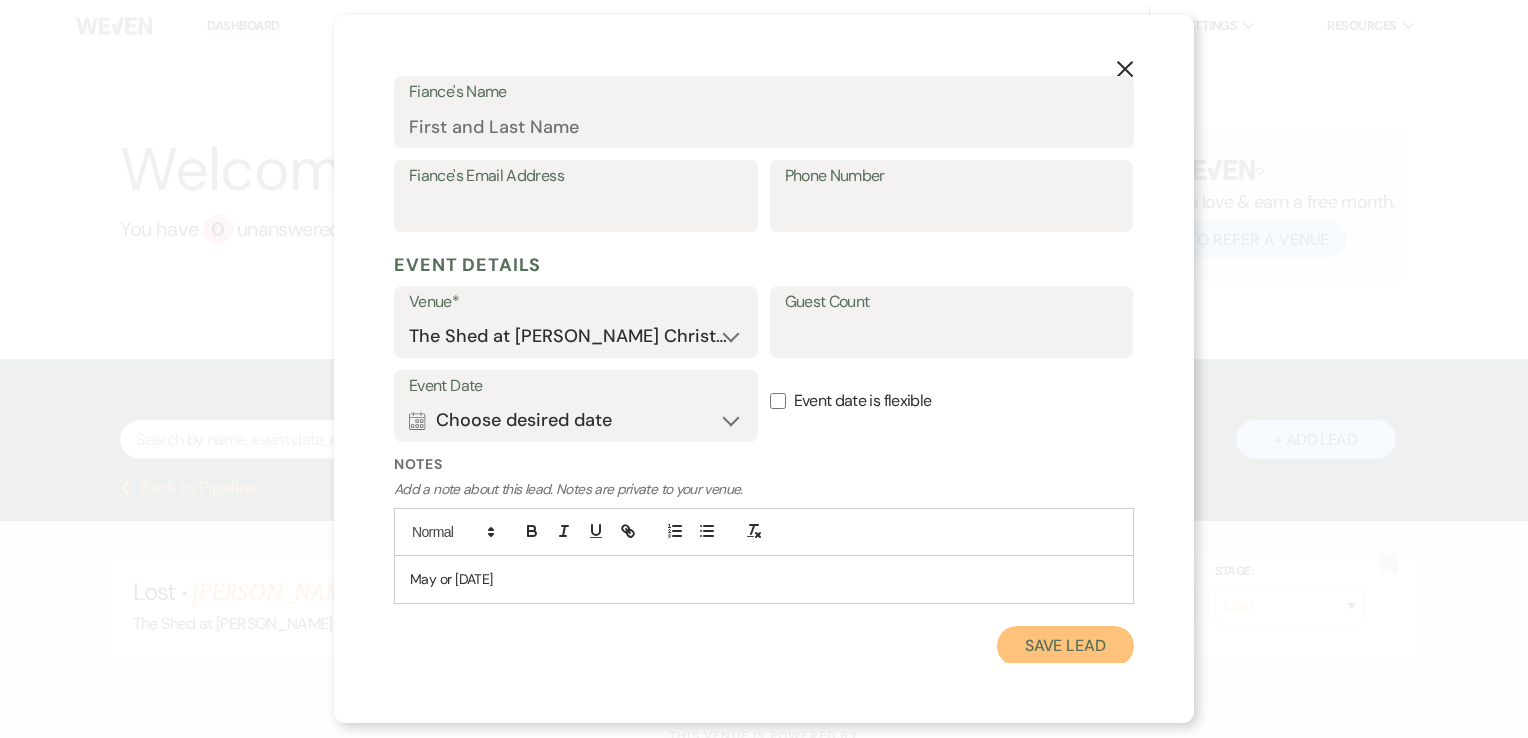 click on "Save Lead" at bounding box center (1065, 646) 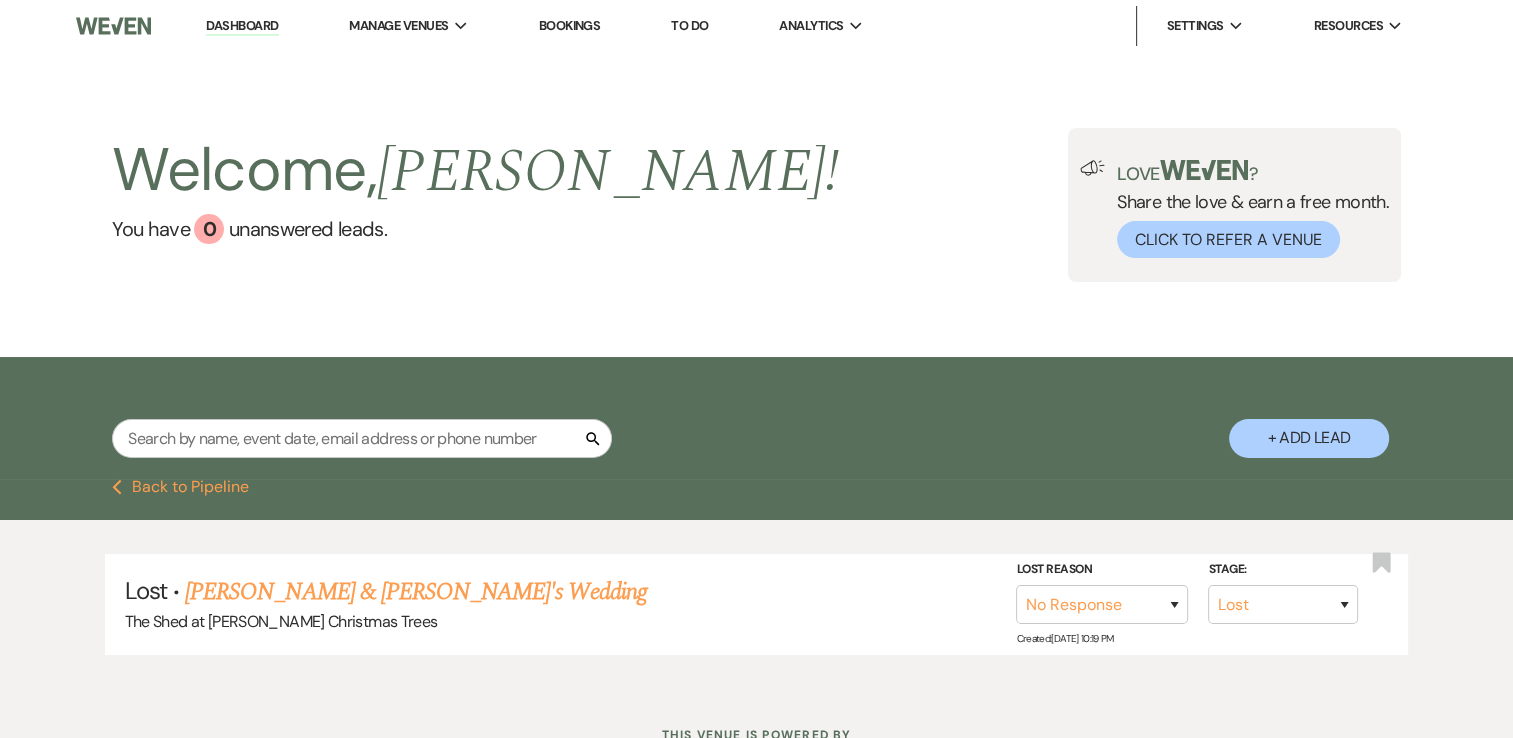 click on "Previous  Back to Pipeline" at bounding box center [180, 487] 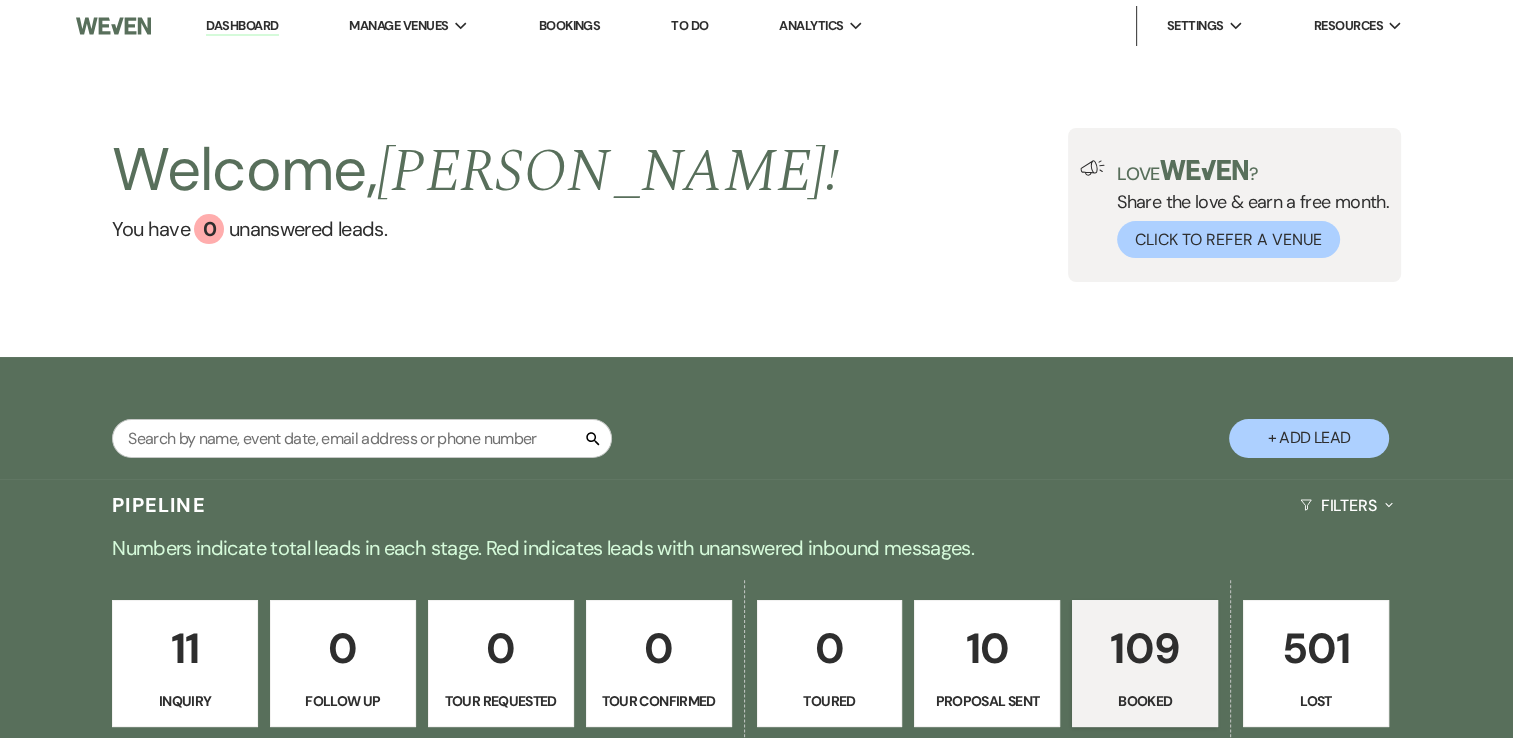scroll, scrollTop: 200, scrollLeft: 0, axis: vertical 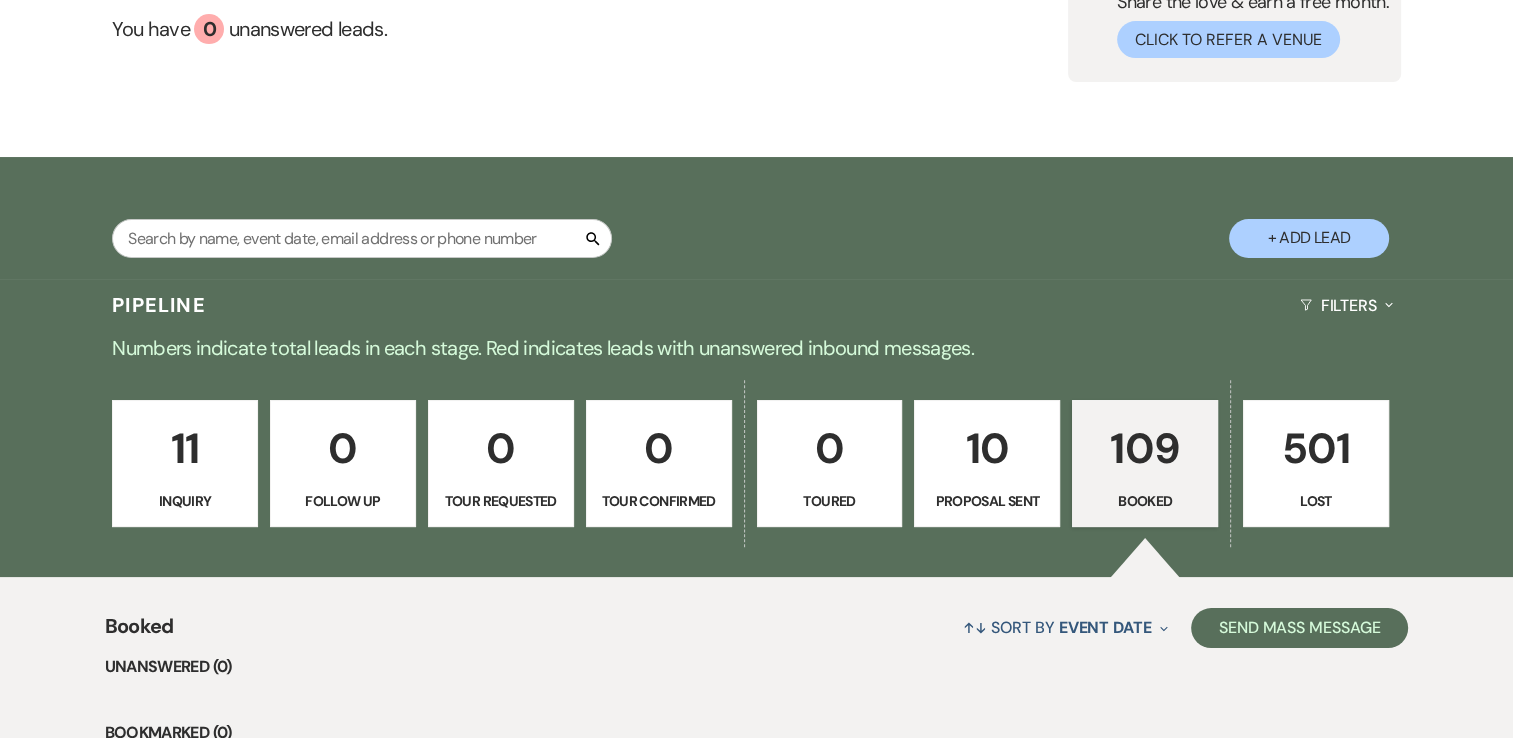 click on "0" at bounding box center [659, 448] 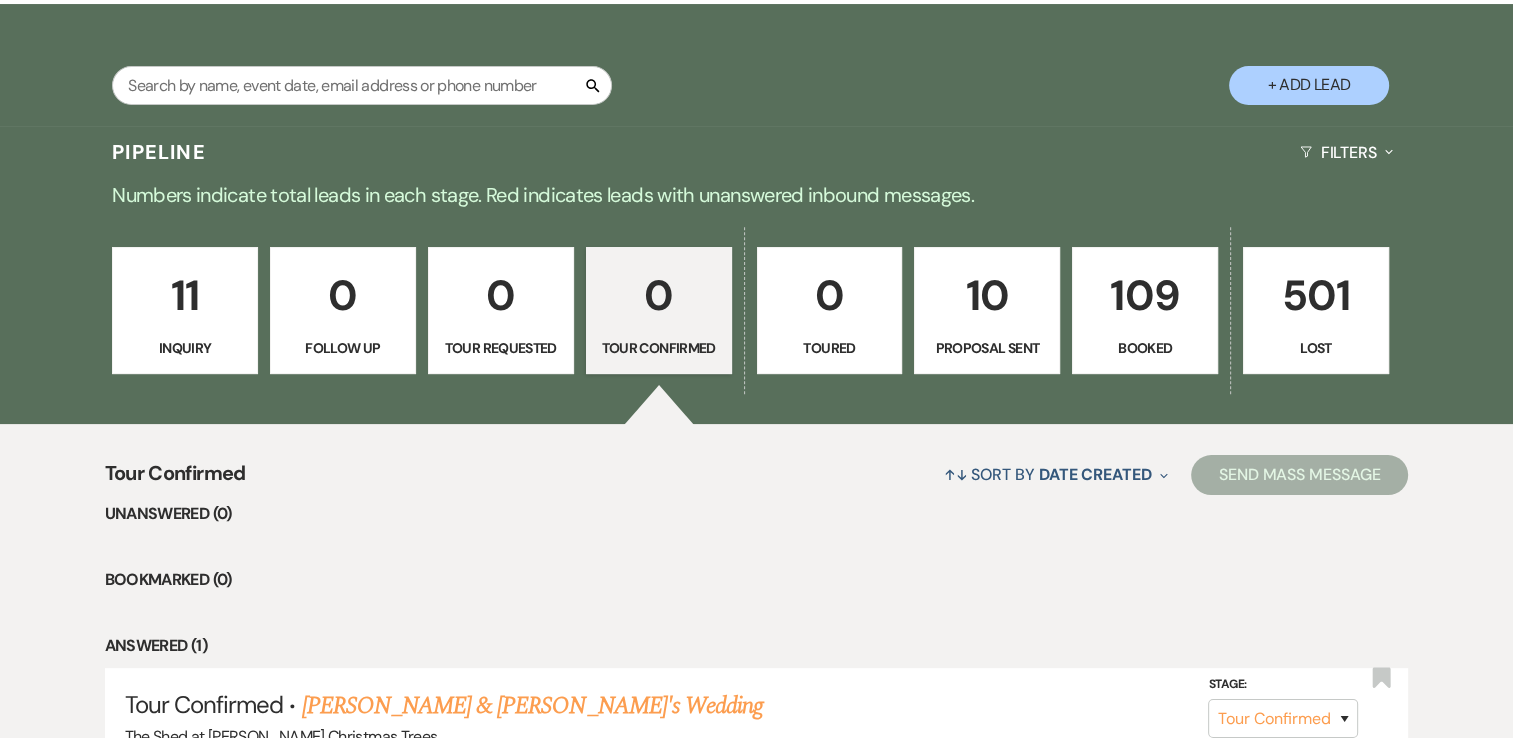 scroll, scrollTop: 500, scrollLeft: 0, axis: vertical 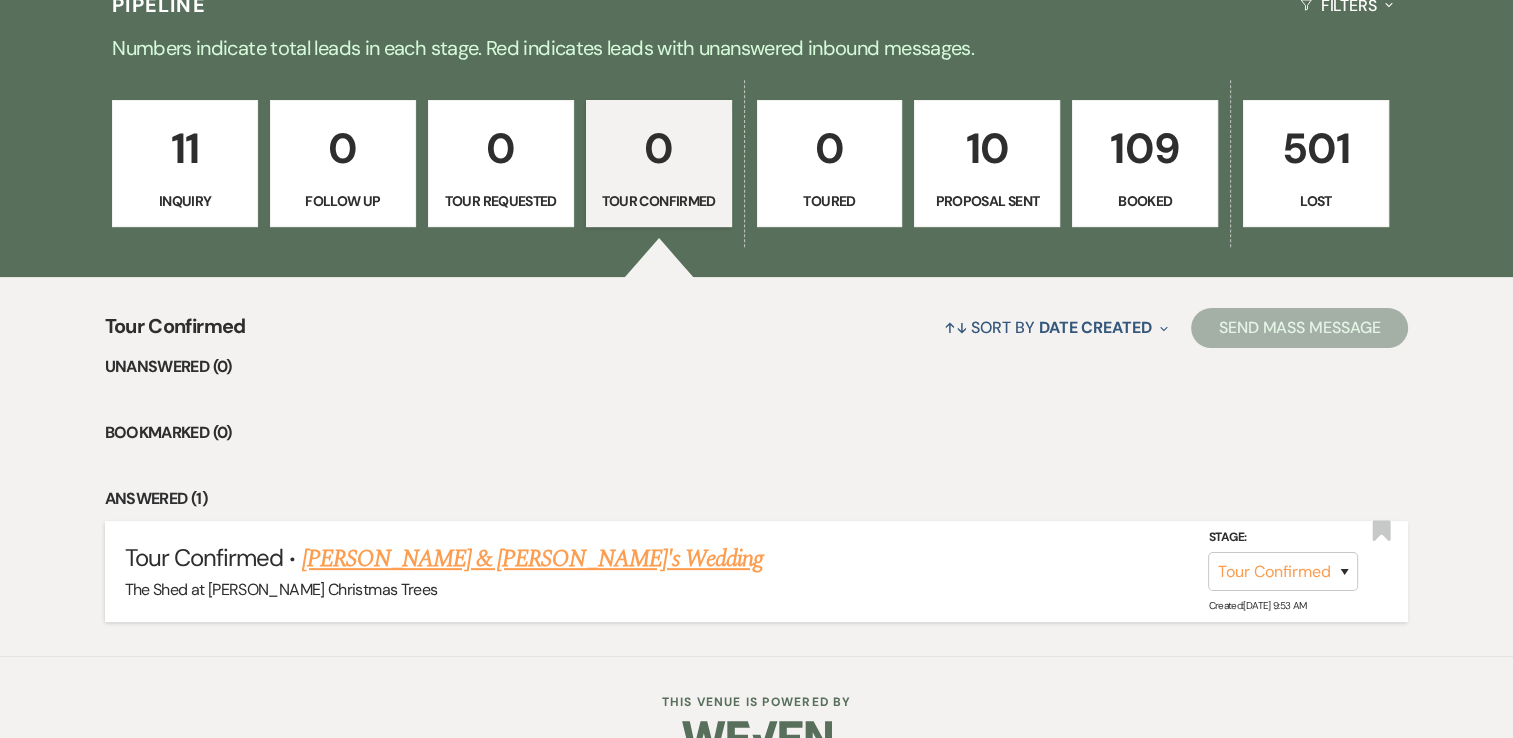 click on "Destiny Bickel & Fiance's Wedding" at bounding box center [533, 559] 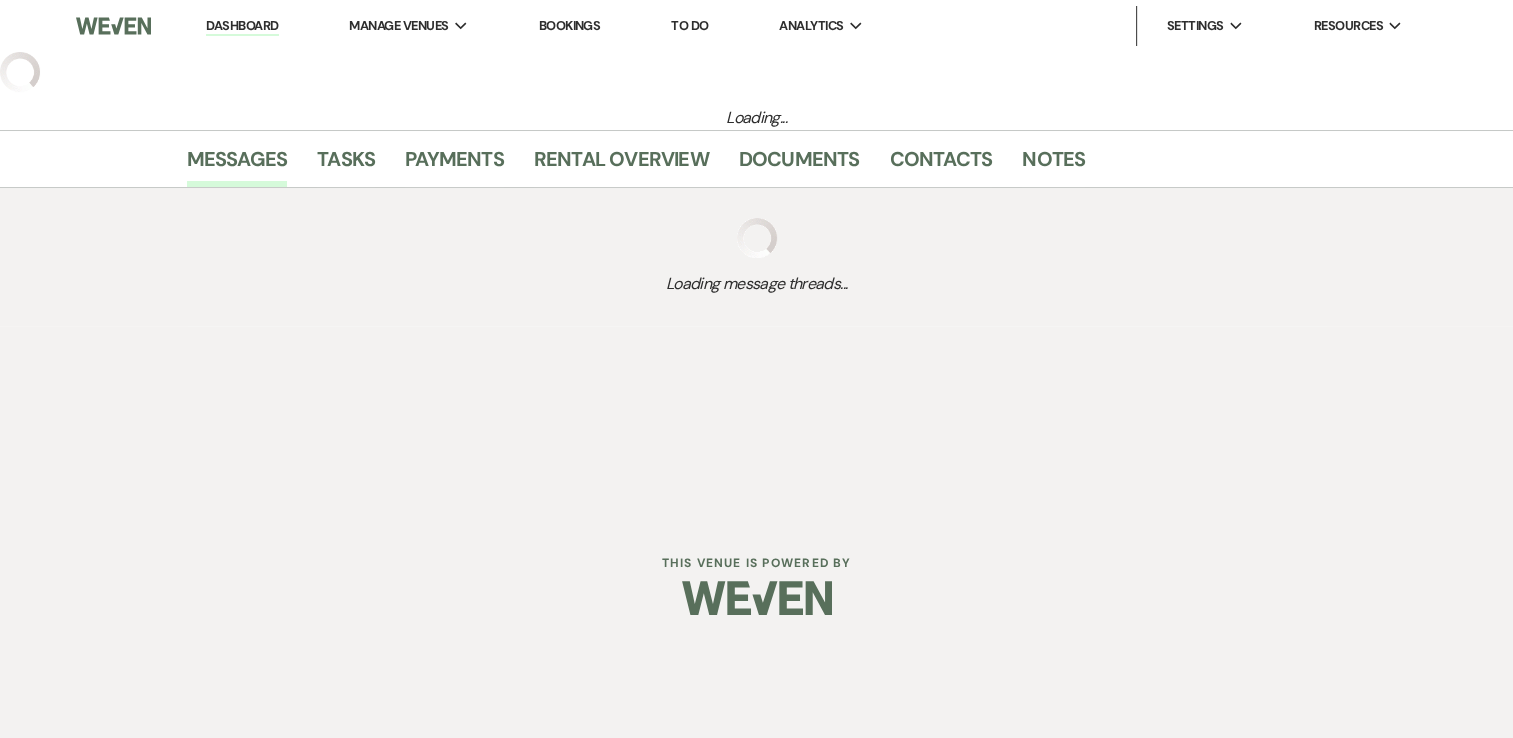 select on "4" 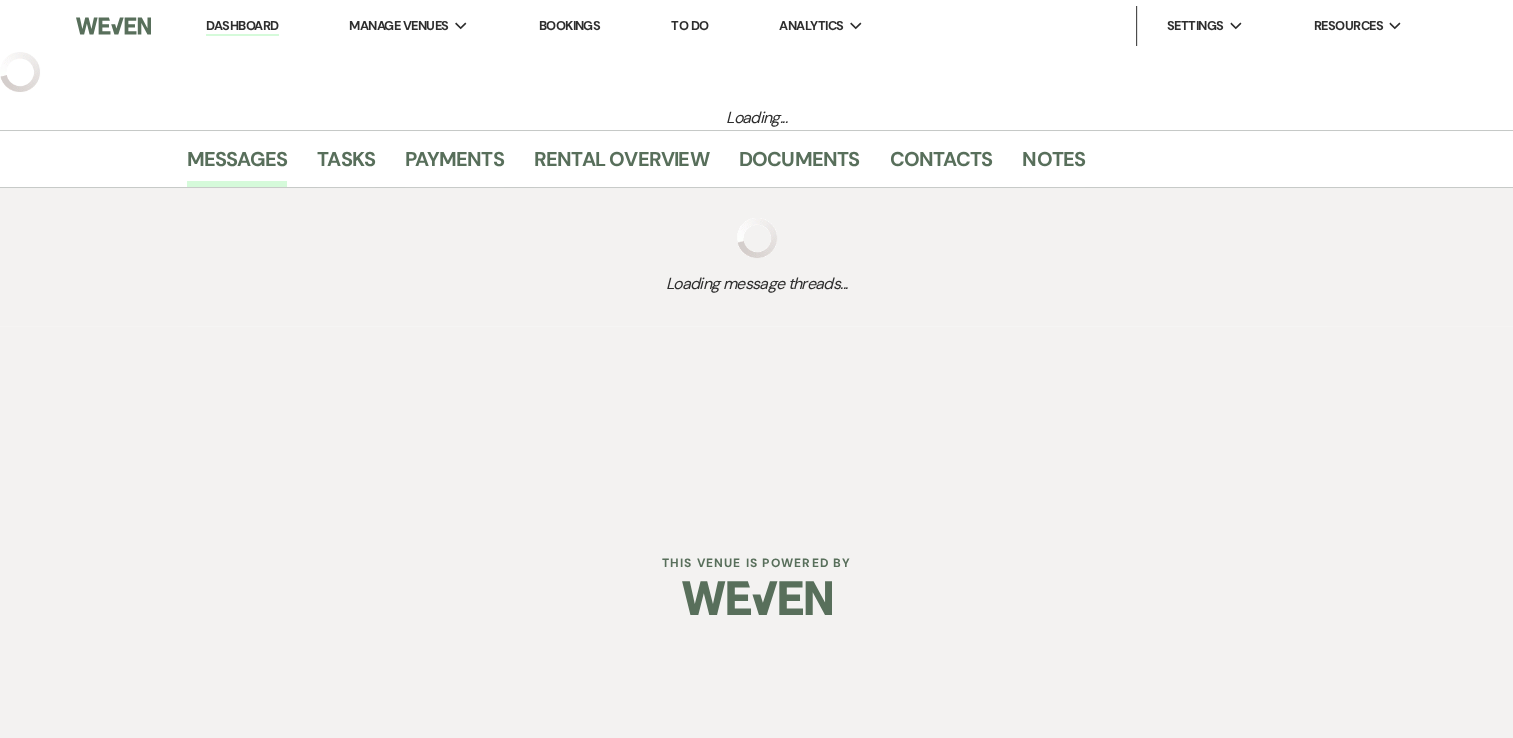 select on "14" 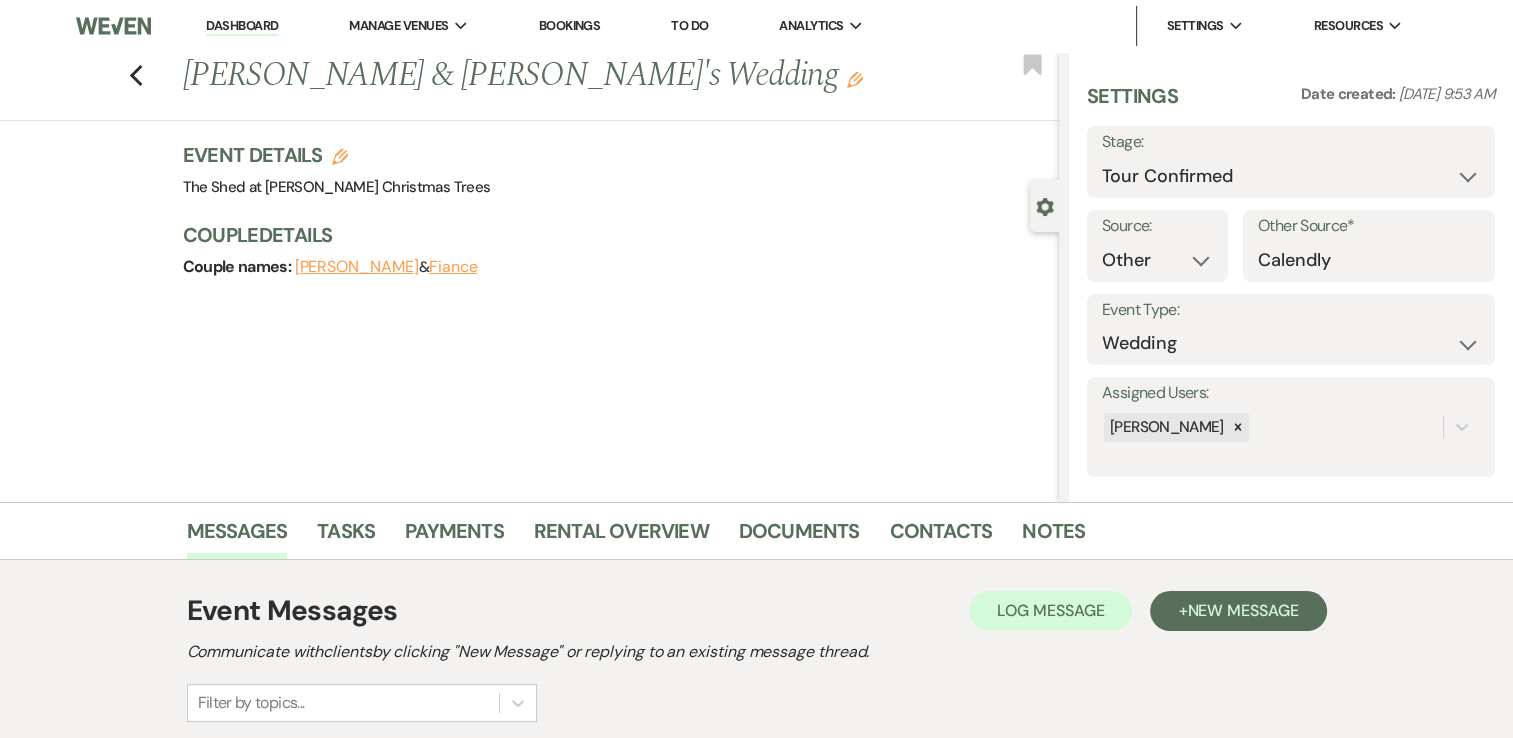 click 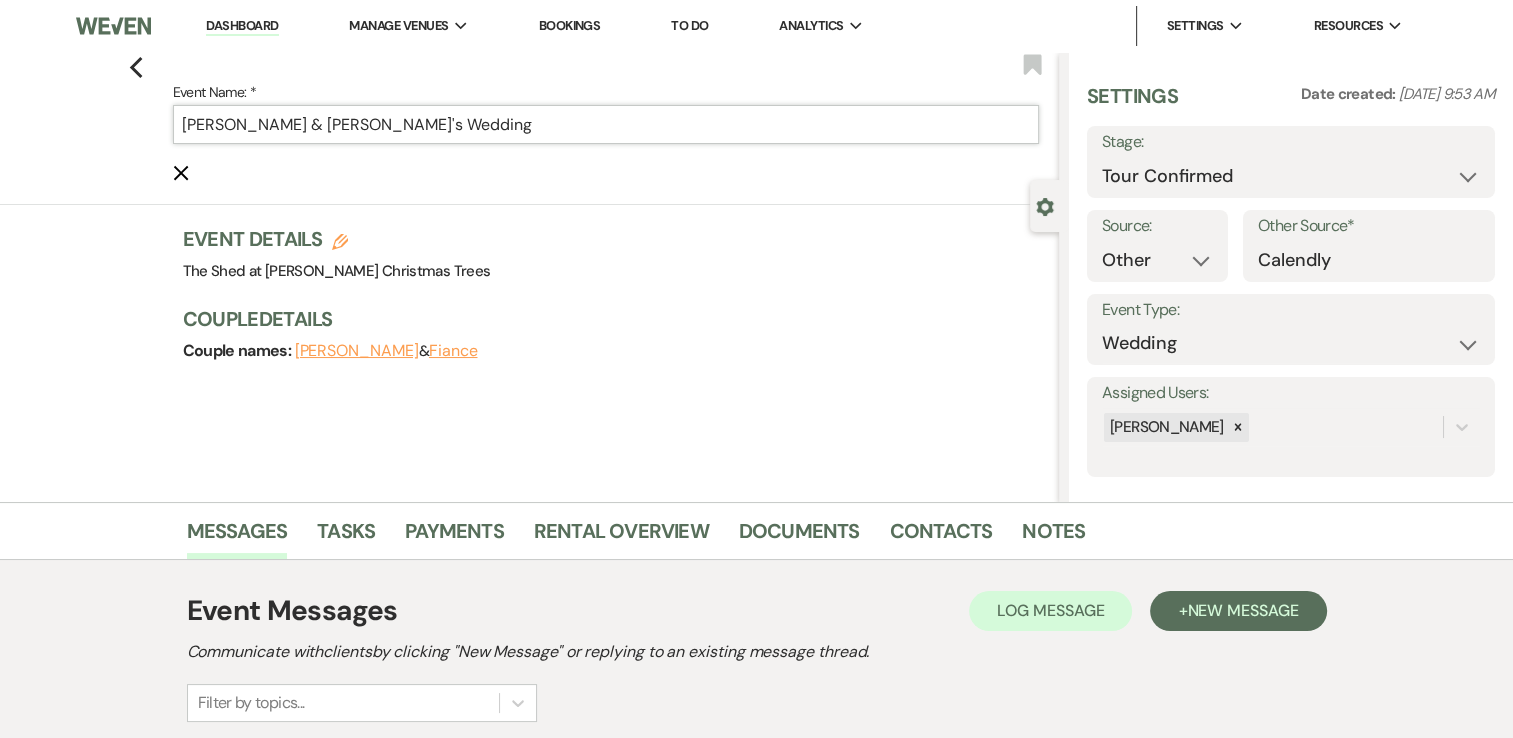 click on "Destiny Bickel & Fiance's Wedding" at bounding box center [606, 124] 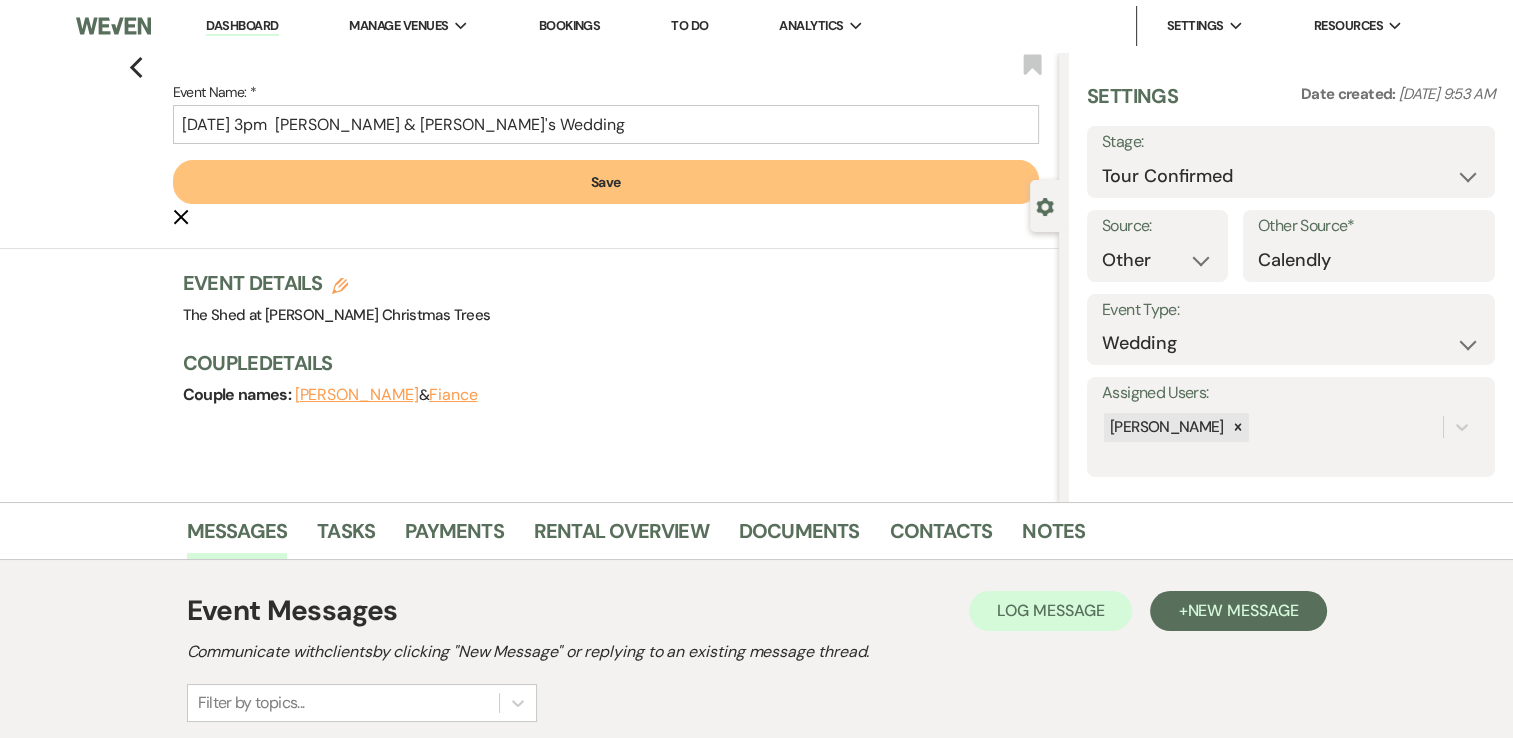 click on "Save" at bounding box center [606, 182] 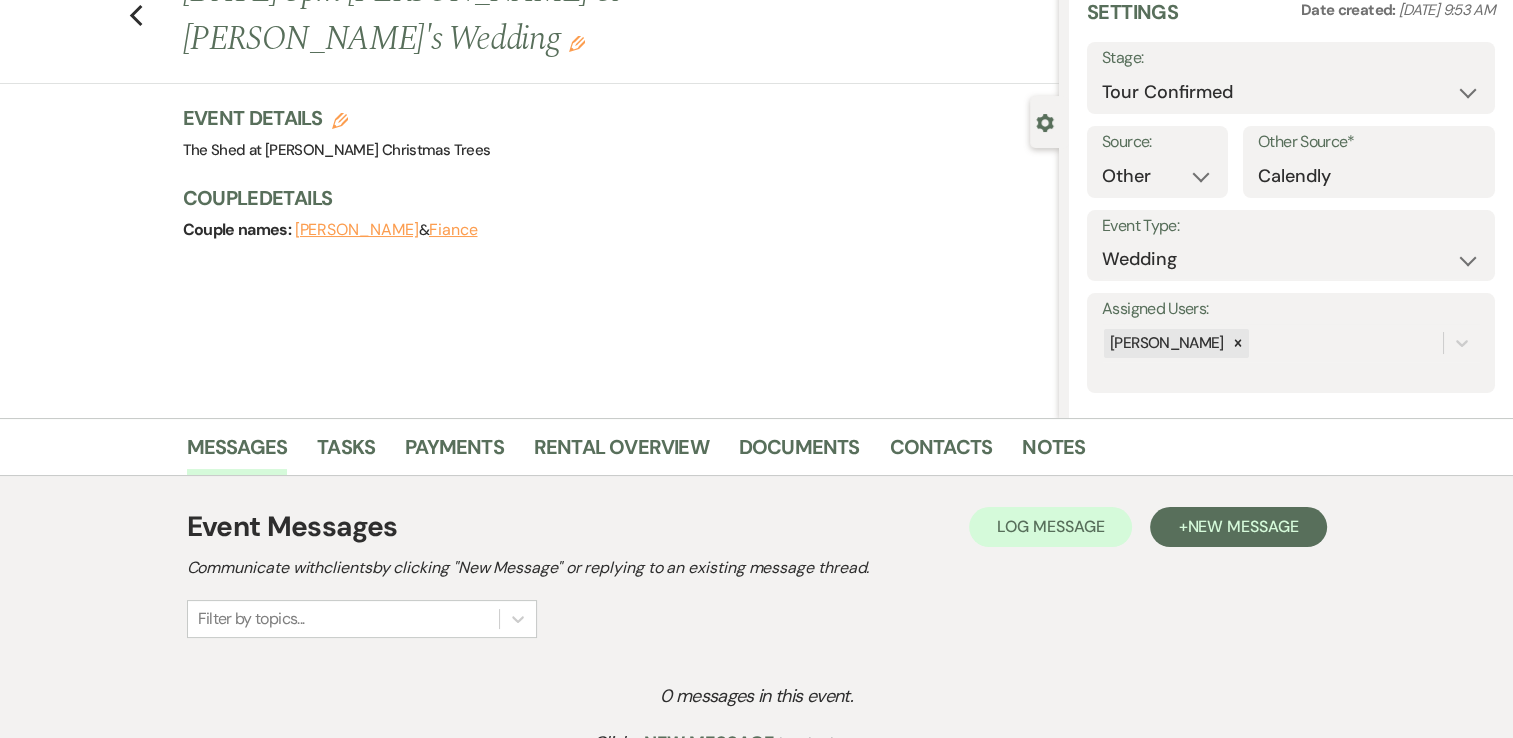 scroll, scrollTop: 0, scrollLeft: 0, axis: both 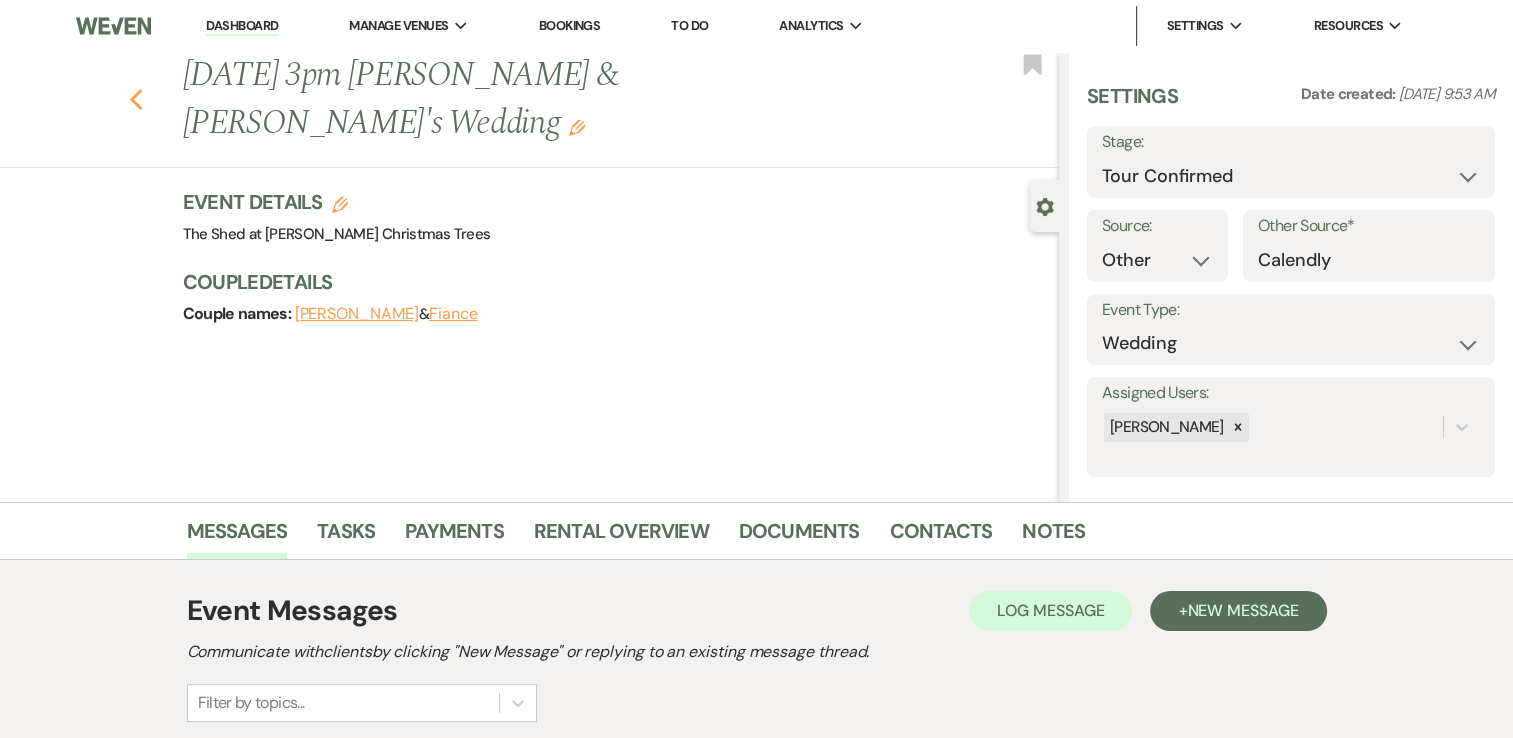click on "Previous" 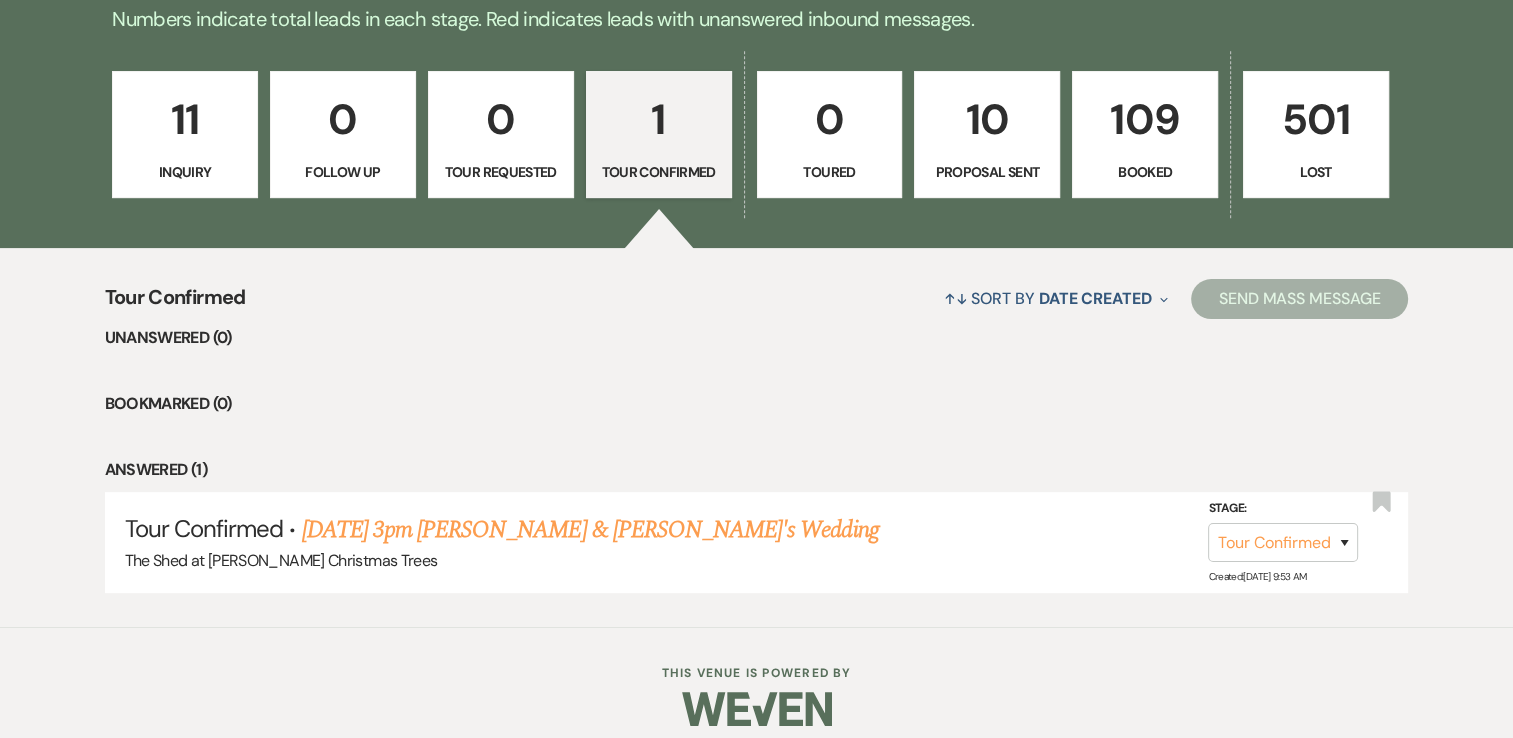 scroll, scrollTop: 545, scrollLeft: 0, axis: vertical 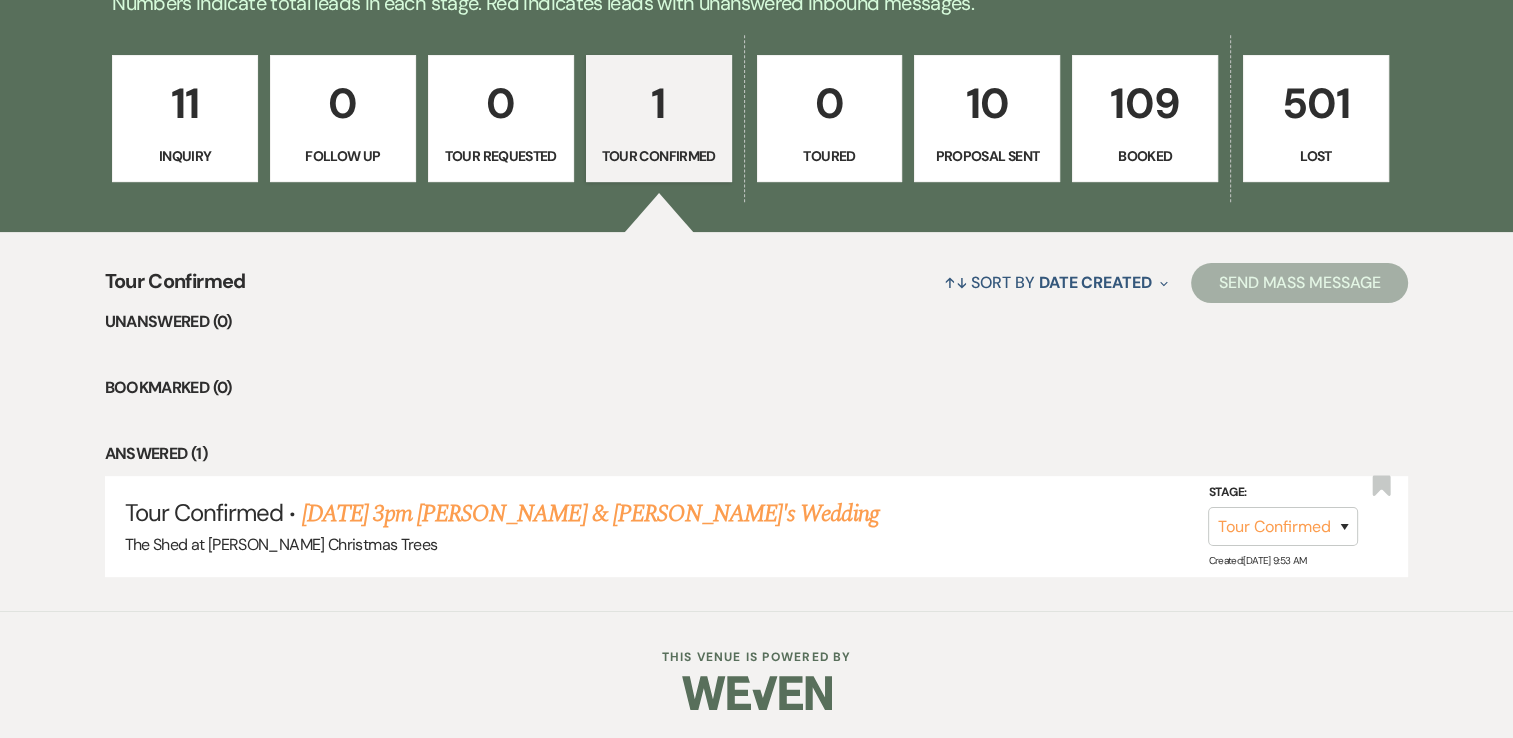 click on "Tour Confirmed" at bounding box center (659, 156) 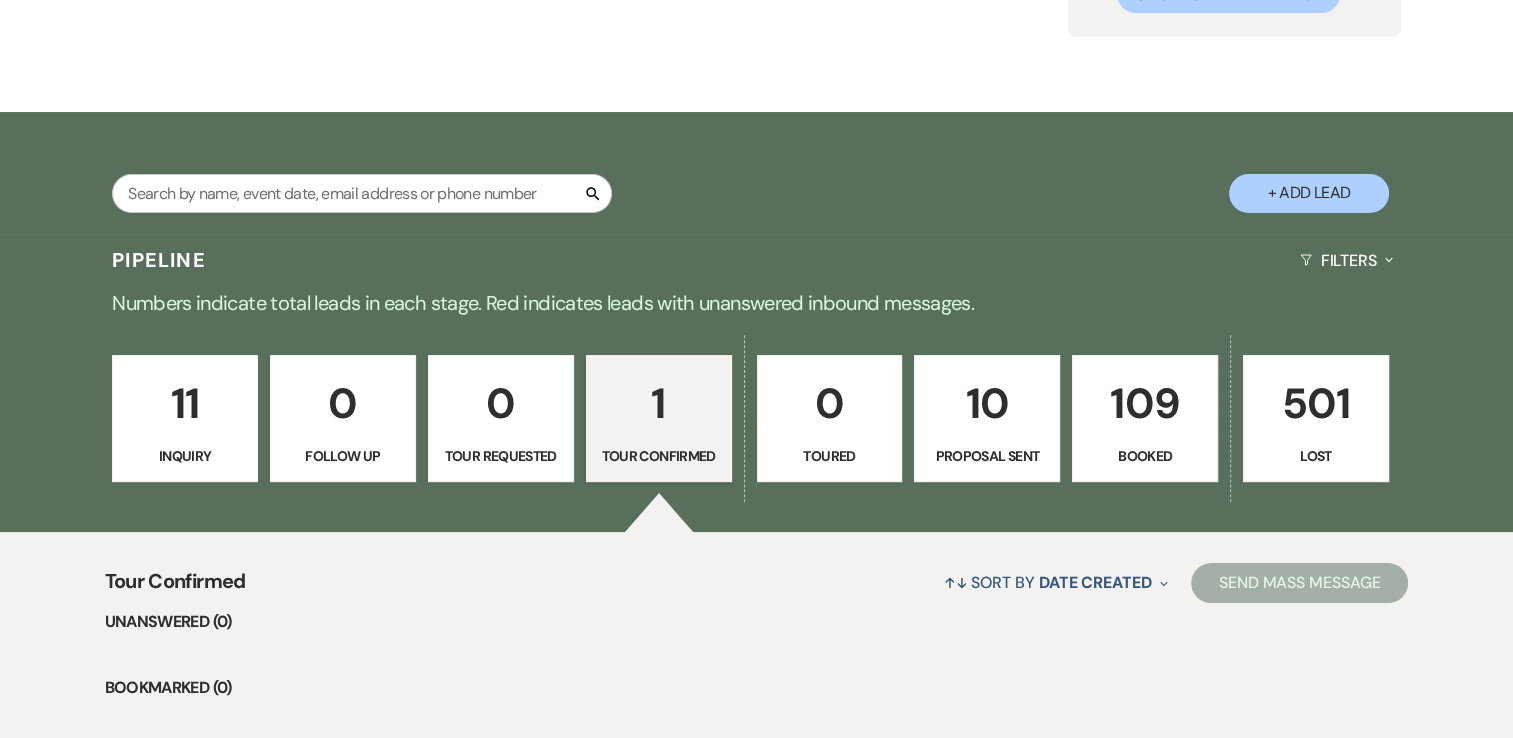 click on "+ Add Lead" at bounding box center [1309, 193] 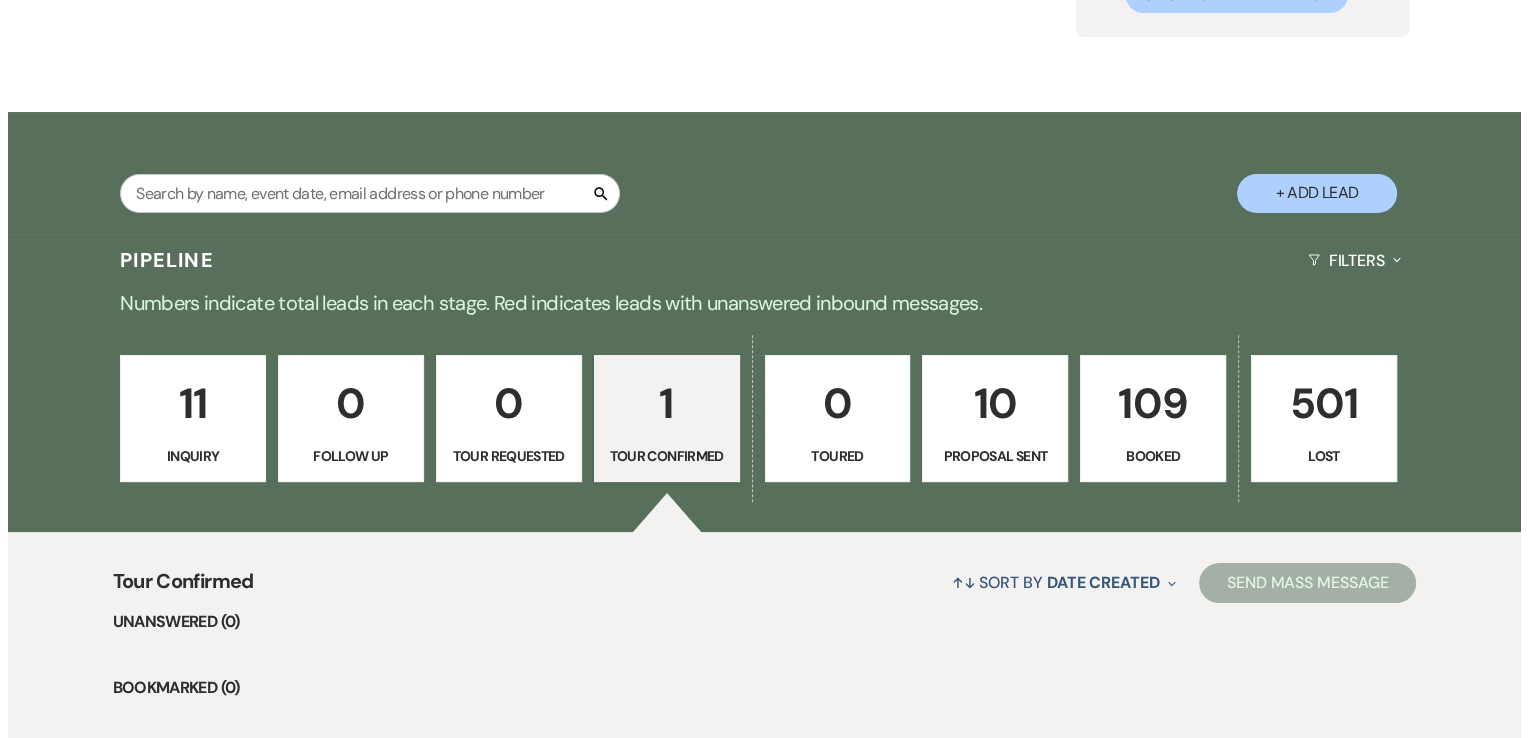 scroll, scrollTop: 246, scrollLeft: 0, axis: vertical 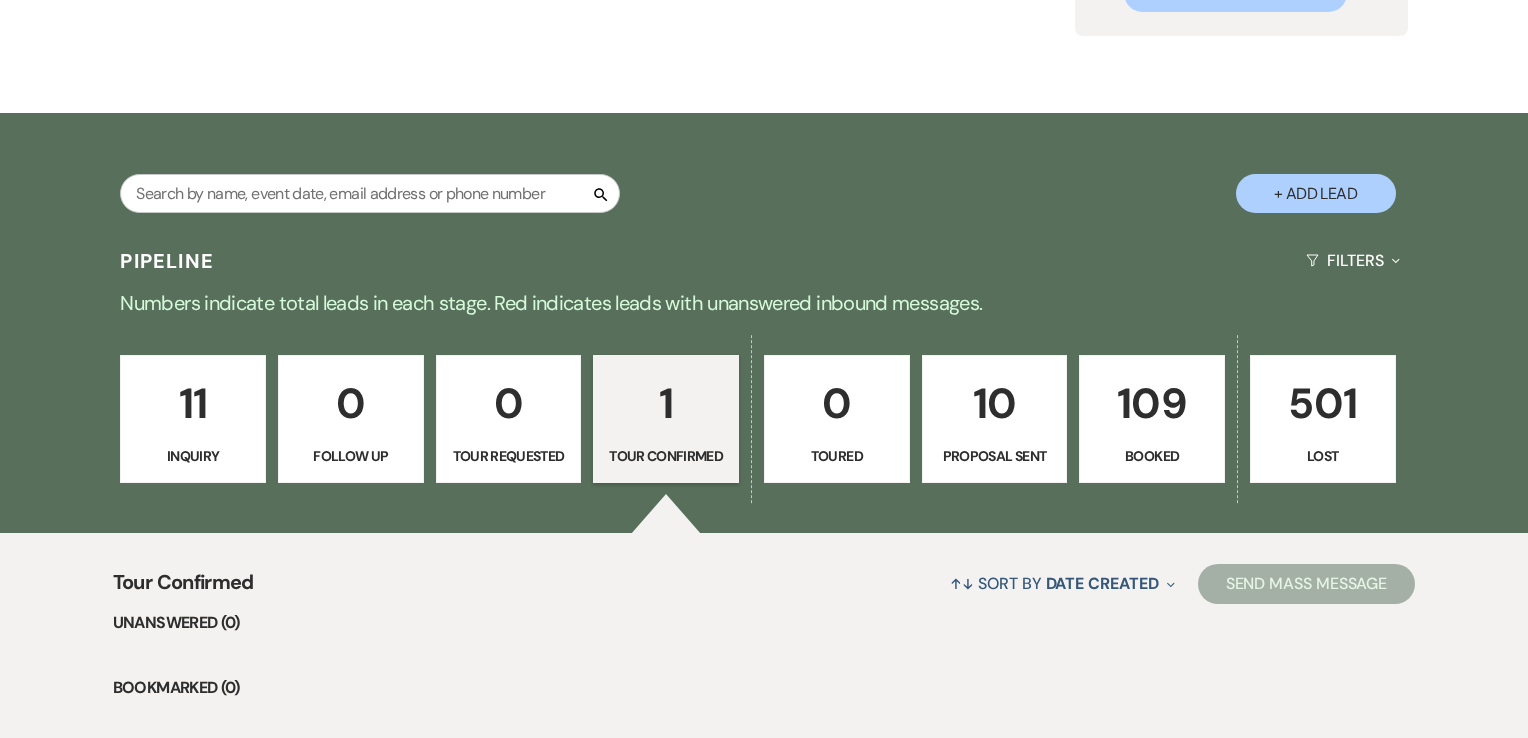 select on "652" 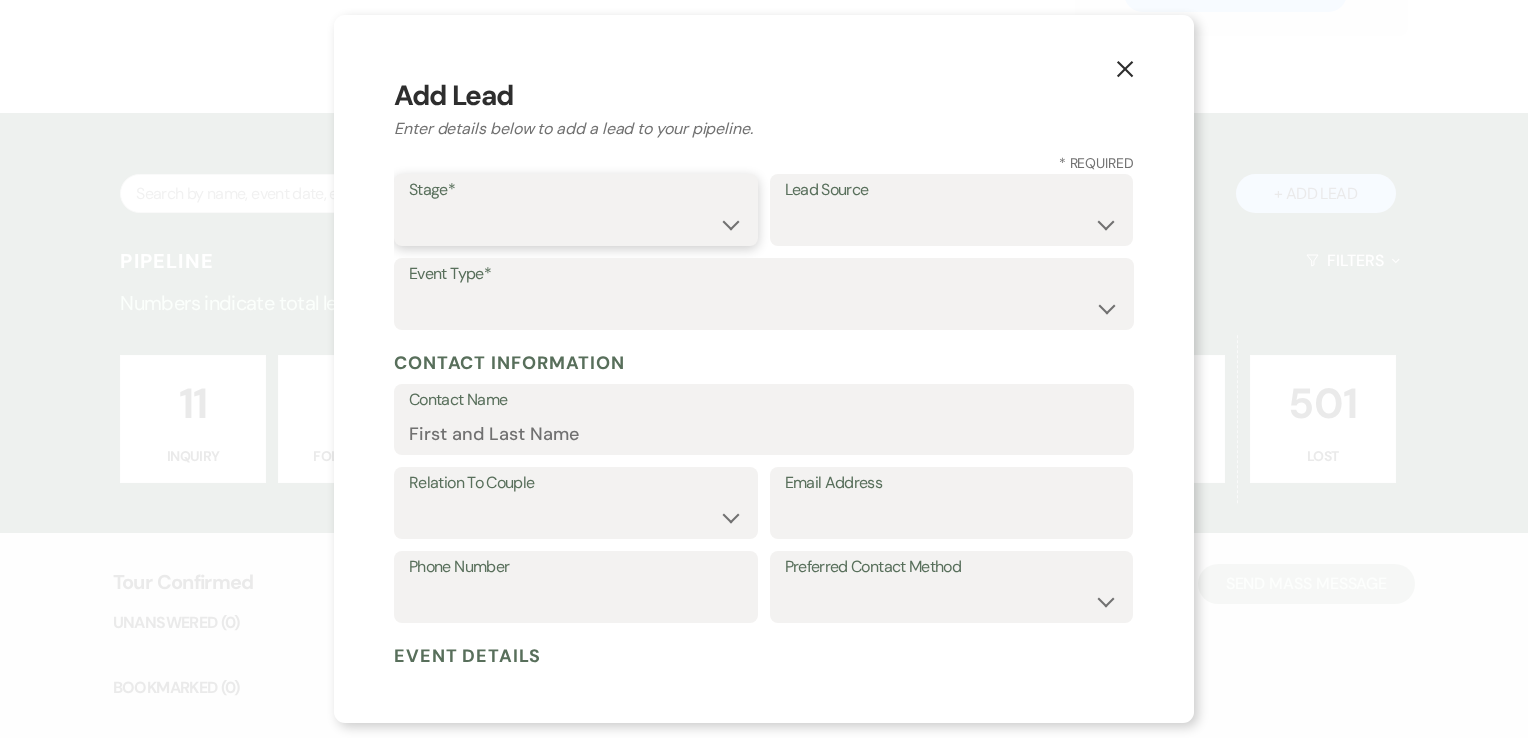 click on "Inquiry Follow Up Tour Requested Tour Confirmed Toured Proposal Sent Booked Lost" at bounding box center [576, 224] 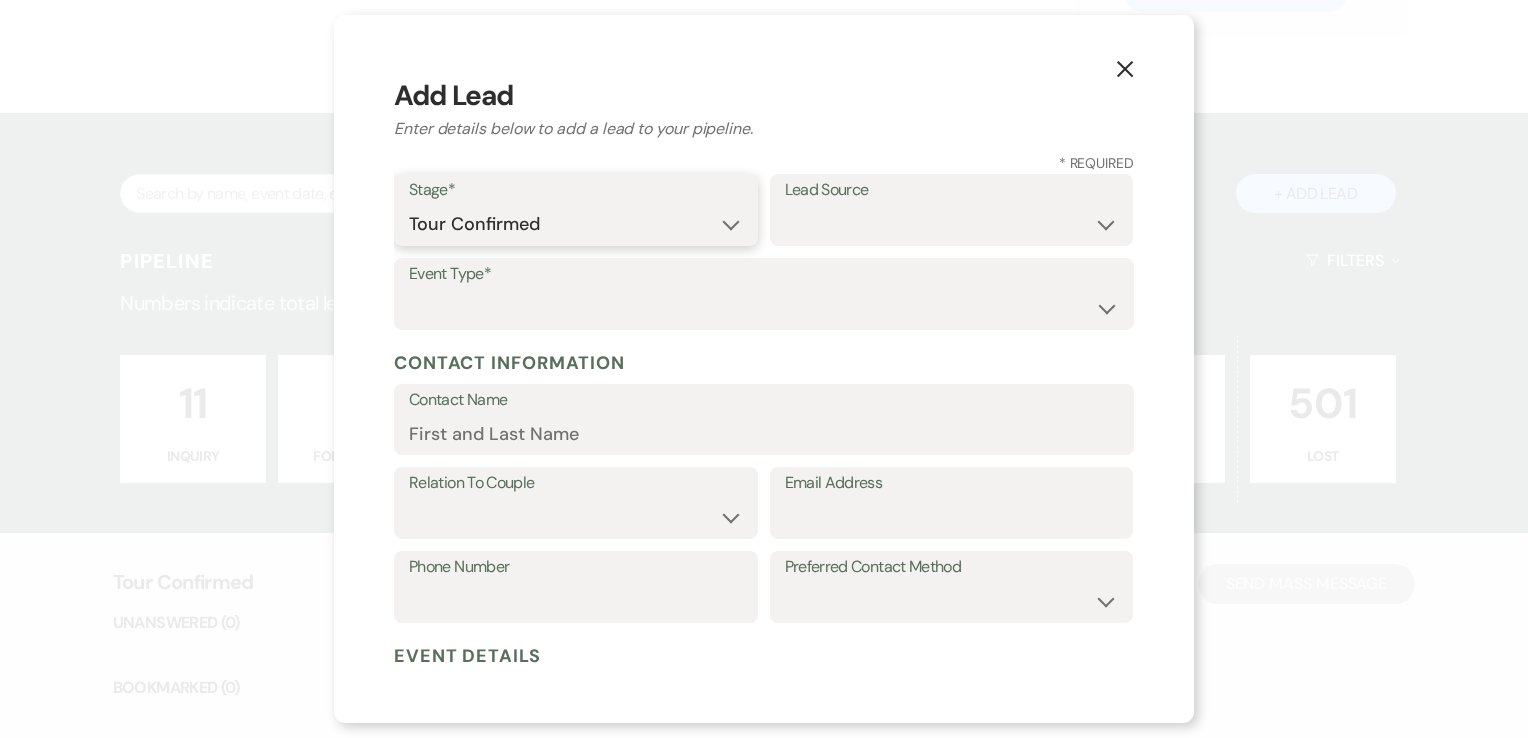 click on "Inquiry Follow Up Tour Requested Tour Confirmed Toured Proposal Sent Booked Lost" at bounding box center (576, 224) 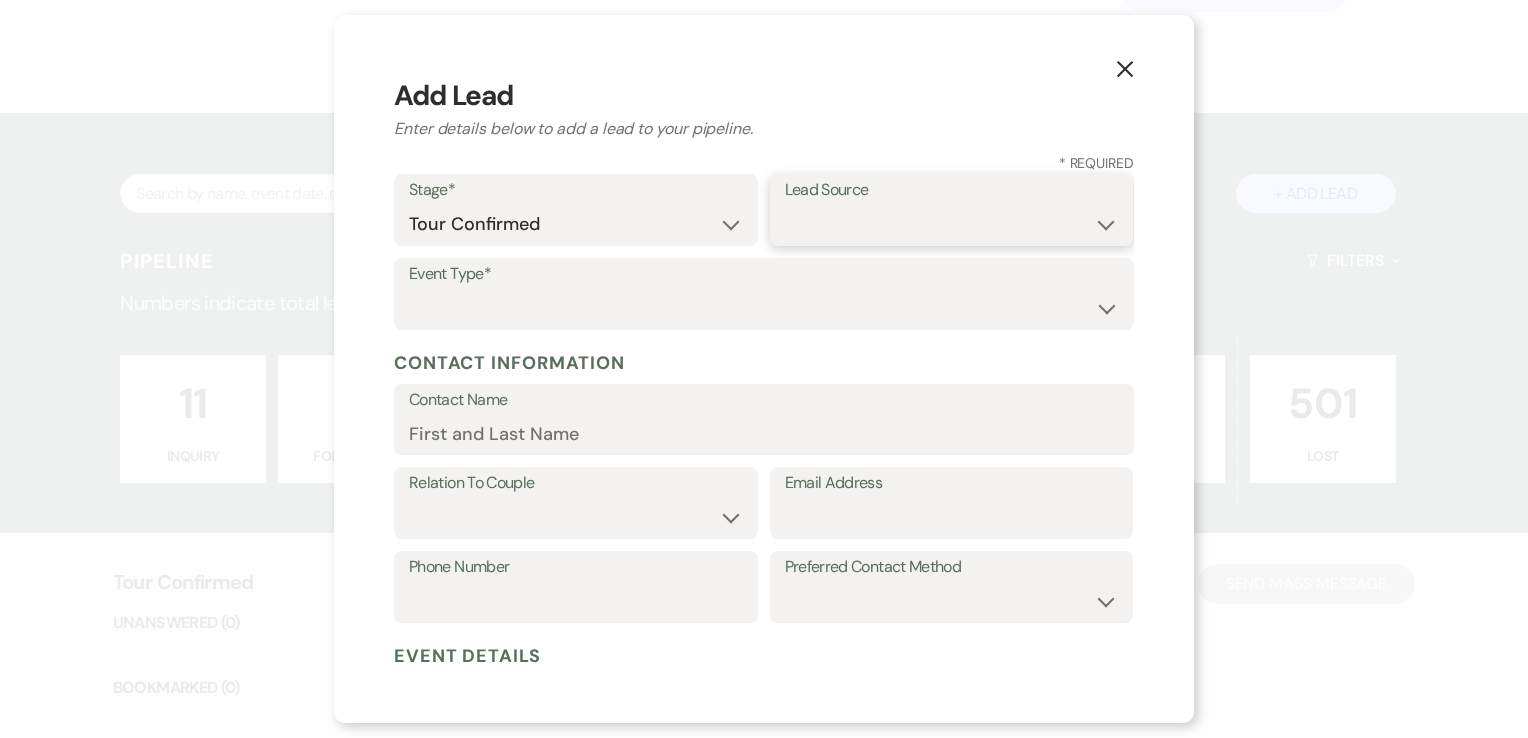 click on "Weven Venue Website Instagram Facebook Pinterest Google The Knot Wedding Wire Here Comes the Guide Wedding Spot Eventective Zola The Venue Report PartySlate VRBO / Homeaway Airbnb Wedding Show TikTok X / Twitter Phone Call Walk-in Vendor Referral Advertising Personal Referral Local Referral Other" at bounding box center (952, 224) 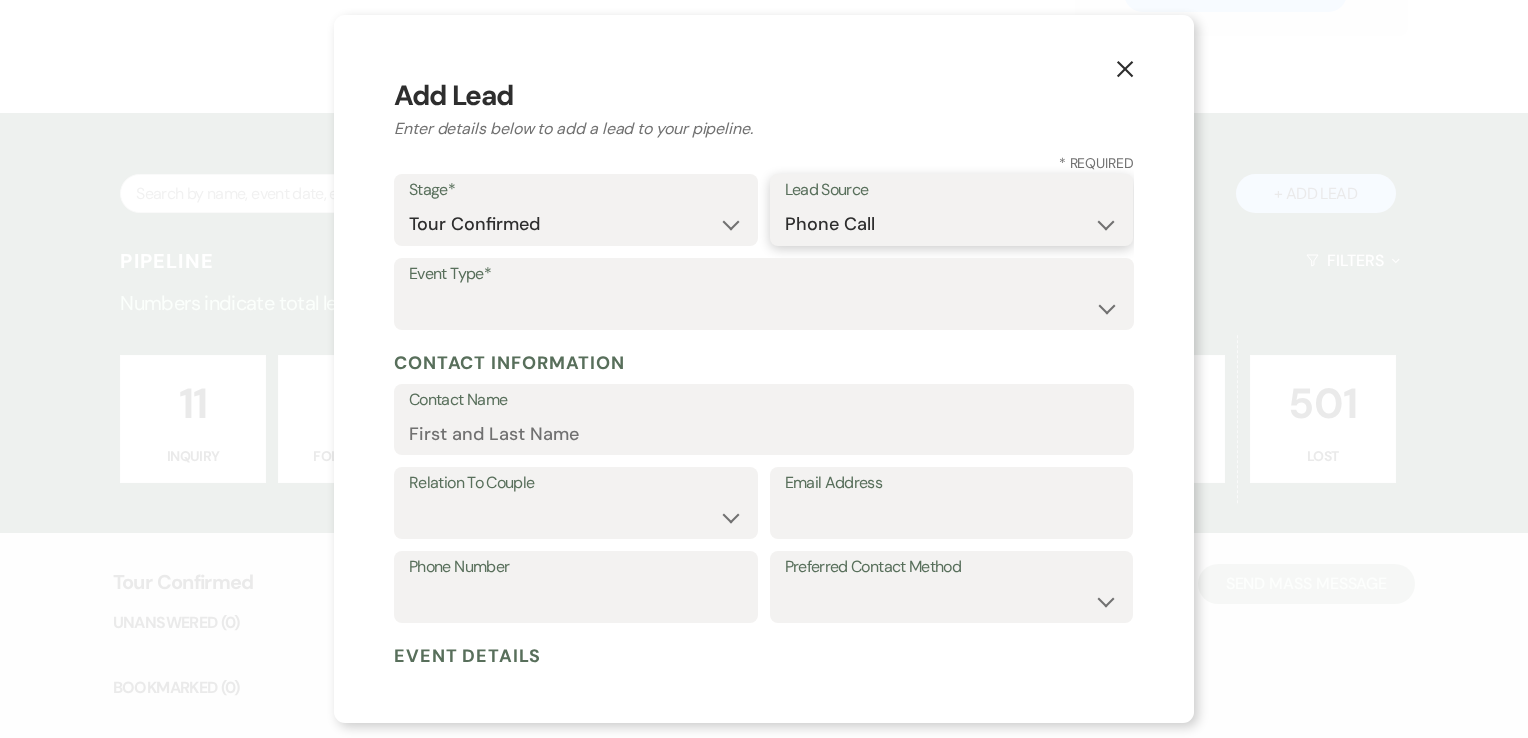 click on "Weven Venue Website Instagram Facebook Pinterest Google The Knot Wedding Wire Here Comes the Guide Wedding Spot Eventective Zola The Venue Report PartySlate VRBO / Homeaway Airbnb Wedding Show TikTok X / Twitter Phone Call Walk-in Vendor Referral Advertising Personal Referral Local Referral Other" at bounding box center [952, 224] 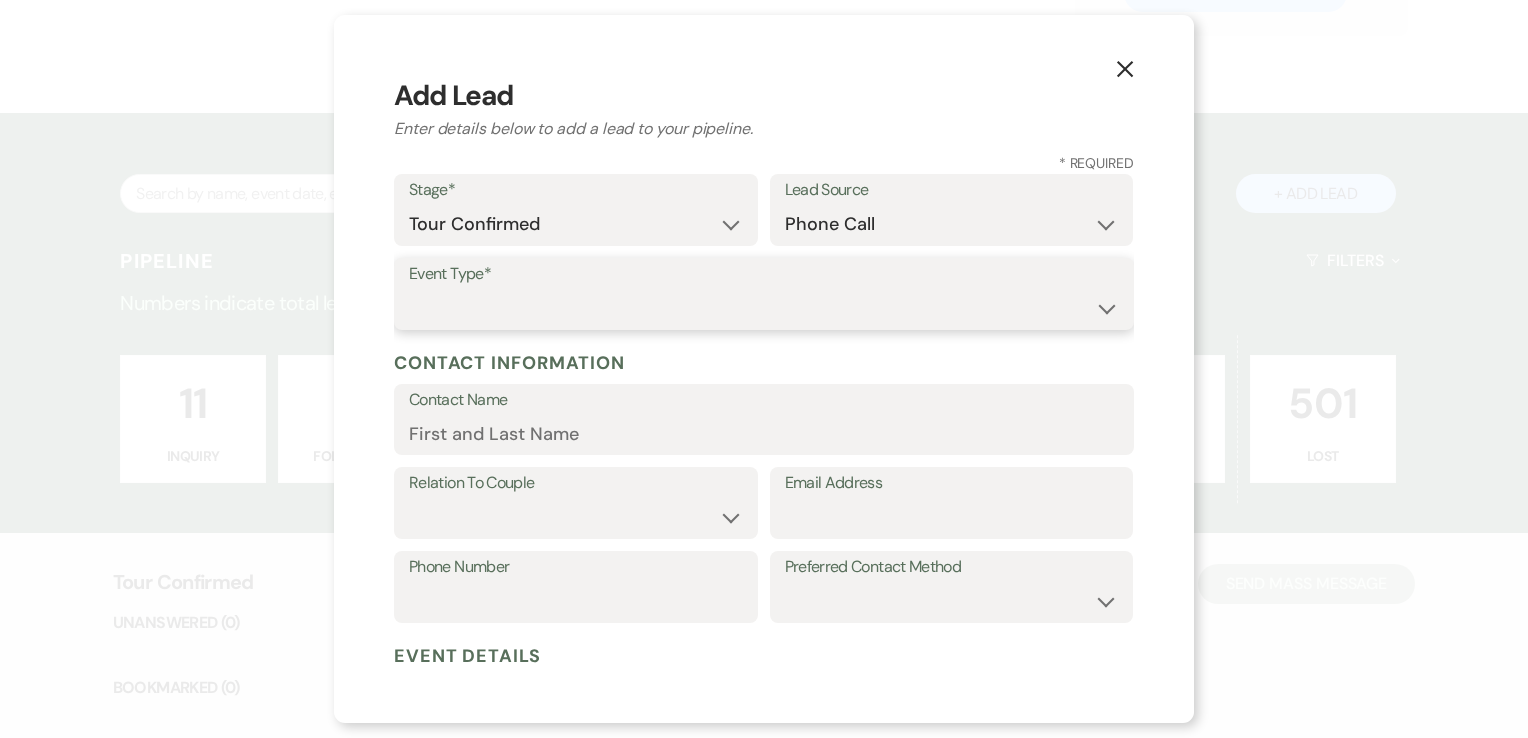 click on "Wedding Anniversary Party Baby Shower Bachelorette / Bachelor Party Birthday Party Bridal Shower Brunch Community Event Concert Corporate Event Elopement End of Life Celebration Engagement Party Fundraiser Graduation Party Micro Wedding Prom Quinceañera Rehearsal Dinner Religious Event Retreat Other" at bounding box center (764, 308) 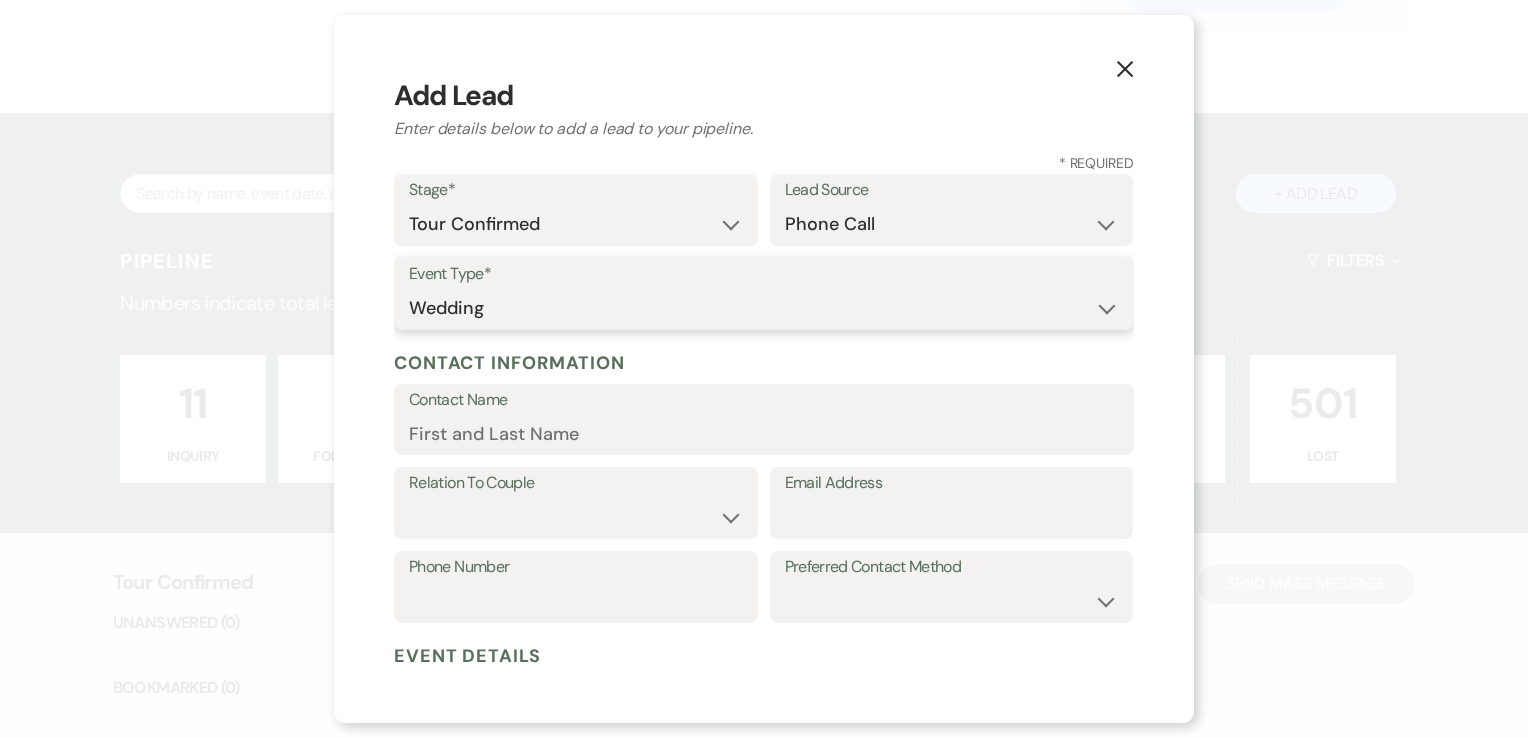 click on "Wedding Anniversary Party Baby Shower Bachelorette / Bachelor Party Birthday Party Bridal Shower Brunch Community Event Concert Corporate Event Elopement End of Life Celebration Engagement Party Fundraiser Graduation Party Micro Wedding Prom Quinceañera Rehearsal Dinner Religious Event Retreat Other" at bounding box center (764, 308) 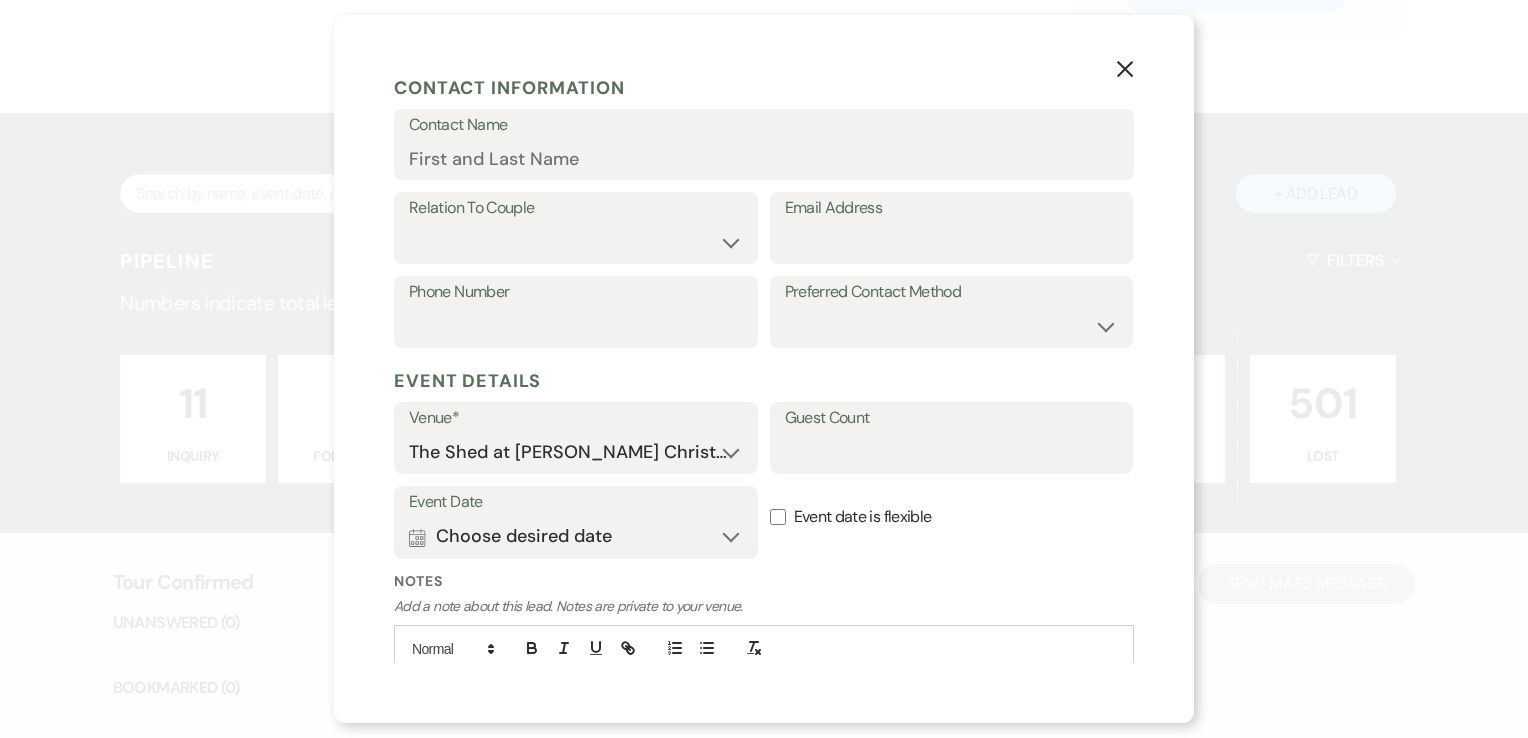 scroll, scrollTop: 300, scrollLeft: 0, axis: vertical 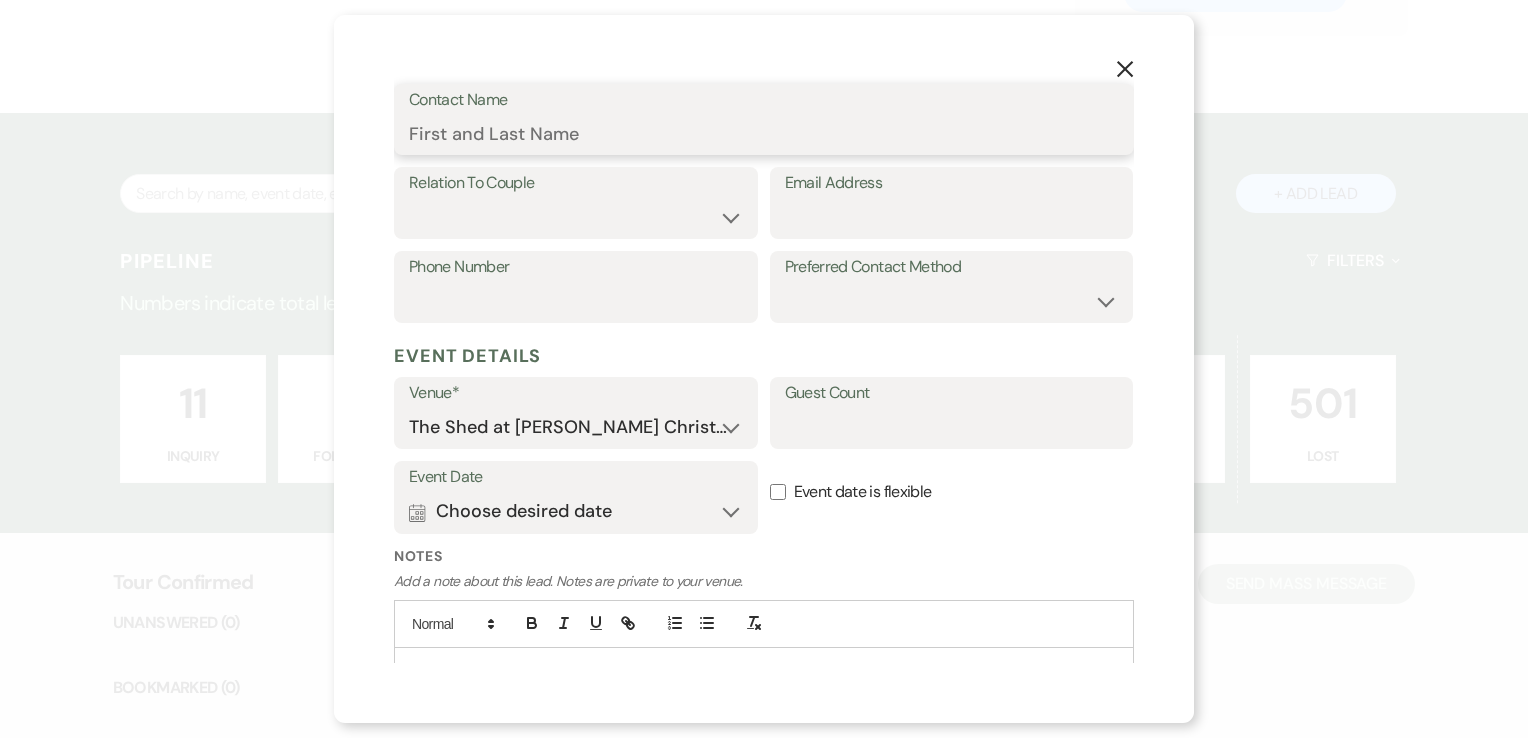 click on "Contact Name" at bounding box center [764, 133] 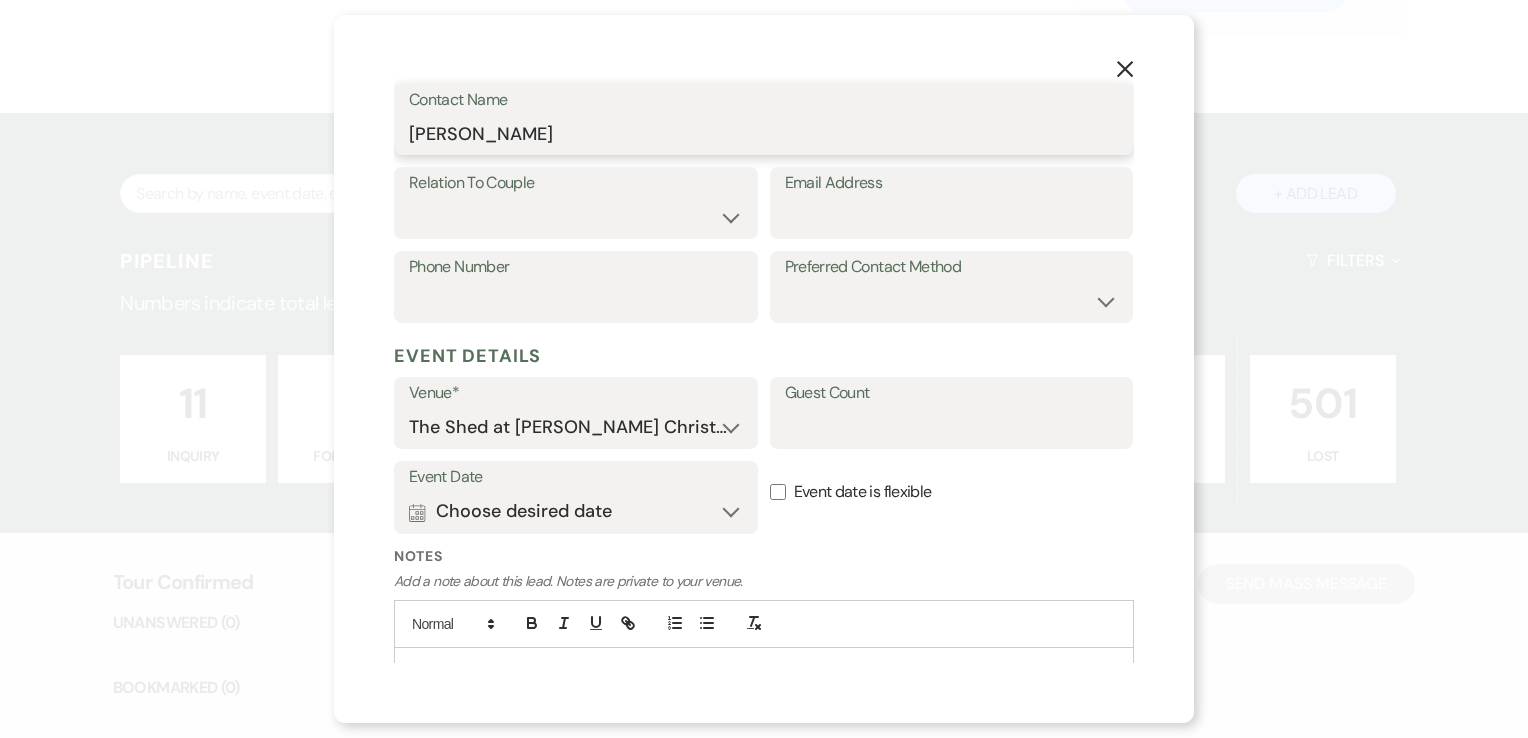 type on "Destiny Calvin" 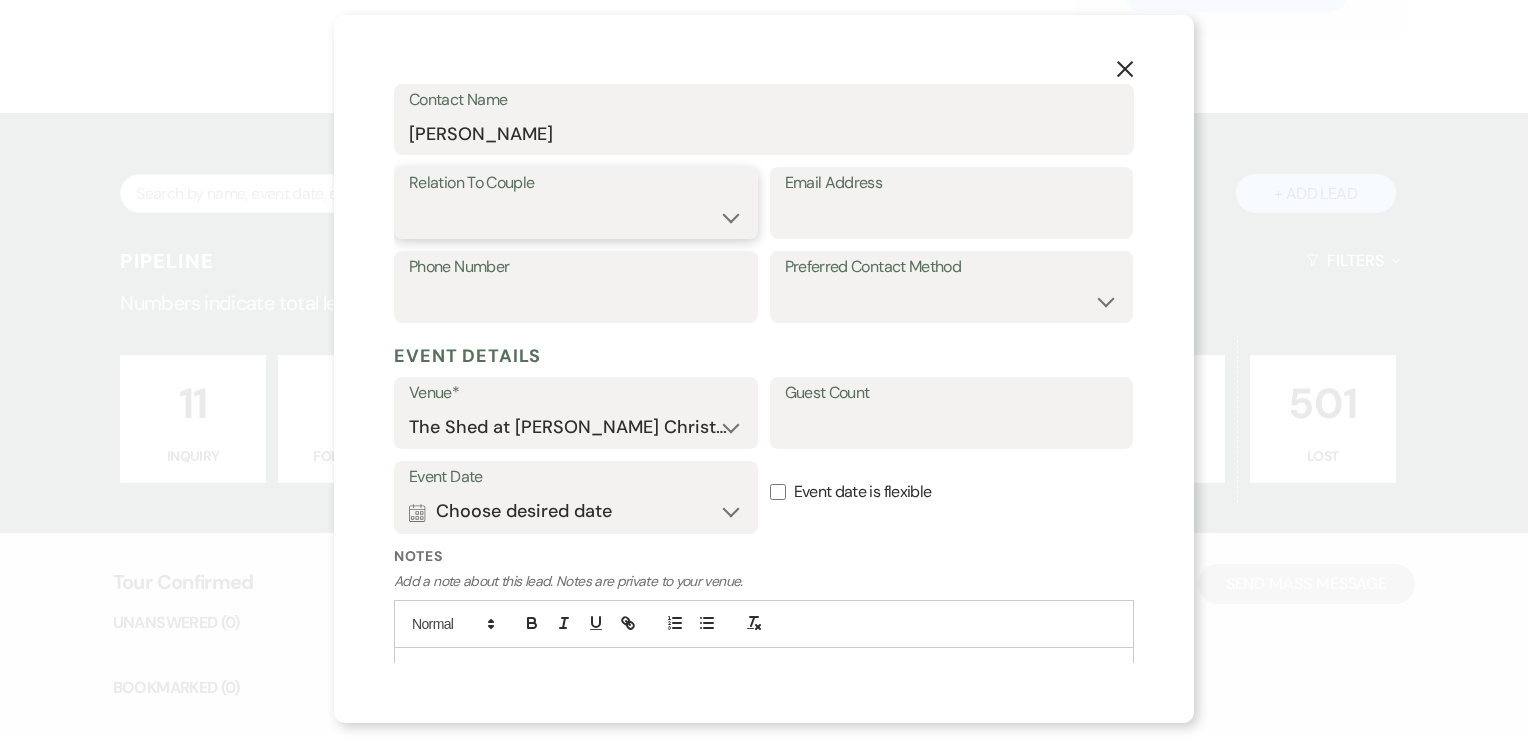 select on "1" 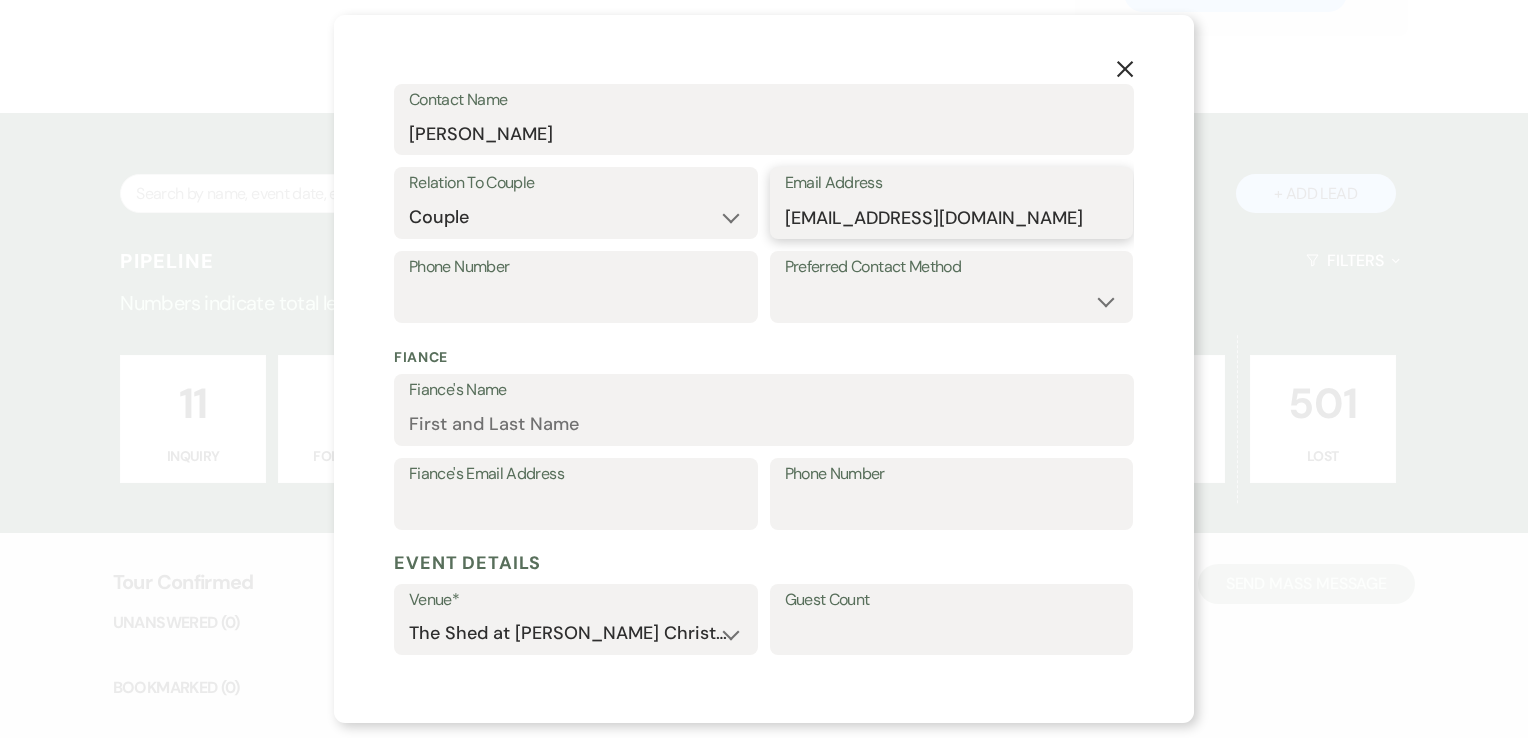 type on "princessdestinykate@hotmail.com" 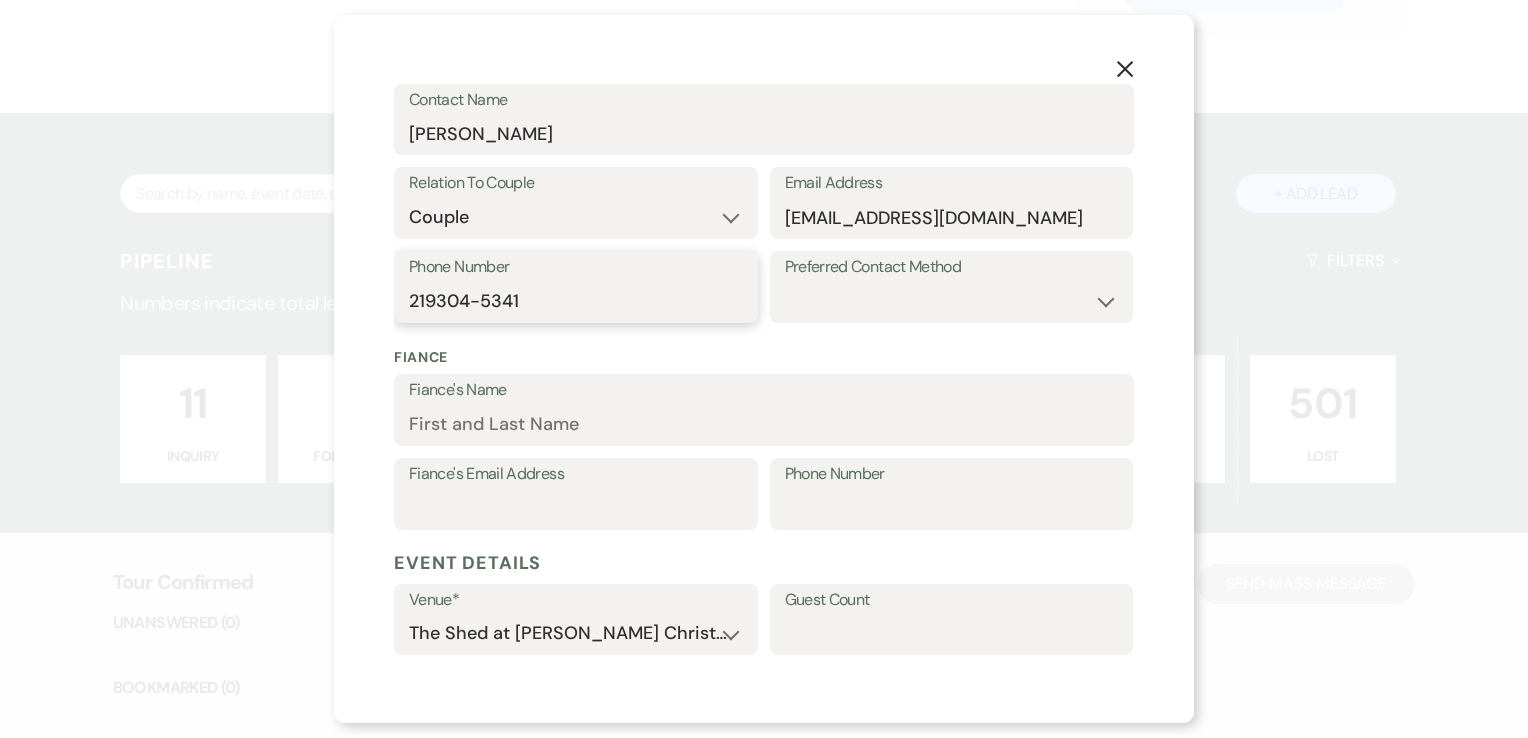 type on "219304-5341" 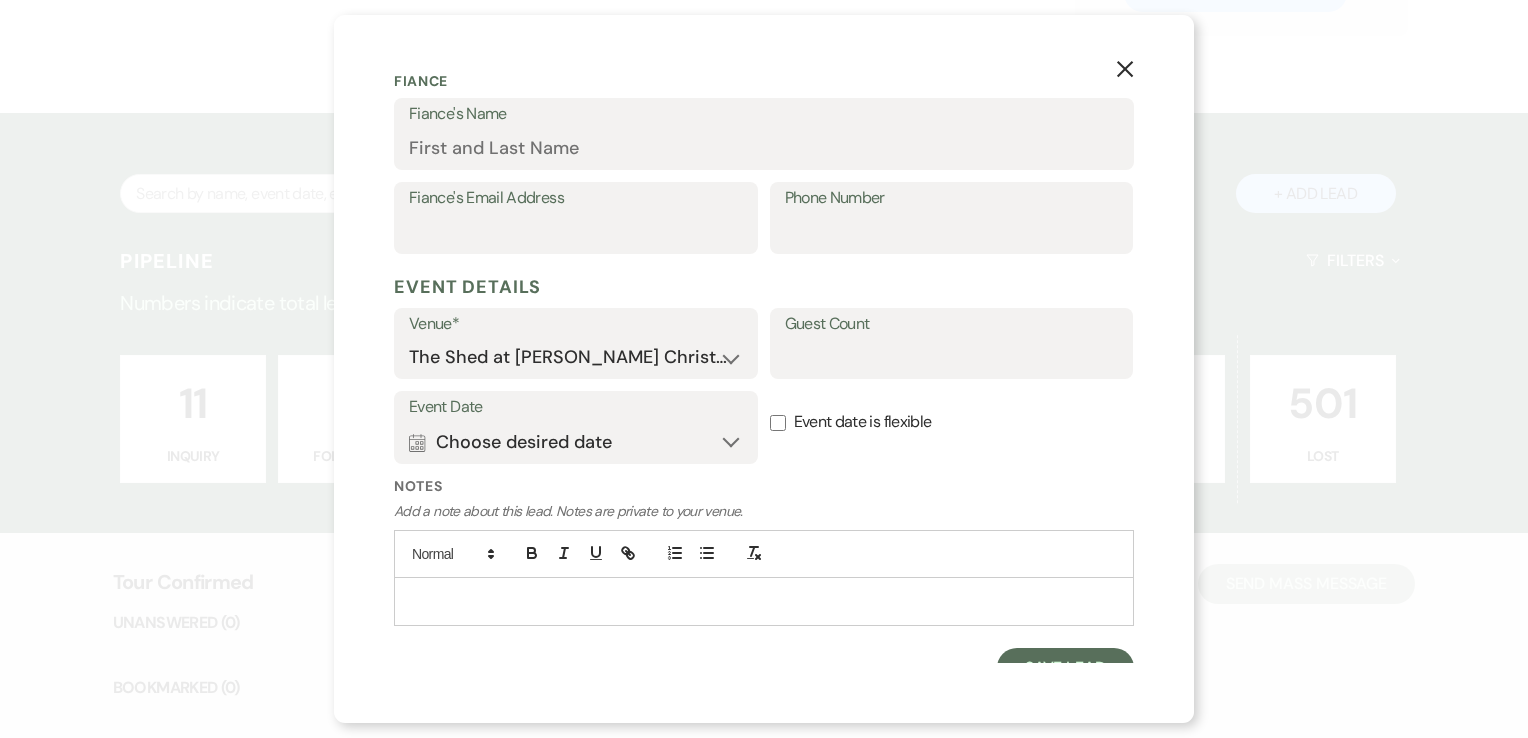 scroll, scrollTop: 598, scrollLeft: 0, axis: vertical 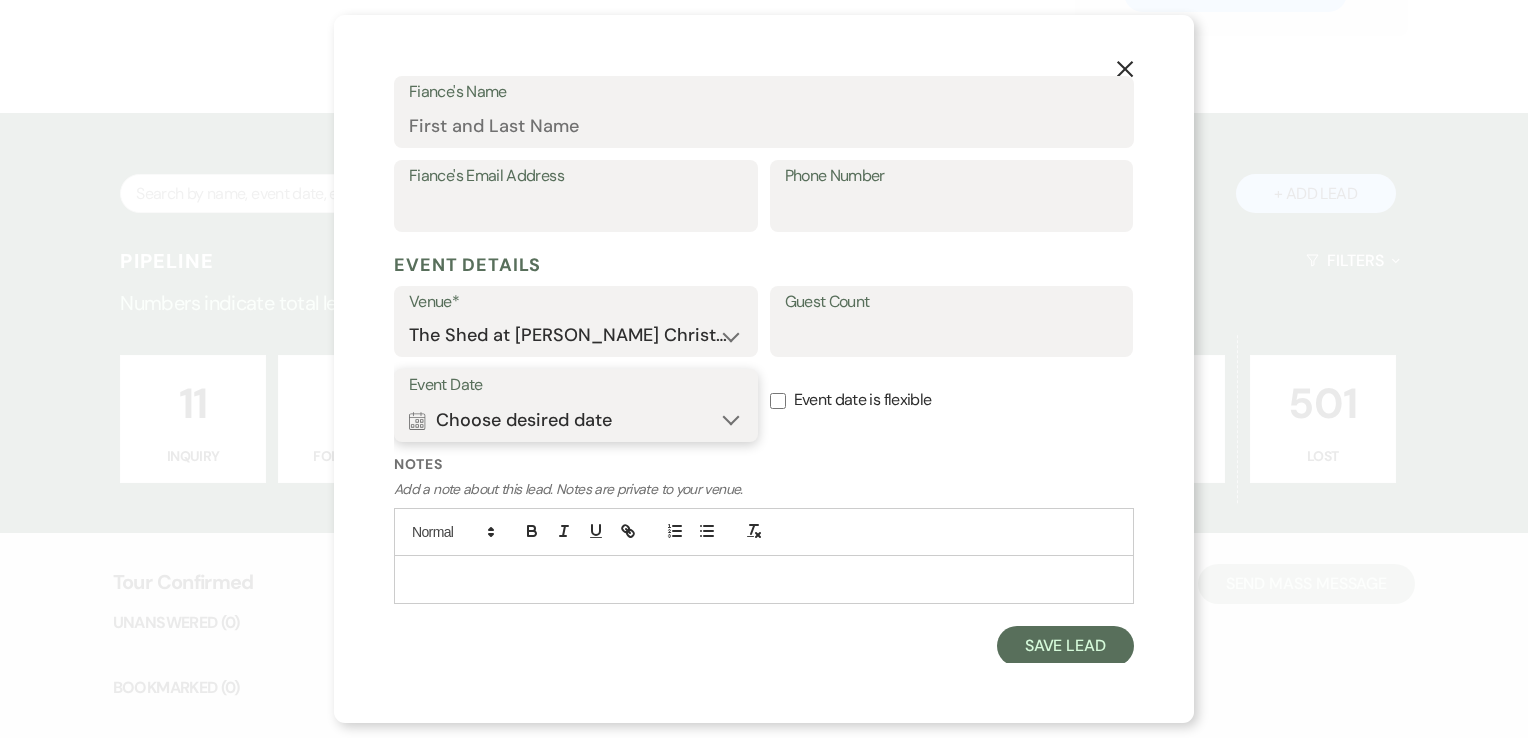 click on "Calendar Choose desired date Expand" at bounding box center (576, 420) 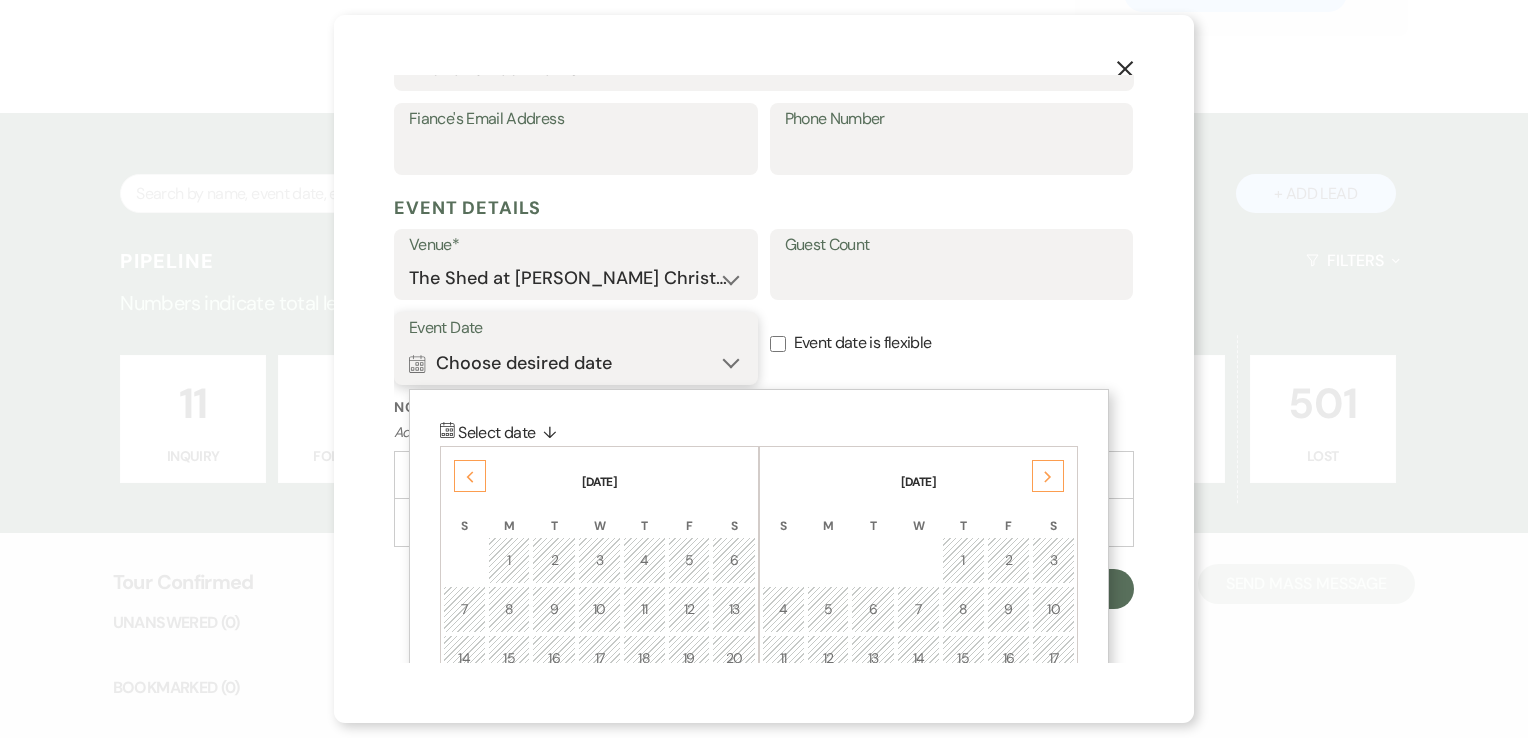 scroll, scrollTop: 847, scrollLeft: 0, axis: vertical 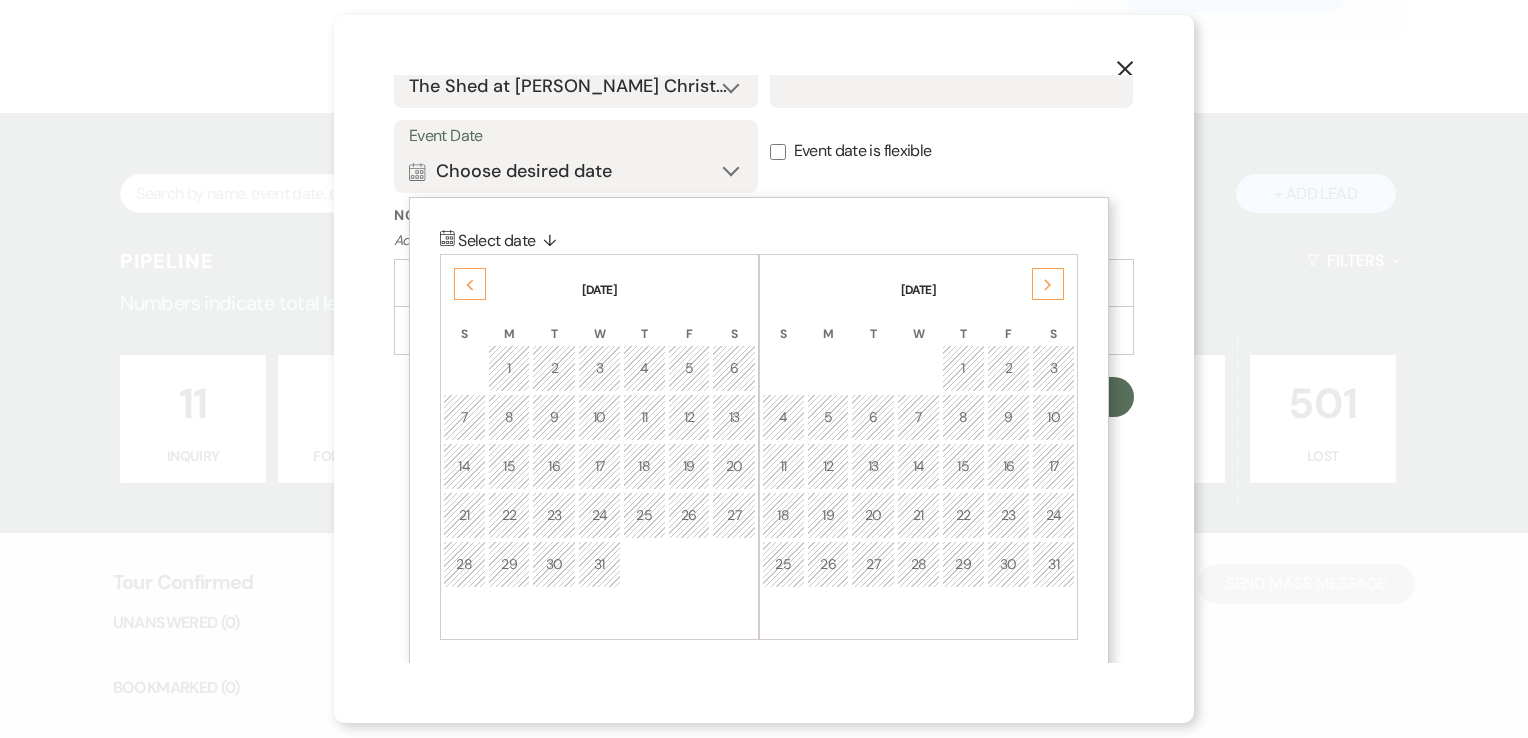 click on "Next" 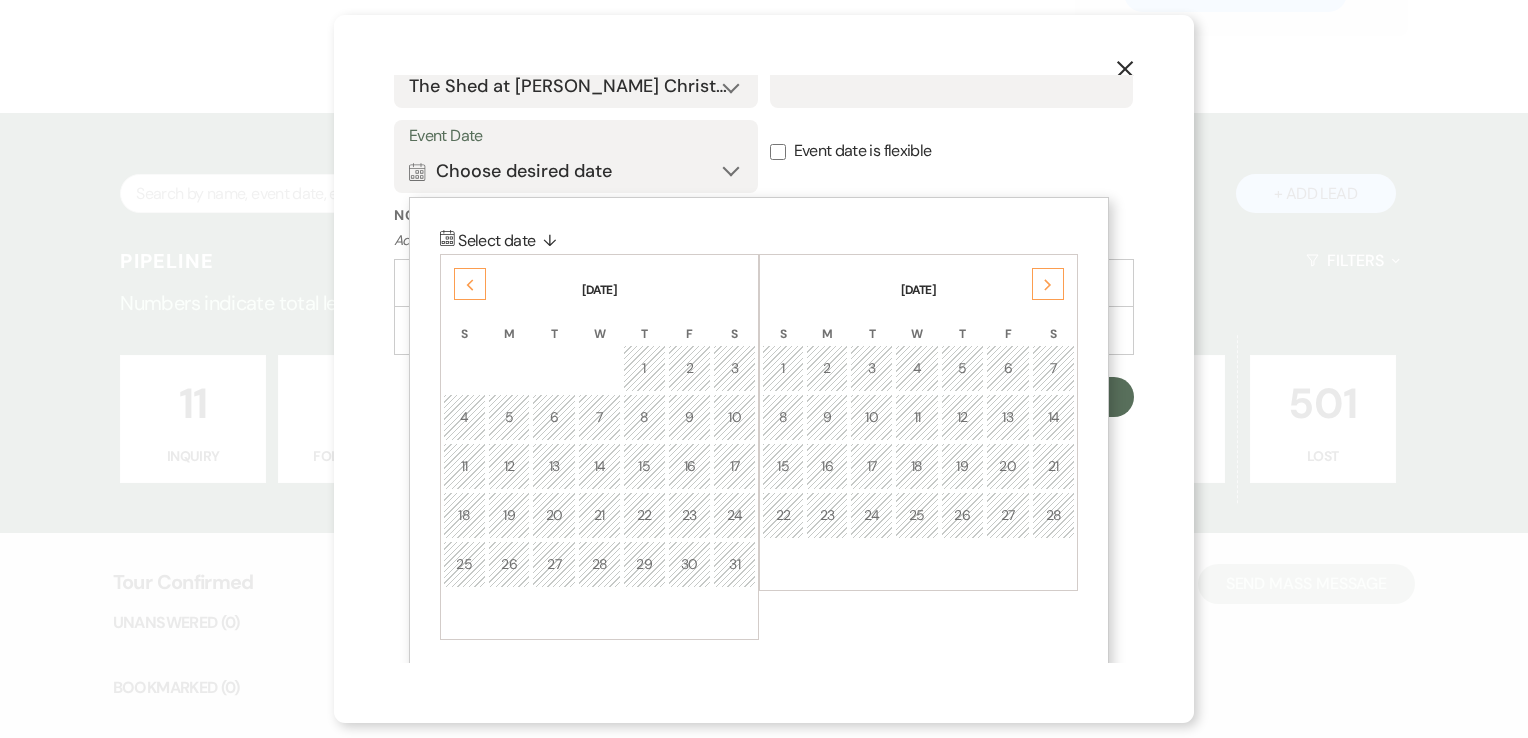 click on "Next" 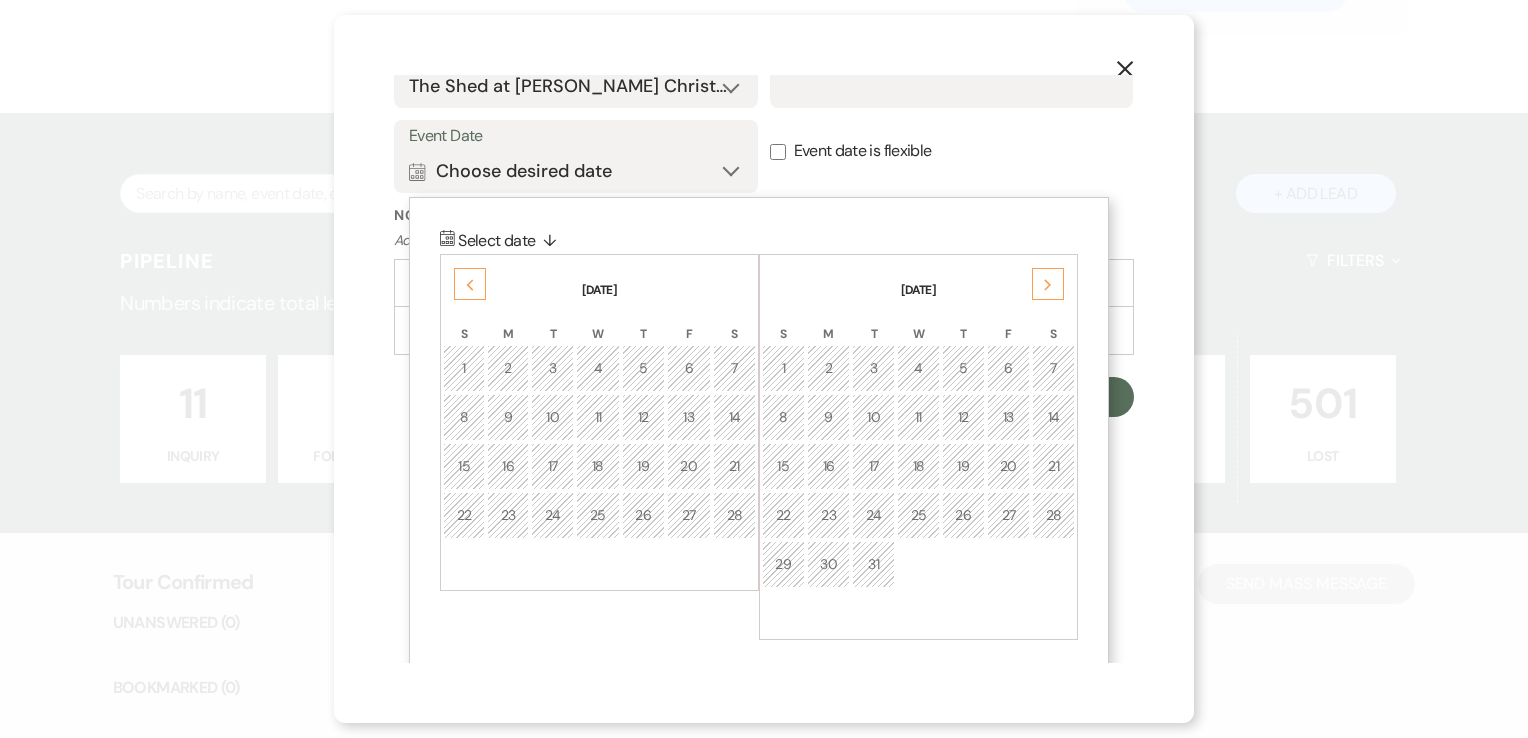 click on "Next" 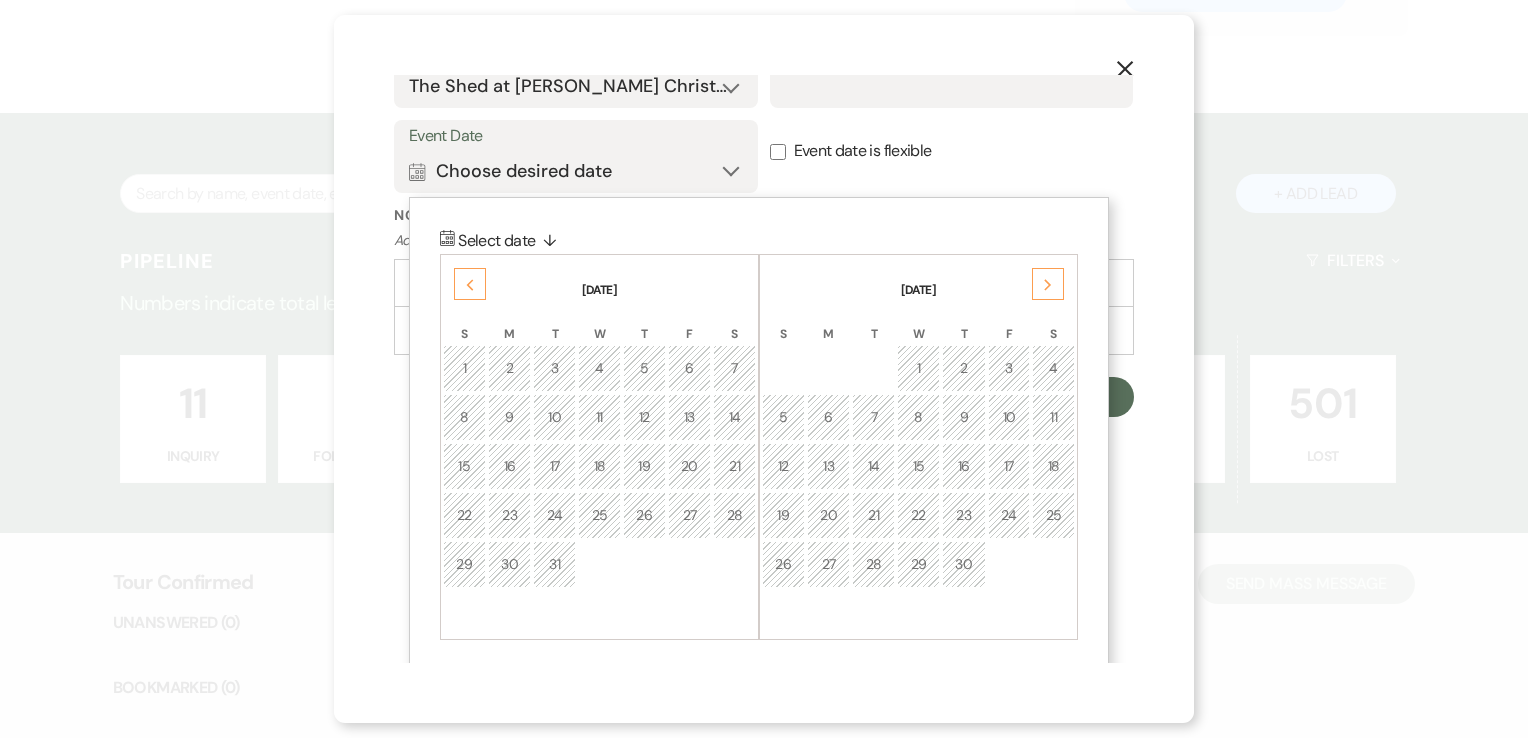 click on "Next" 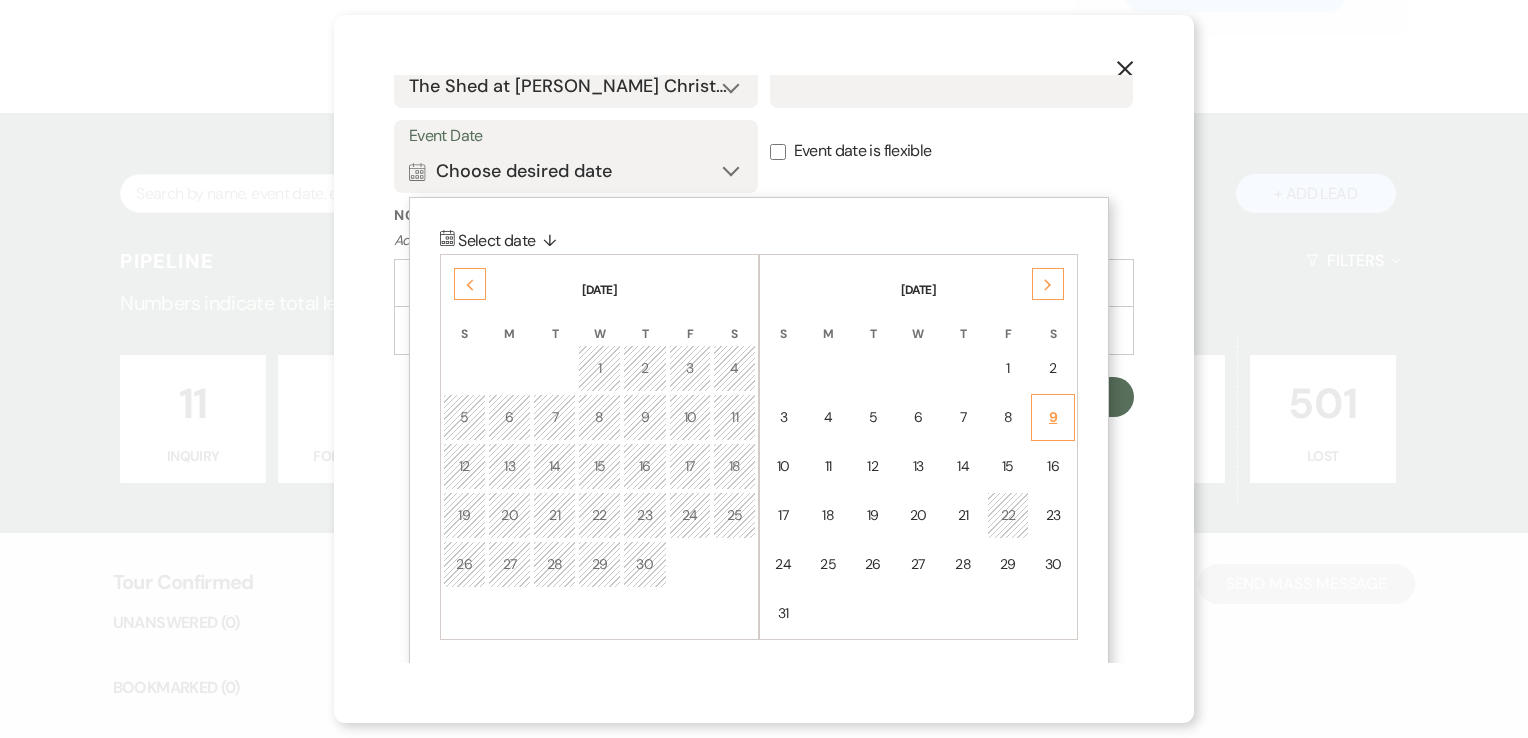 drag, startPoint x: 1038, startPoint y: 278, endPoint x: 1053, endPoint y: 410, distance: 132.84953 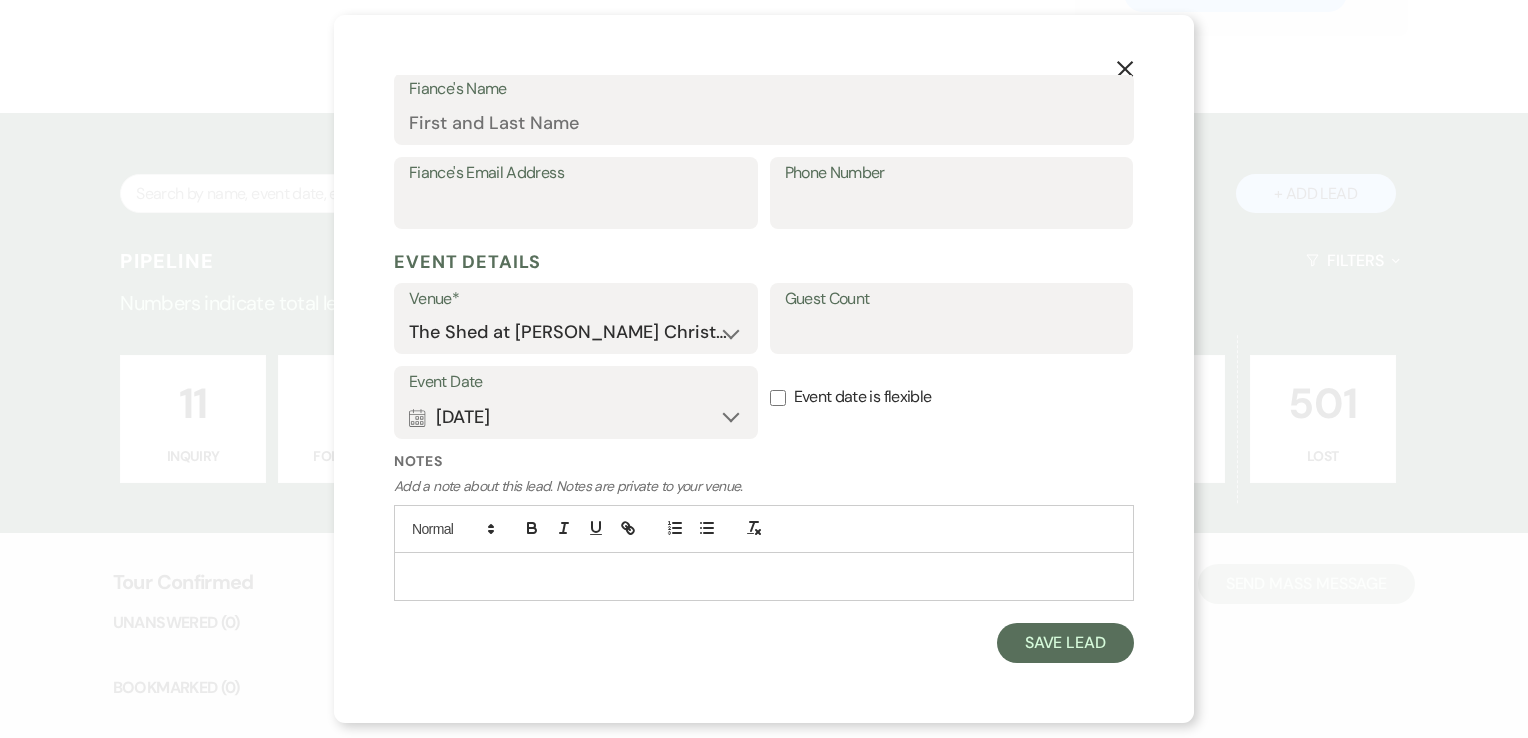 scroll, scrollTop: 598, scrollLeft: 0, axis: vertical 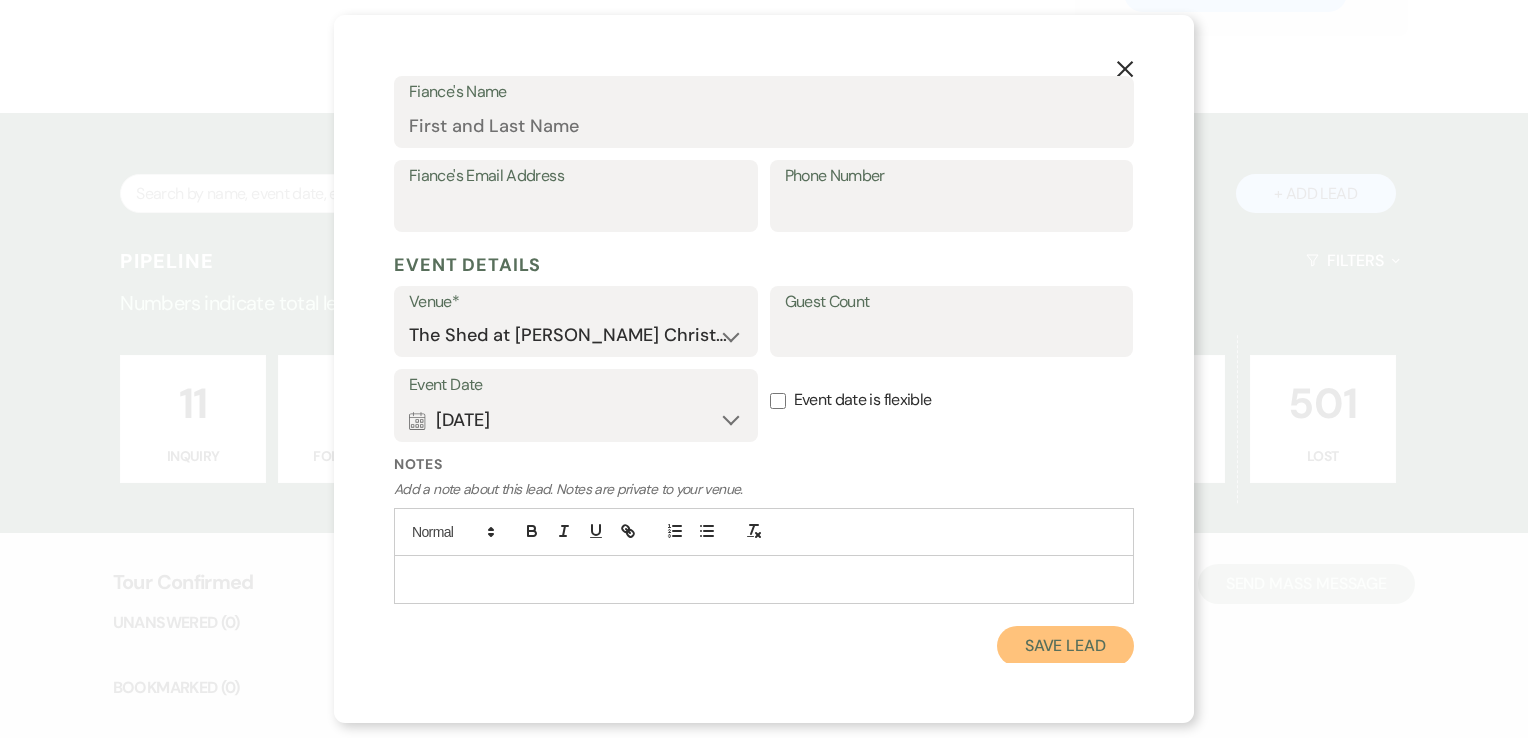 click on "Save Lead" at bounding box center [1065, 646] 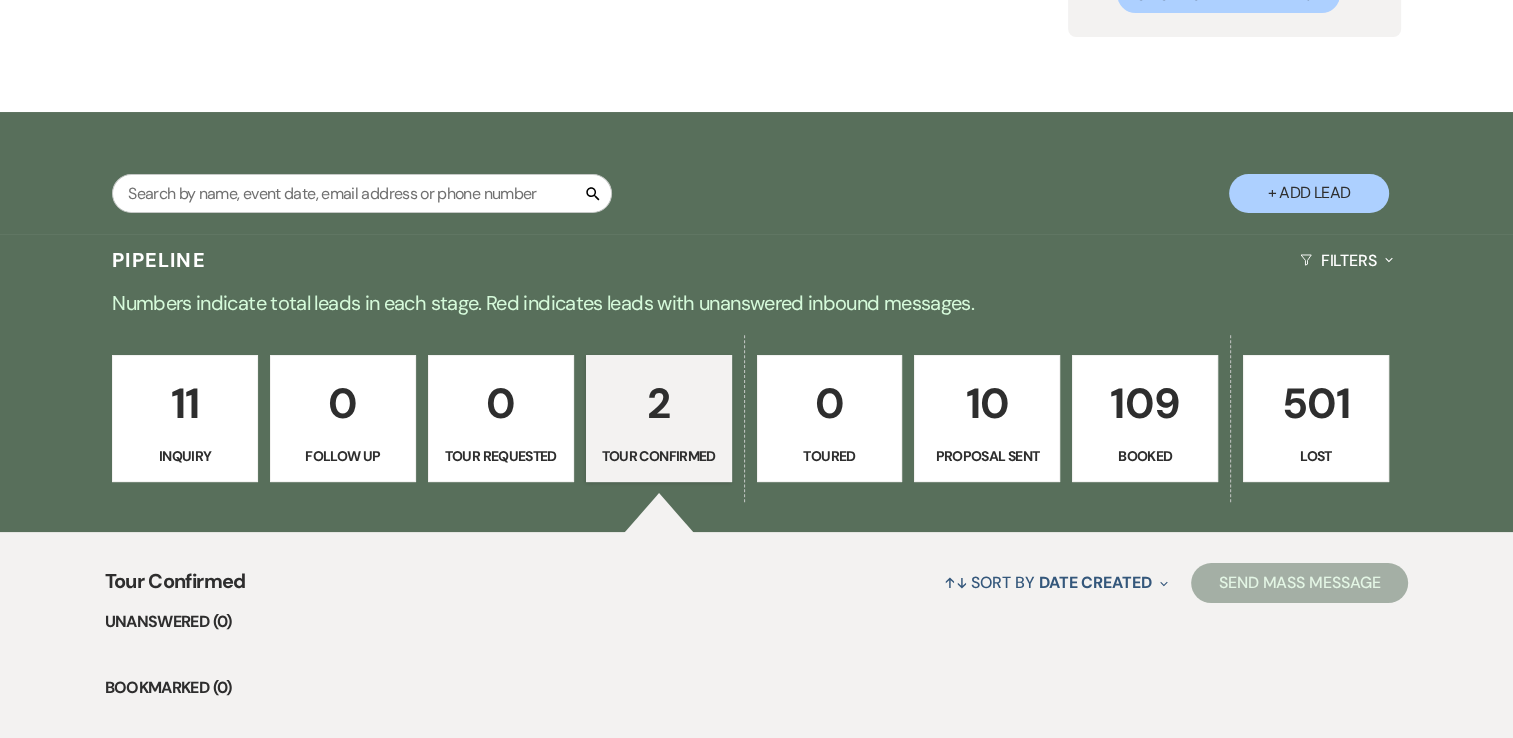 select on "4" 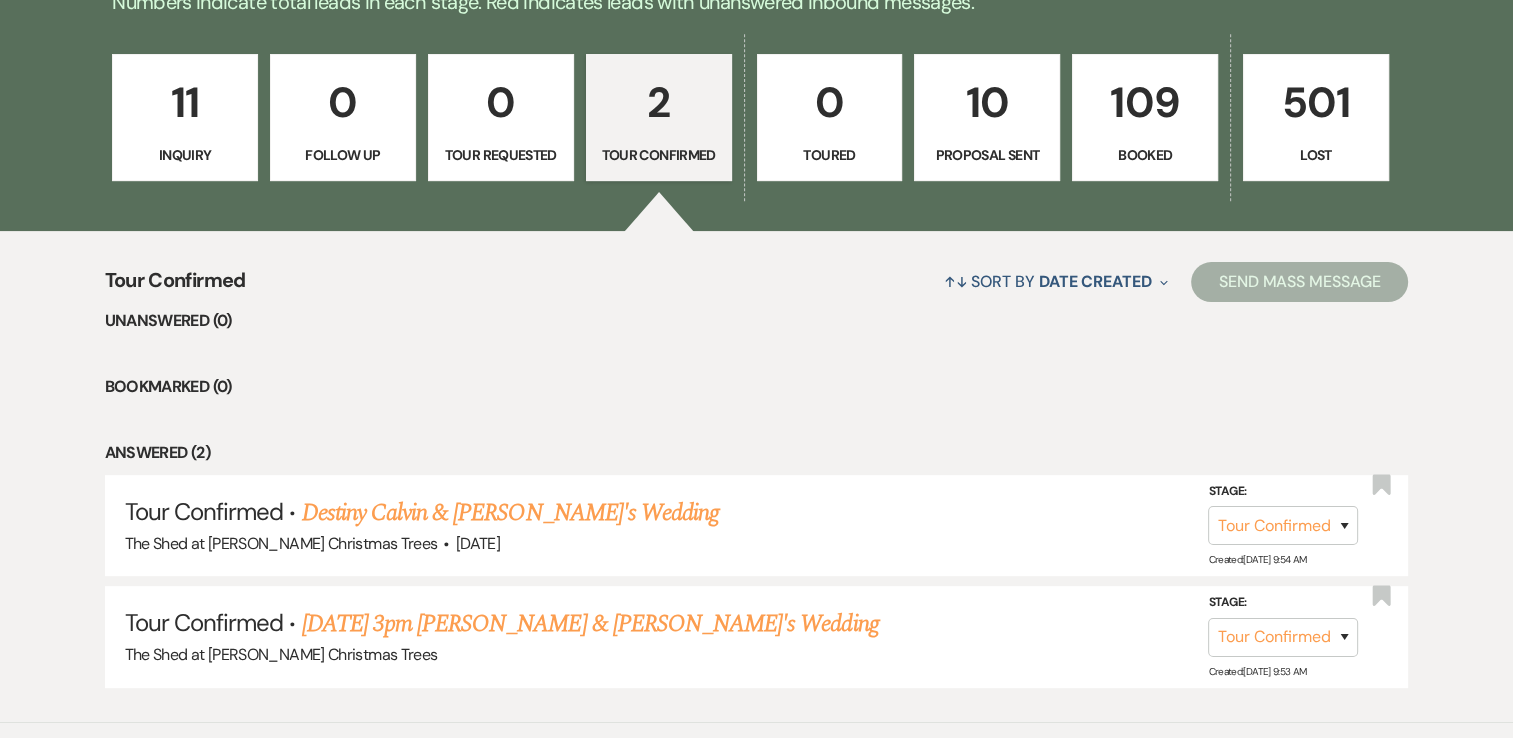 scroll, scrollTop: 645, scrollLeft: 0, axis: vertical 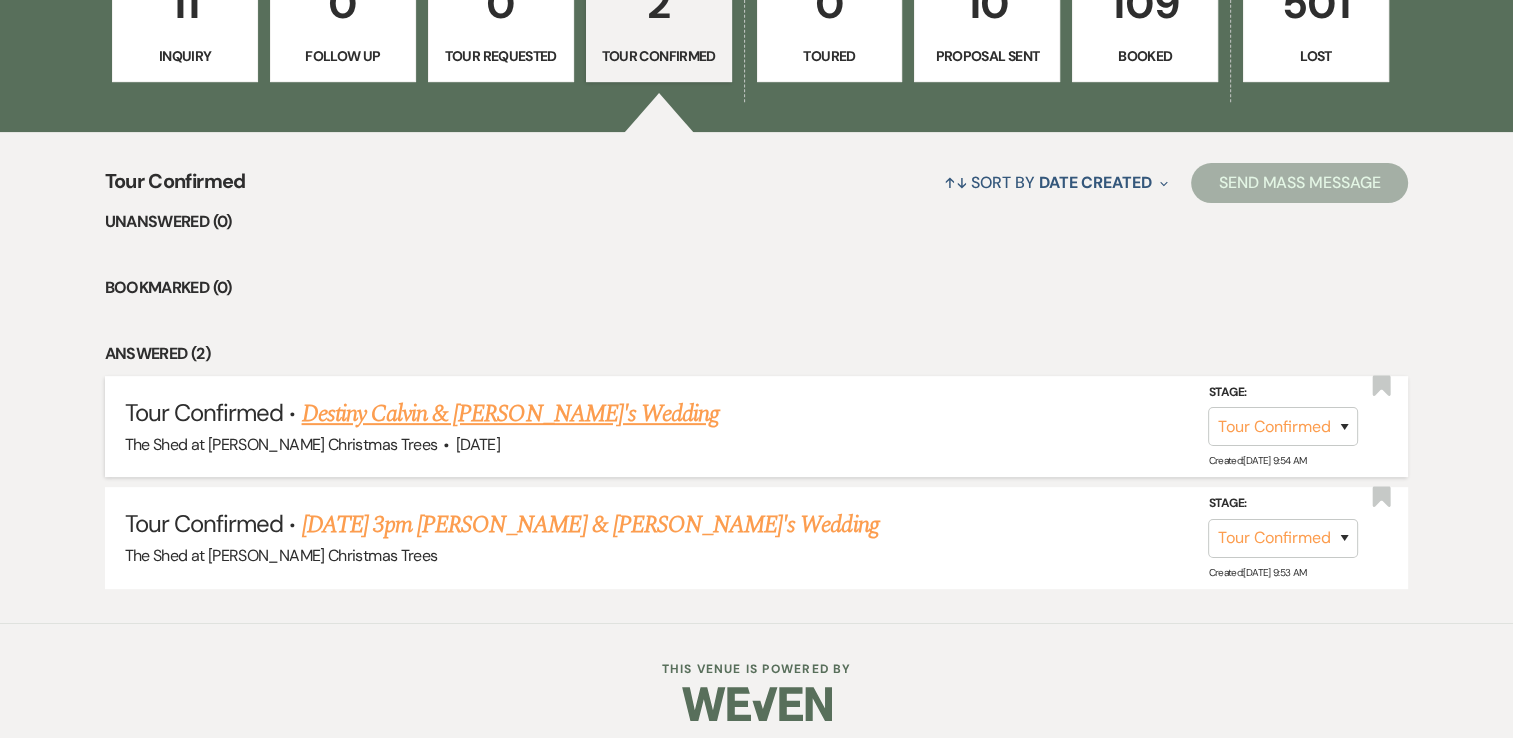 click on "Destiny Calvin & Fiance's Wedding" at bounding box center (511, 414) 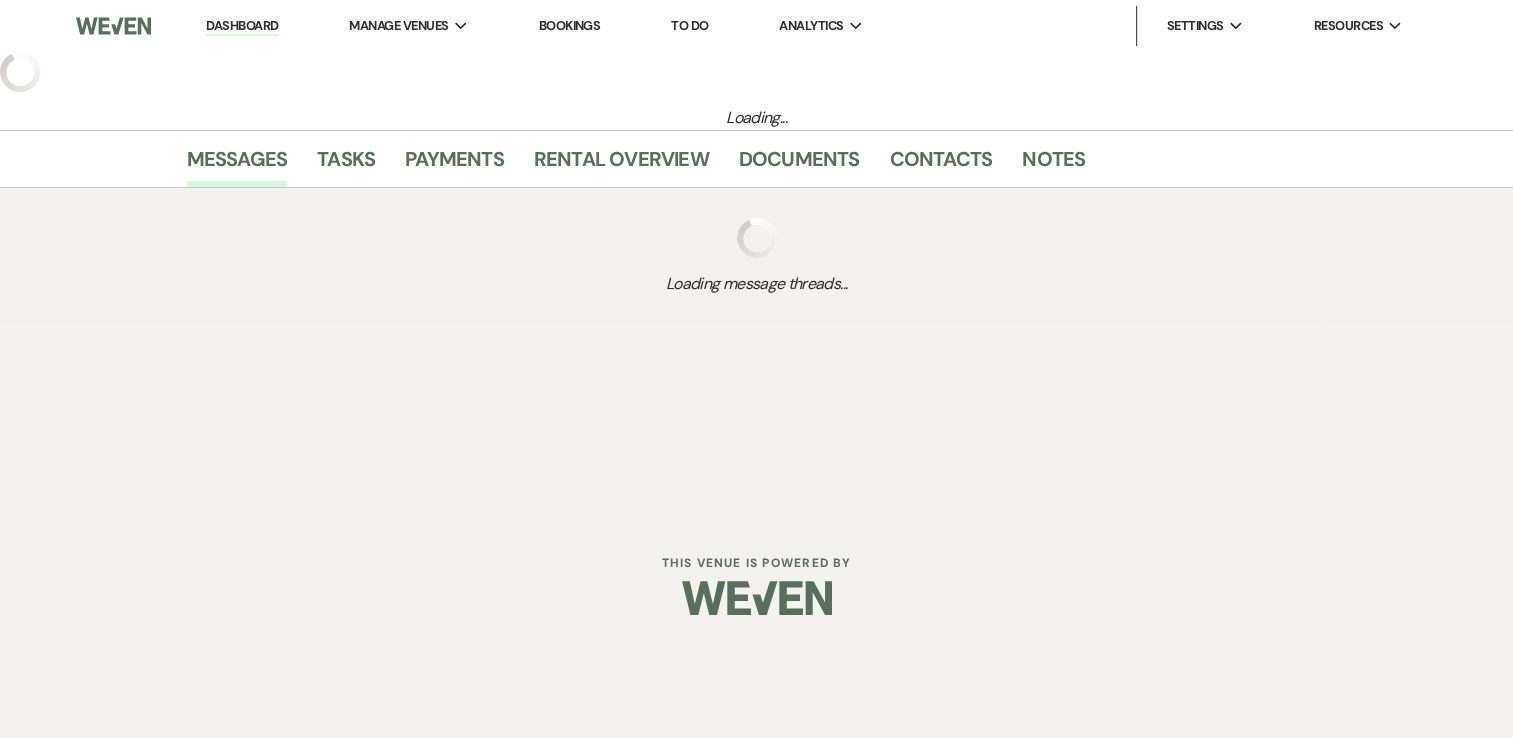 select on "4" 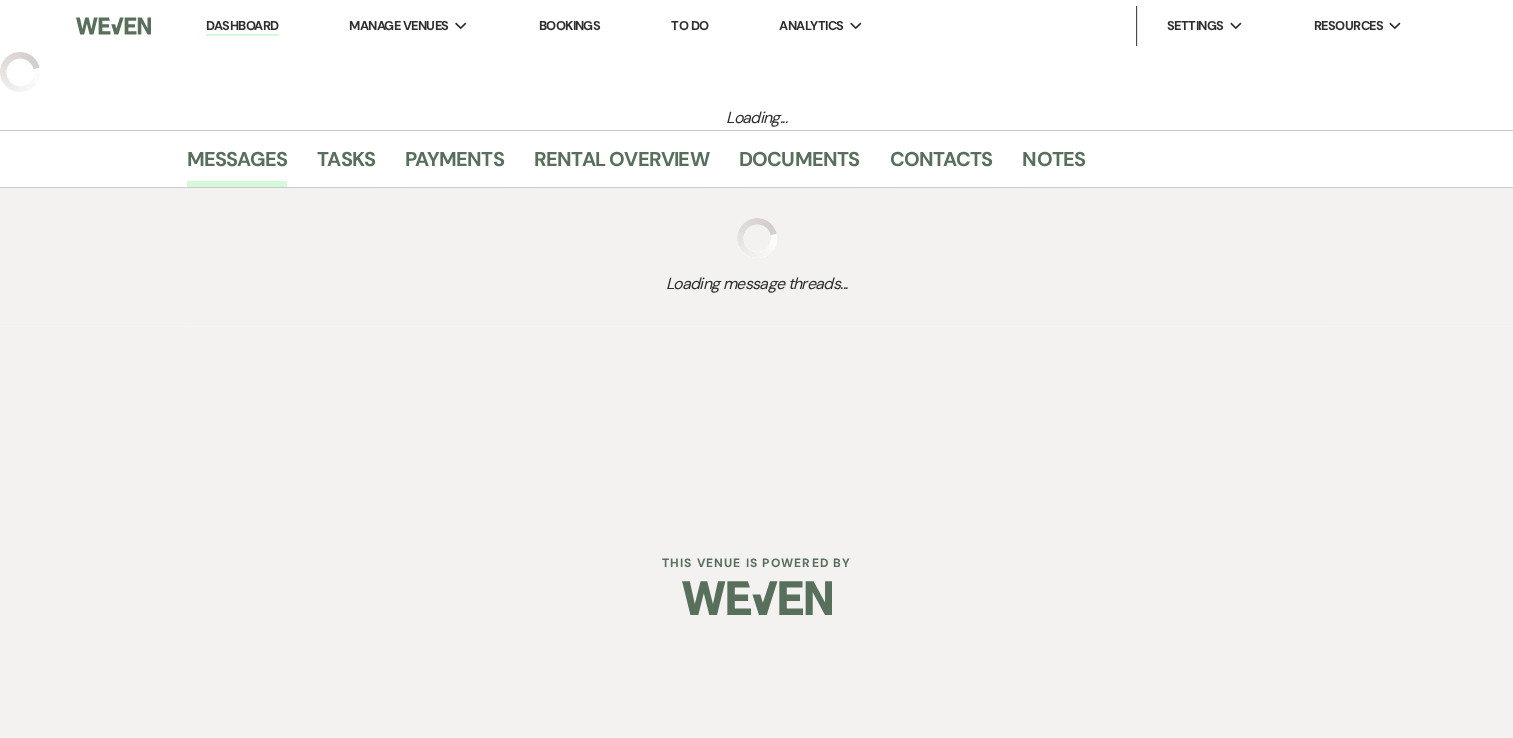 select on "22" 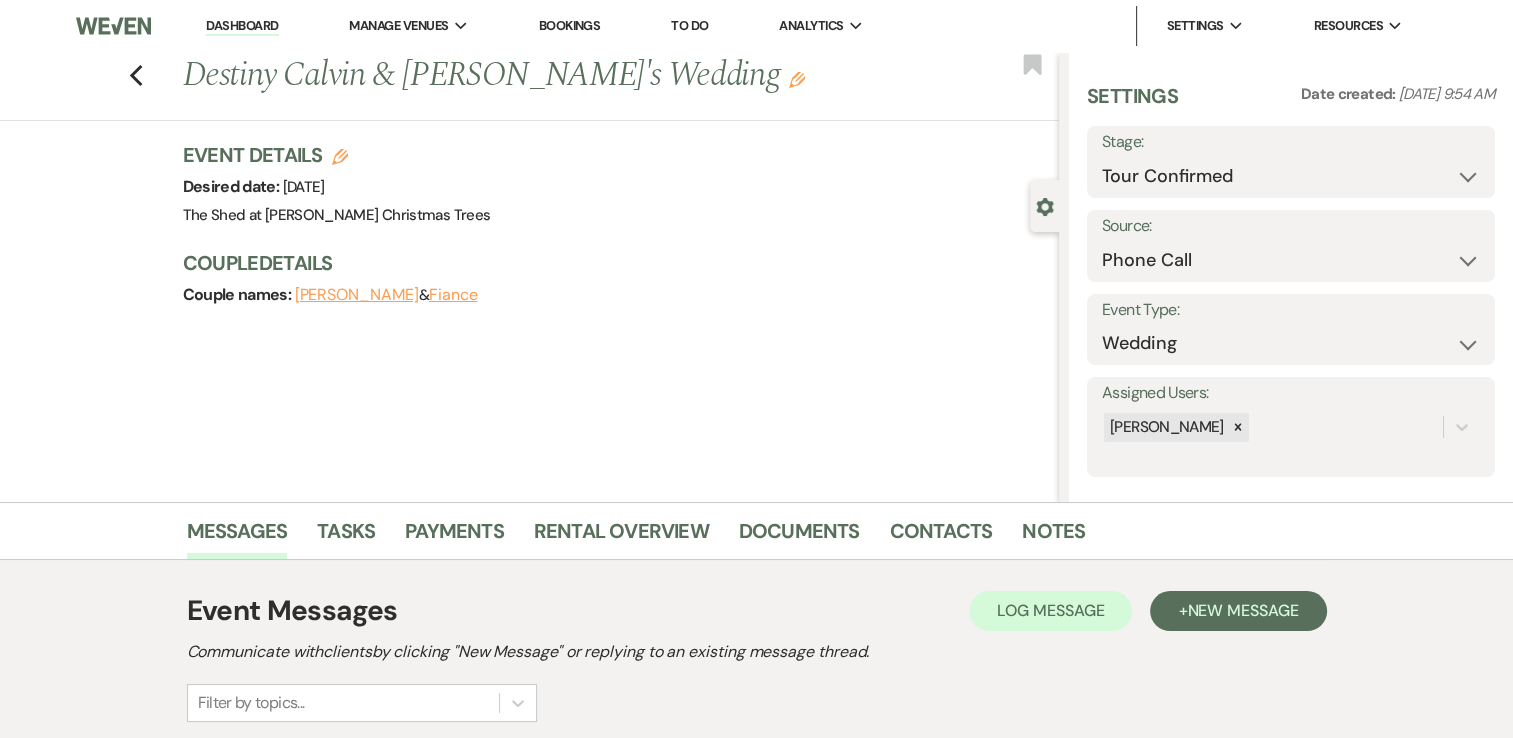 click on "Destiny Calvin & Fiance's Wedding Edit" at bounding box center (529, 76) 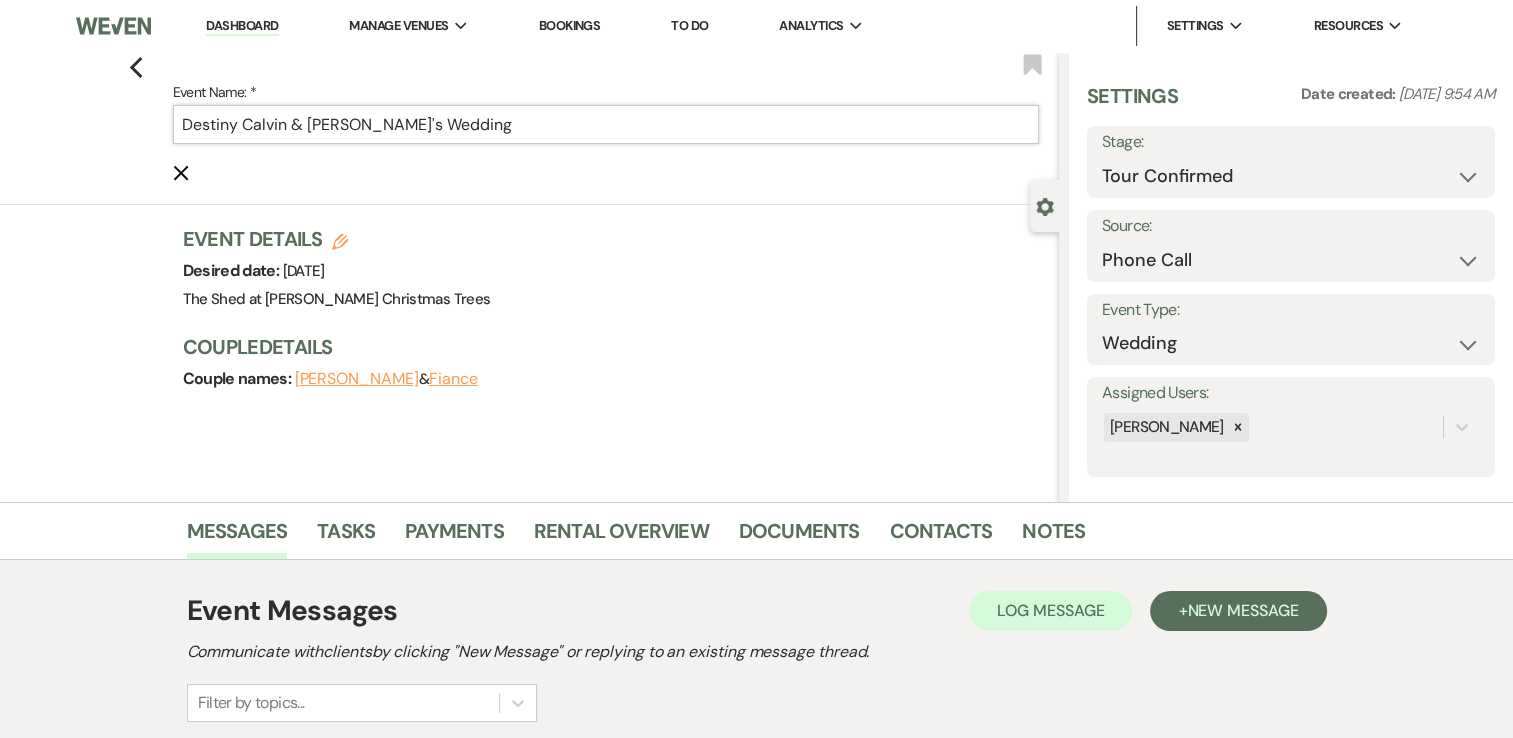click on "Destiny Calvin & Fiance's Wedding" at bounding box center [606, 124] 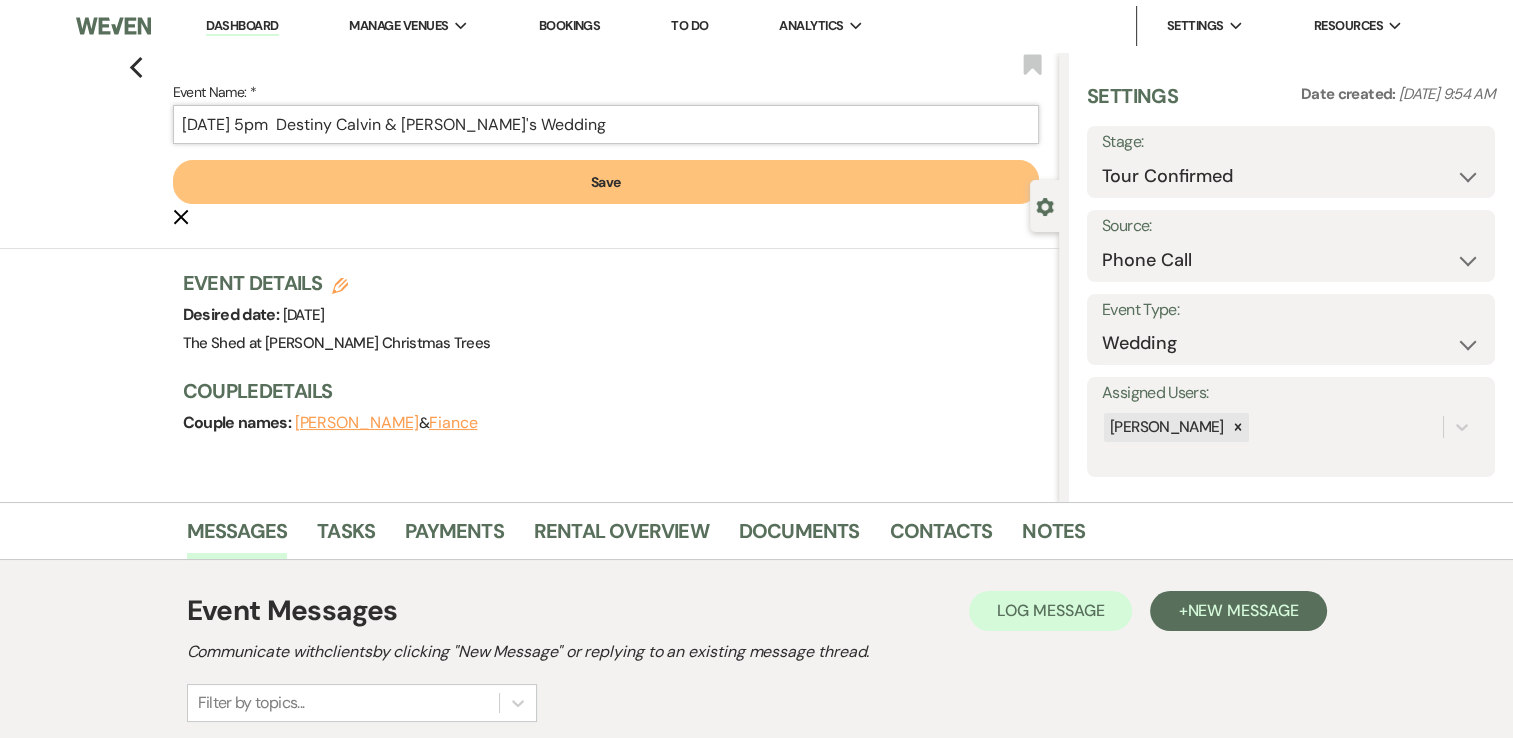 type on "7/18 5pm  Destiny Calvin & Fiance's Wedding" 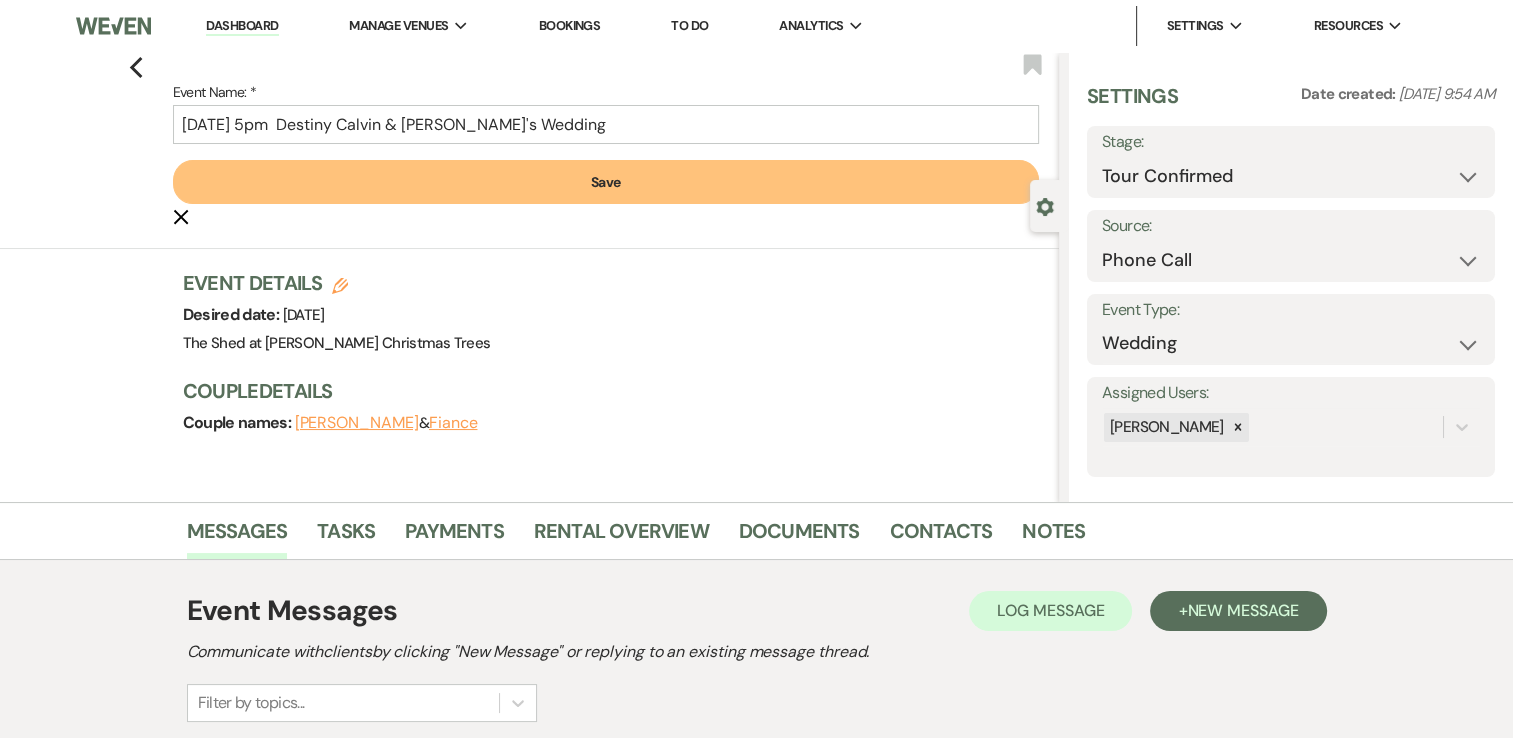 click on "Save" at bounding box center (606, 182) 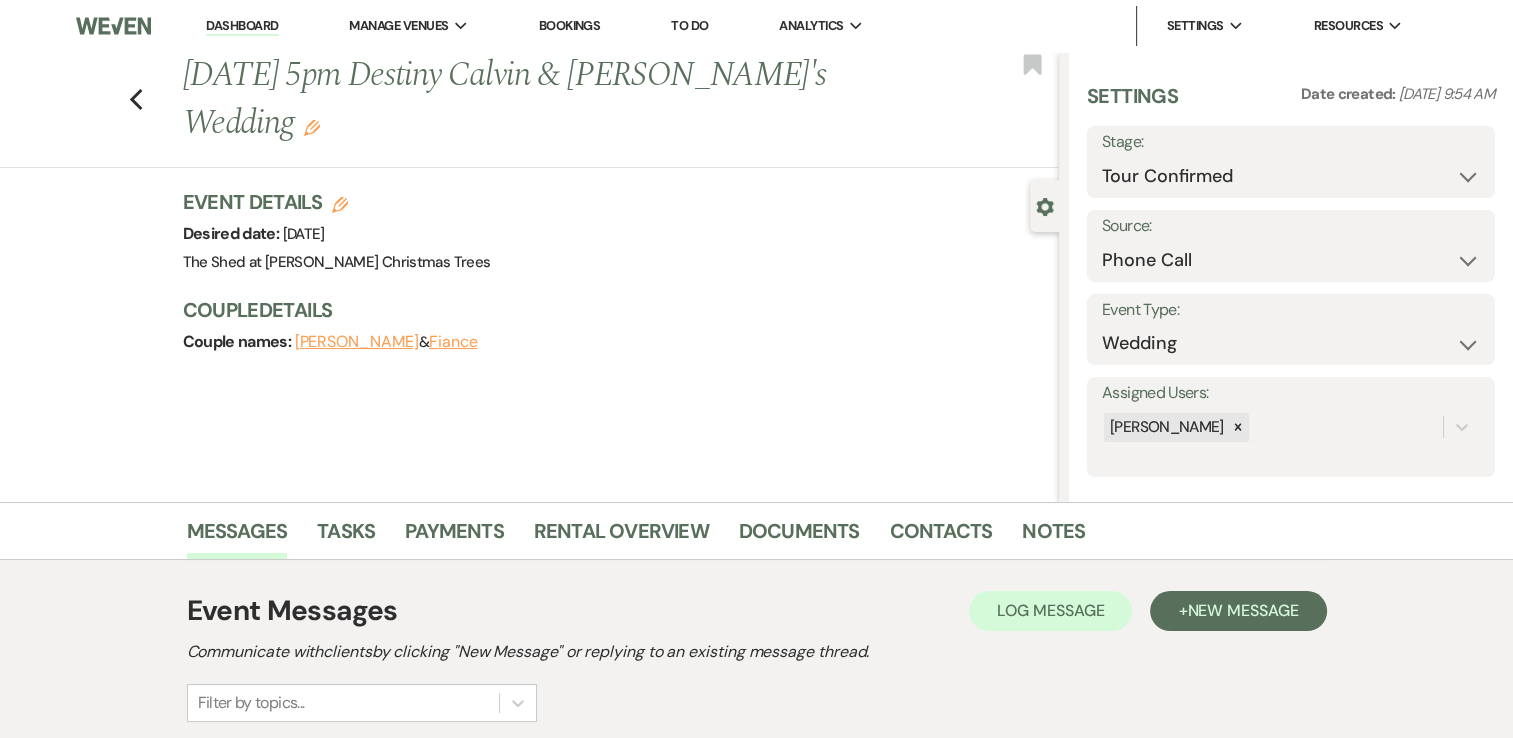 click on "Dashboard" at bounding box center (242, 26) 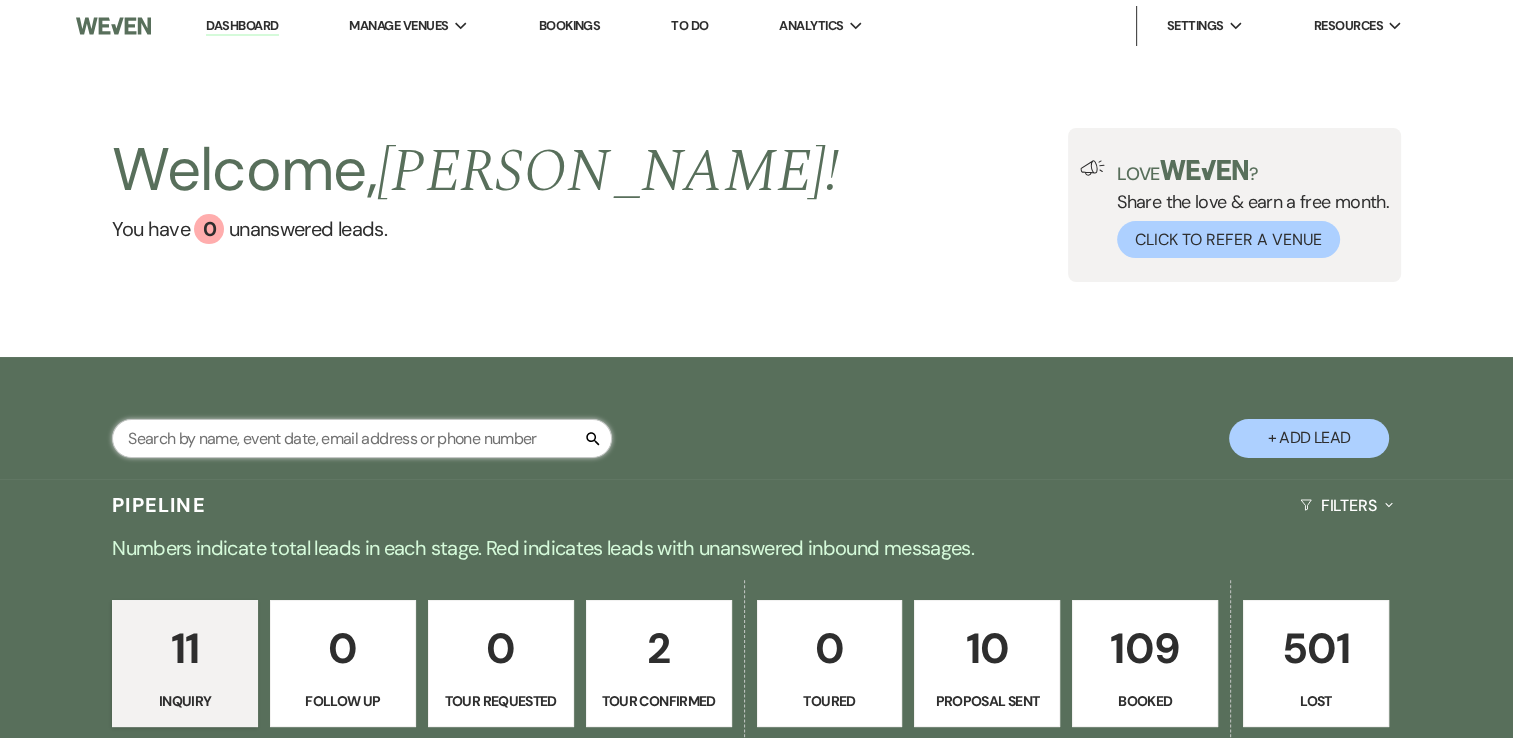 click at bounding box center [362, 438] 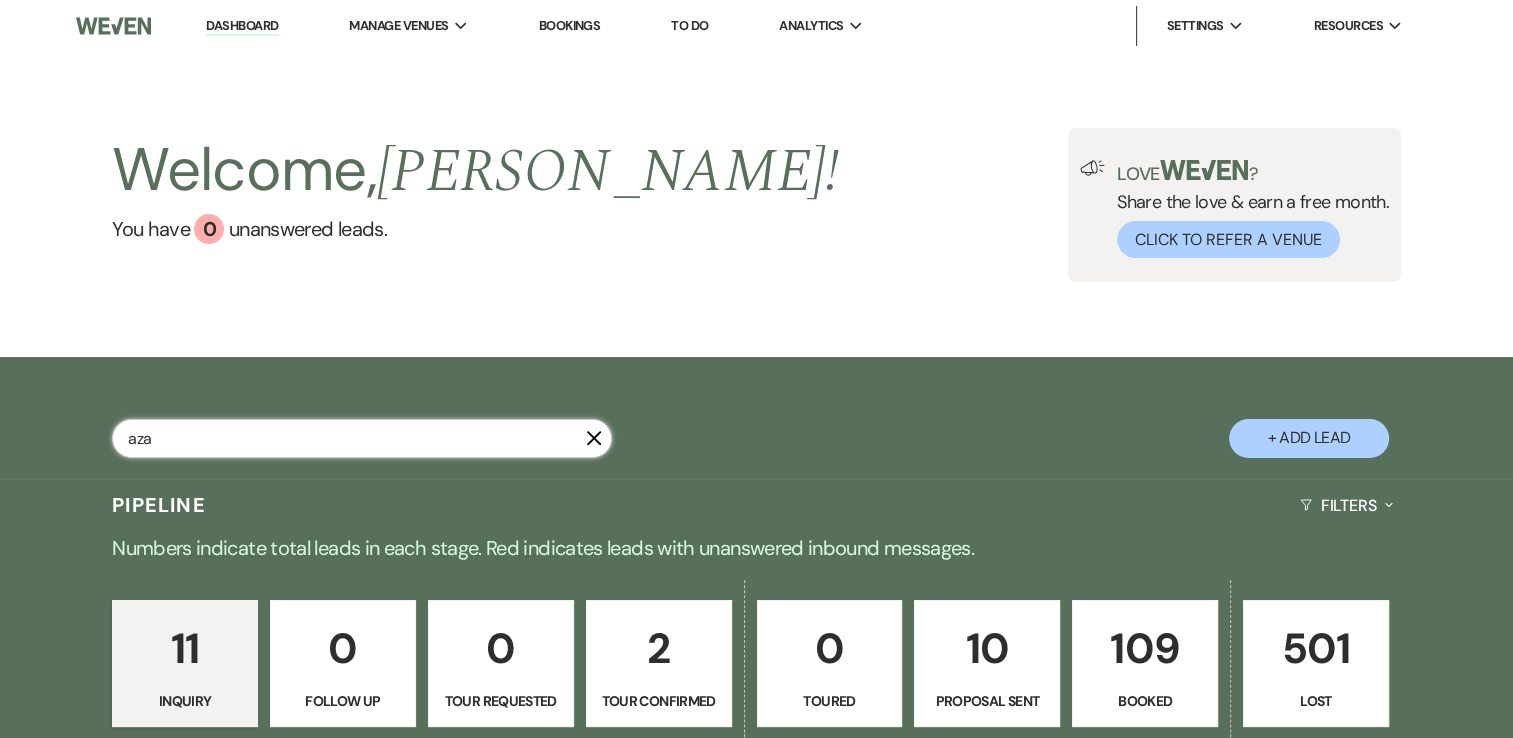 type on "azar" 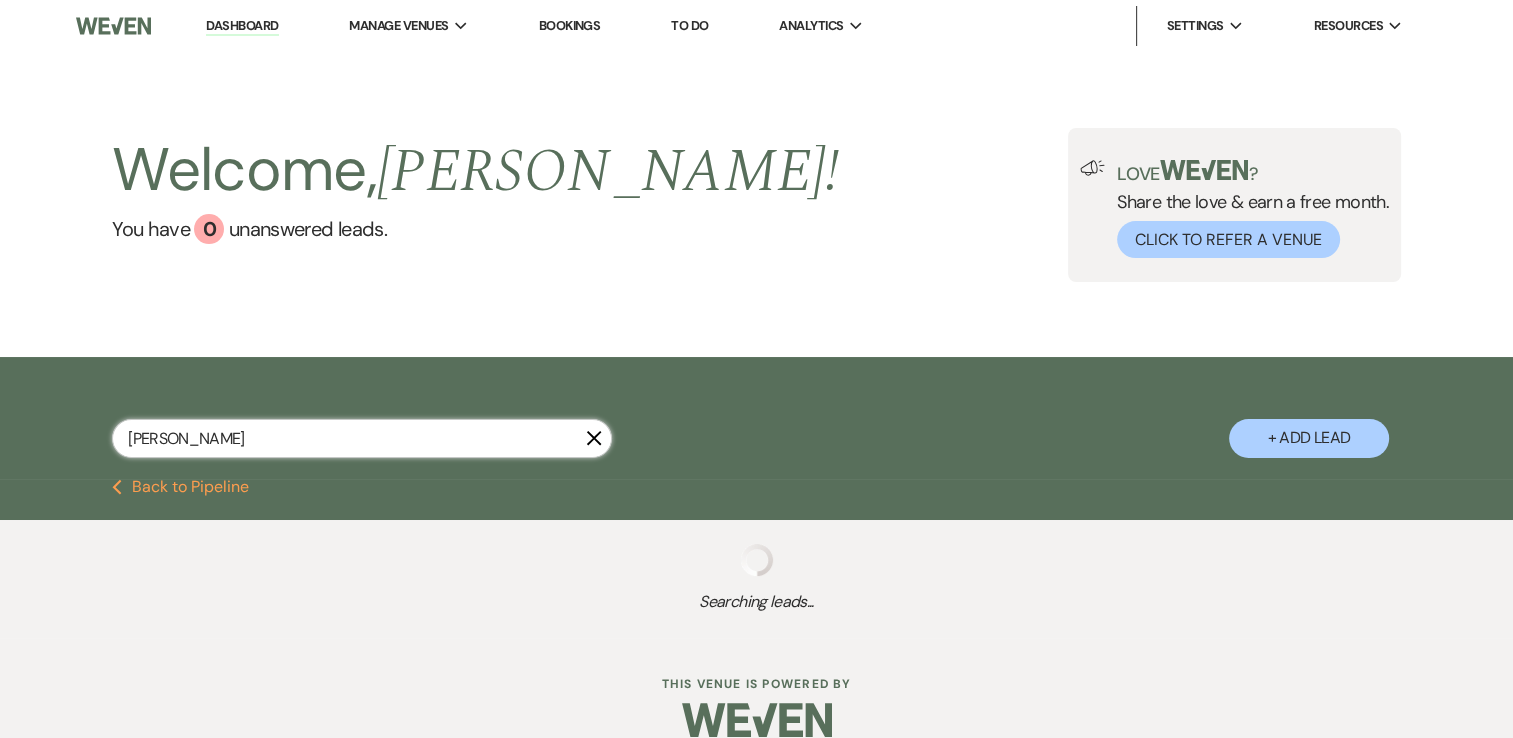 select on "8" 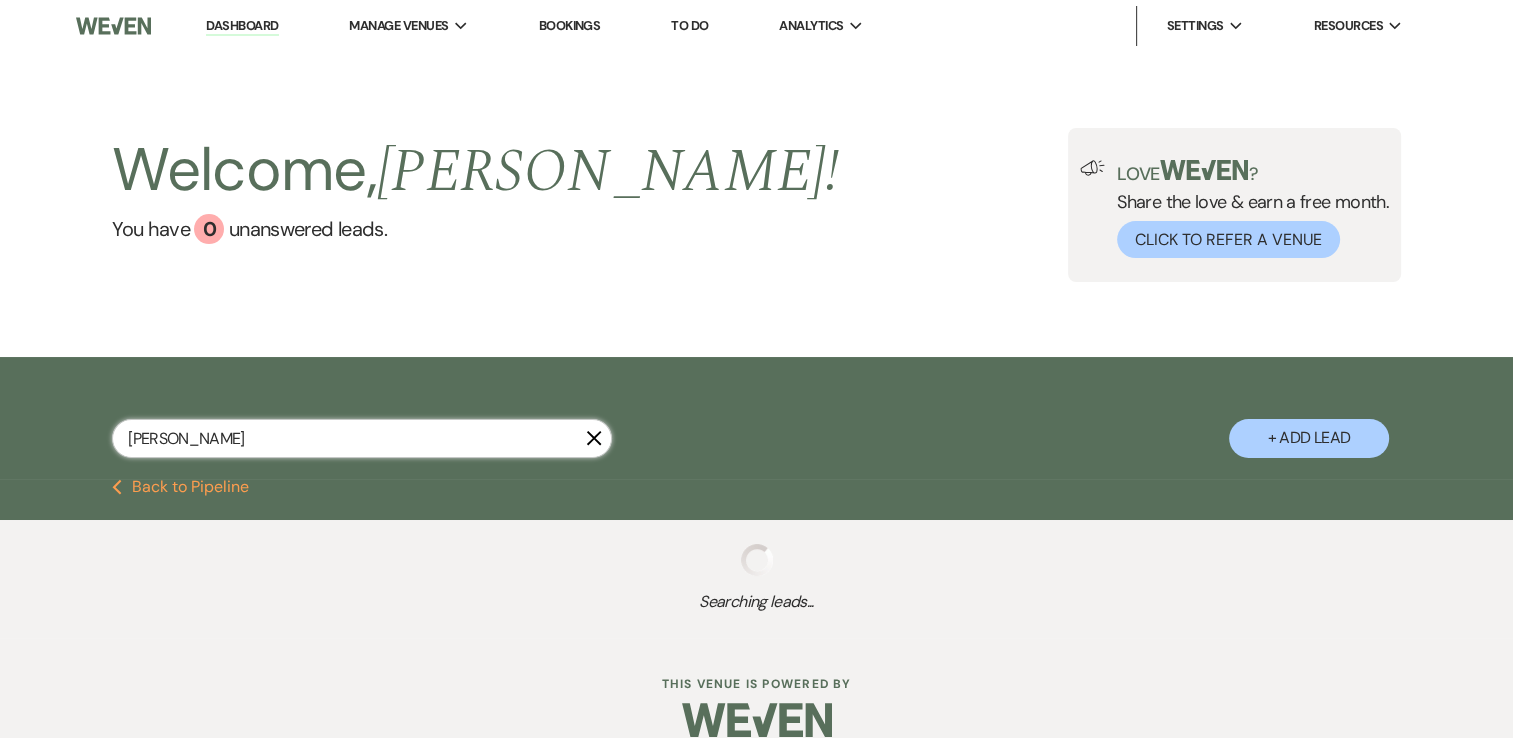 select on "9" 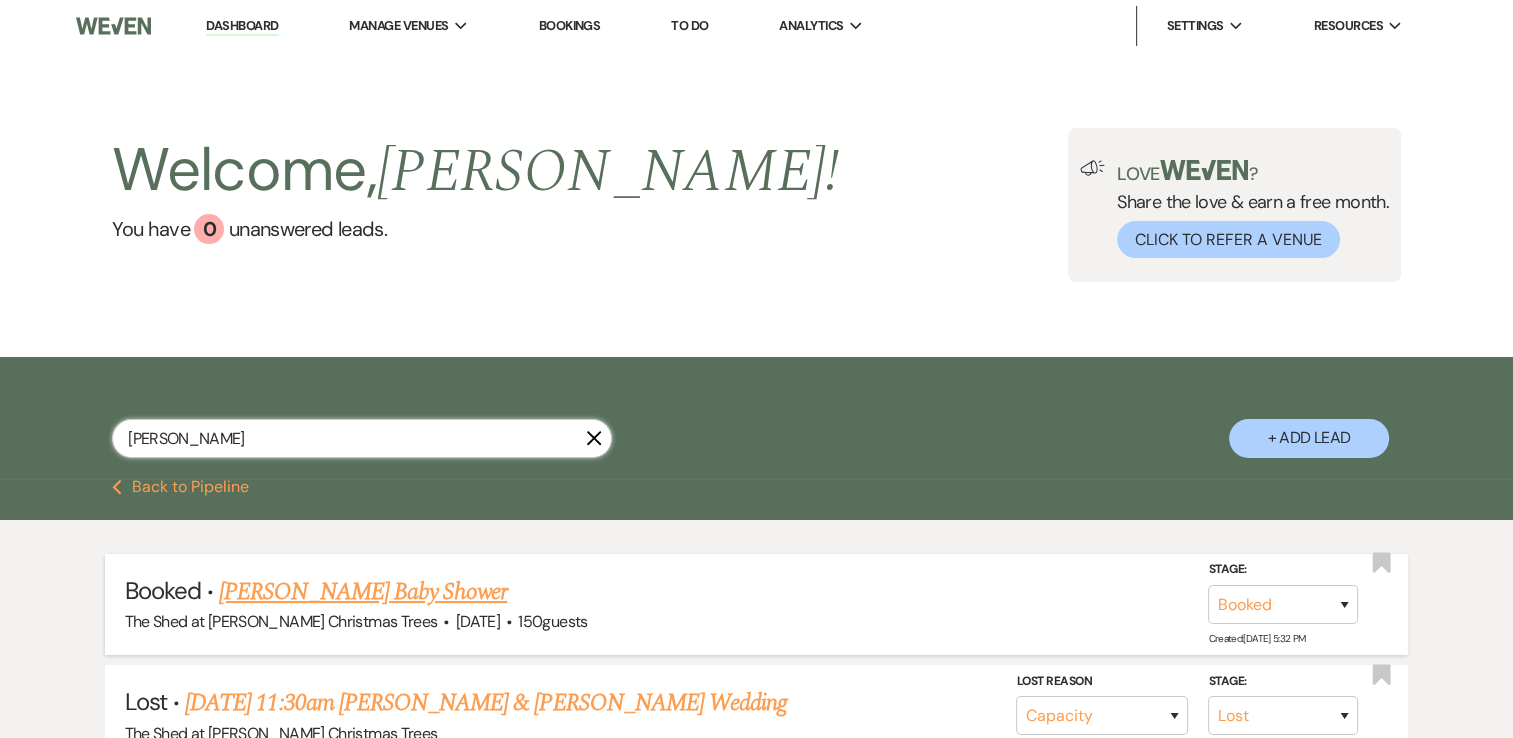 type on "azar" 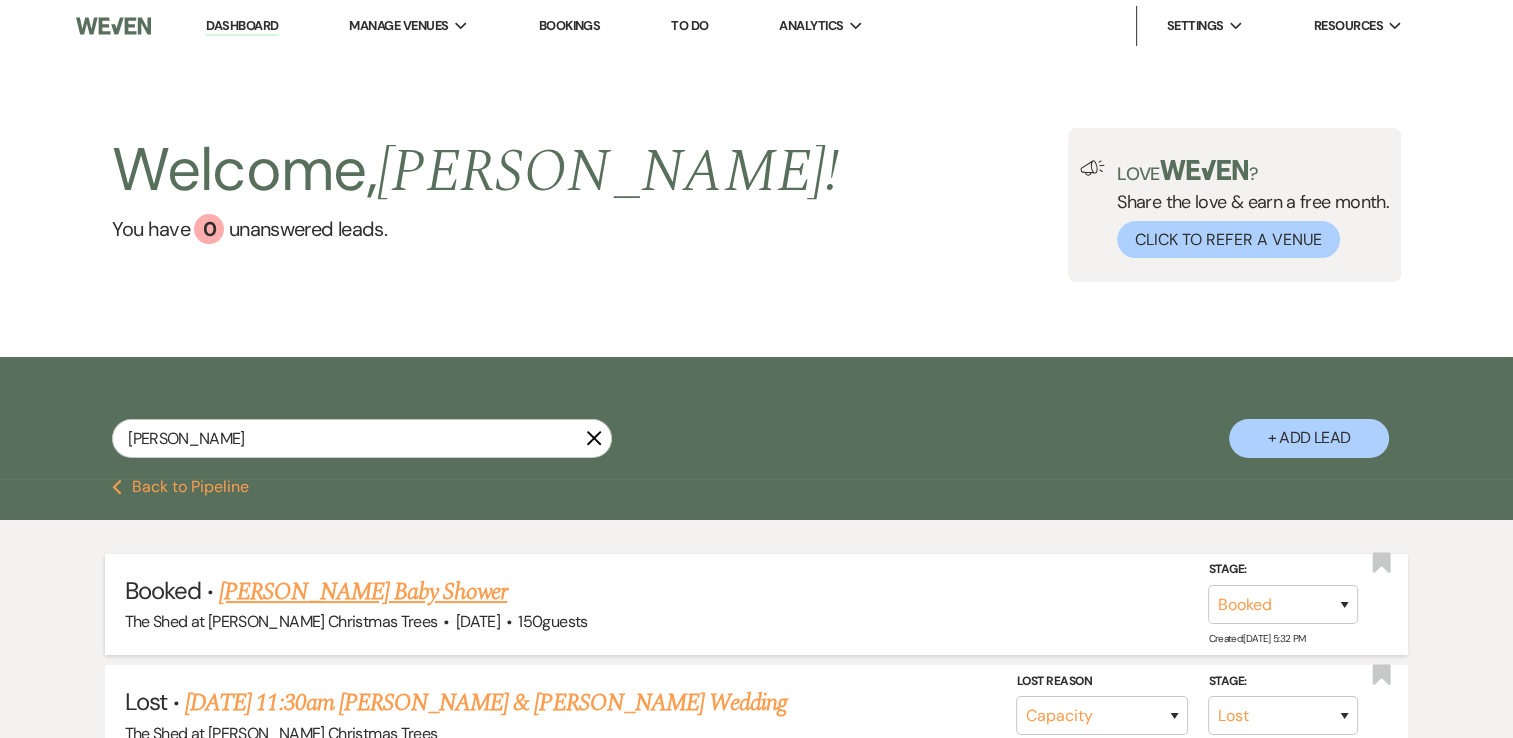 click on "[PERSON_NAME] Baby Shower" at bounding box center (363, 592) 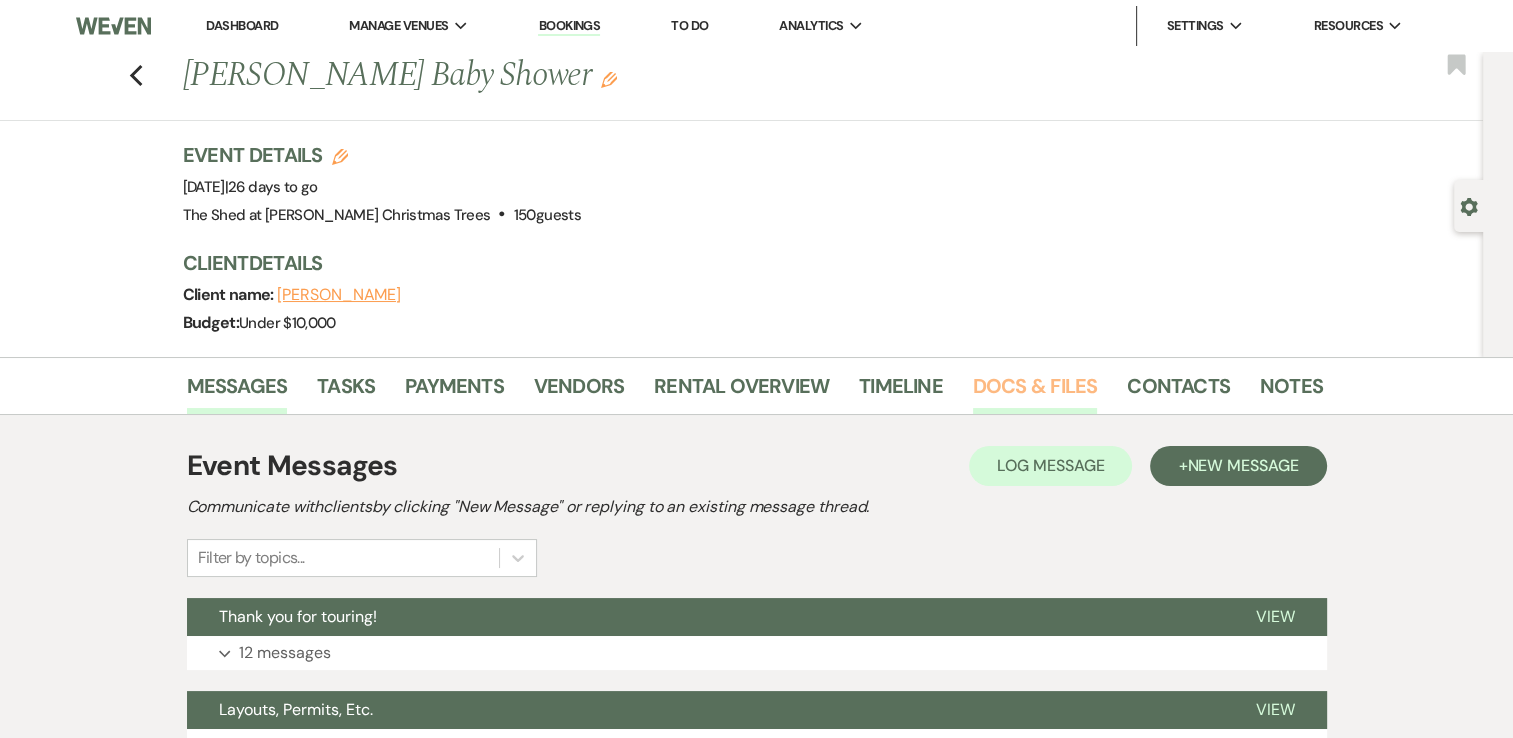 click on "Docs & Files" at bounding box center [1035, 392] 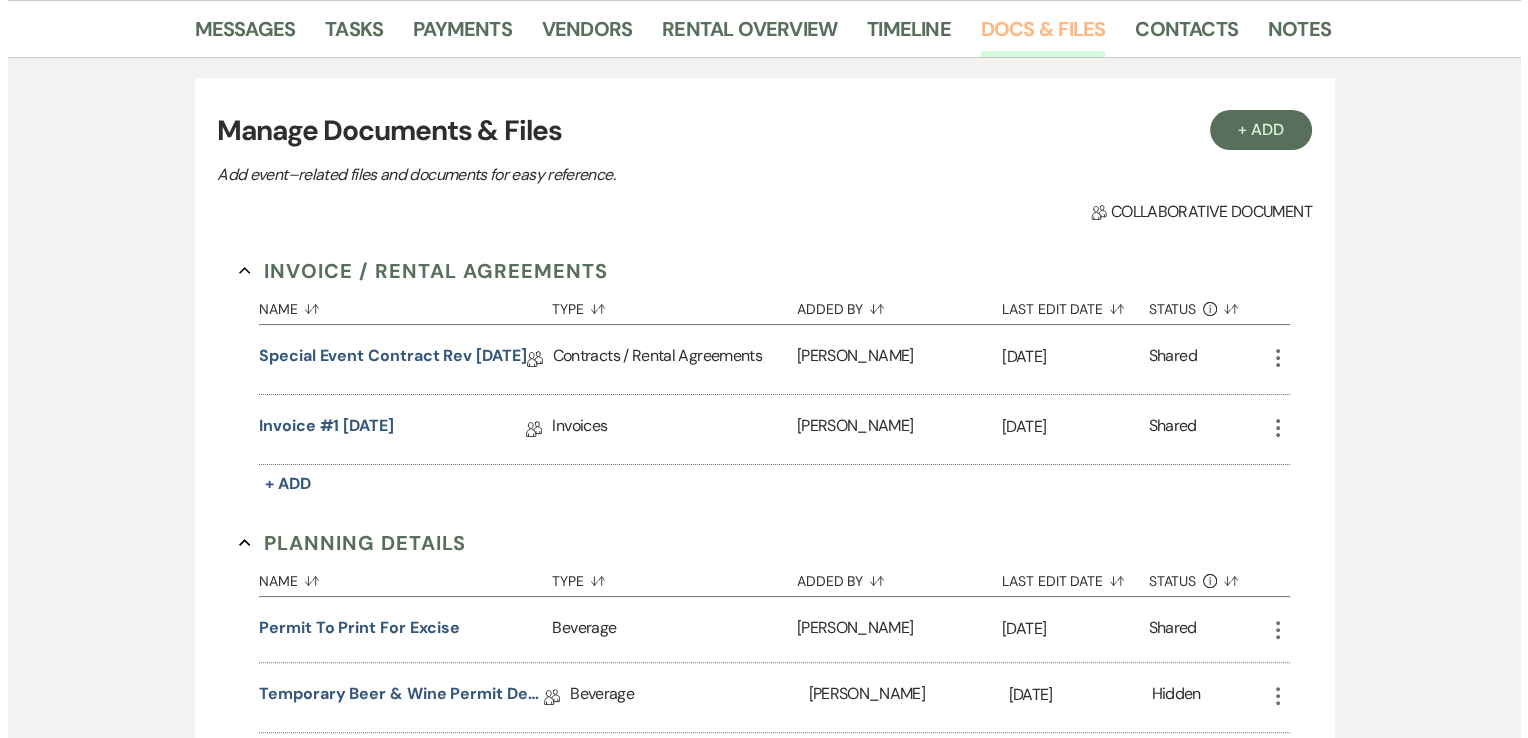scroll, scrollTop: 400, scrollLeft: 0, axis: vertical 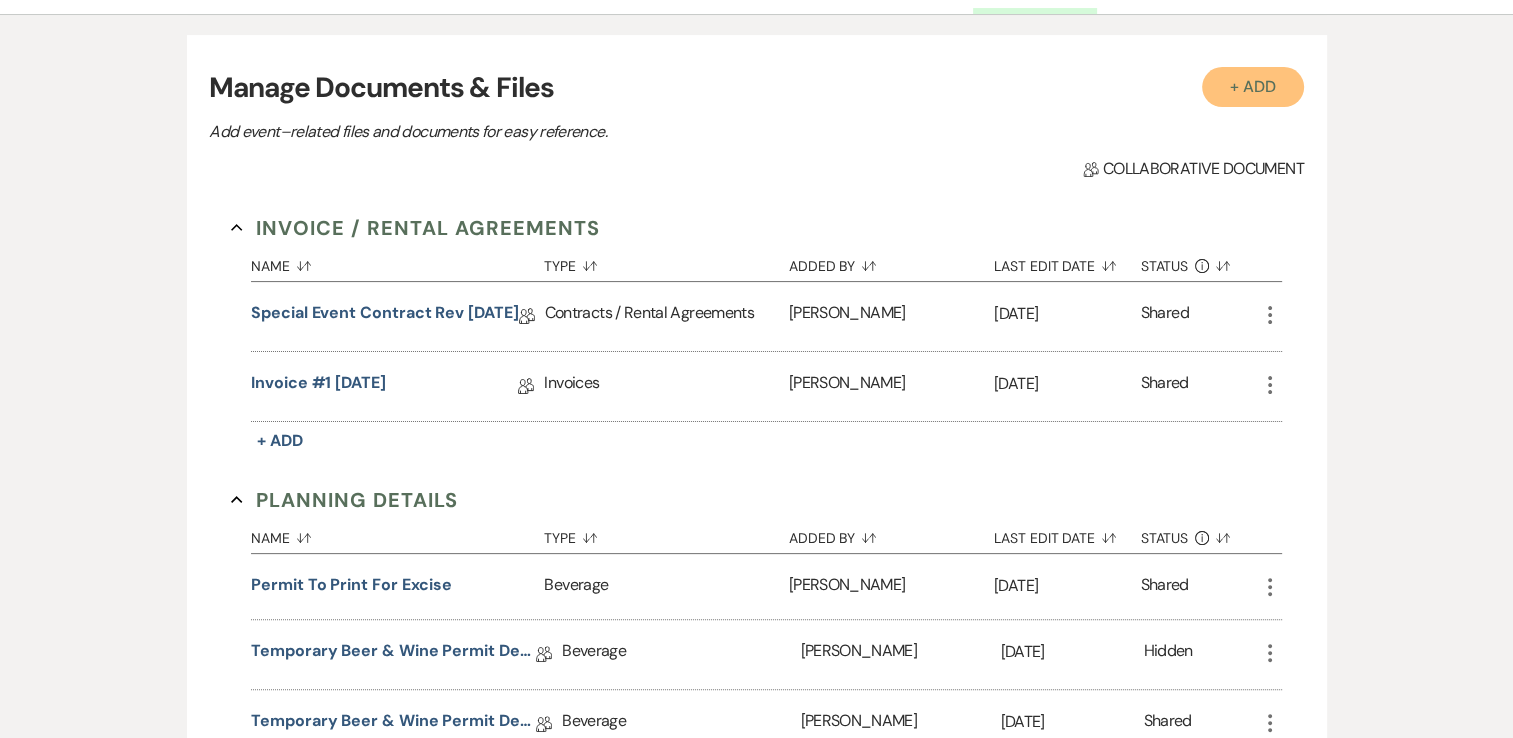 click on "+ Add" at bounding box center [1253, 87] 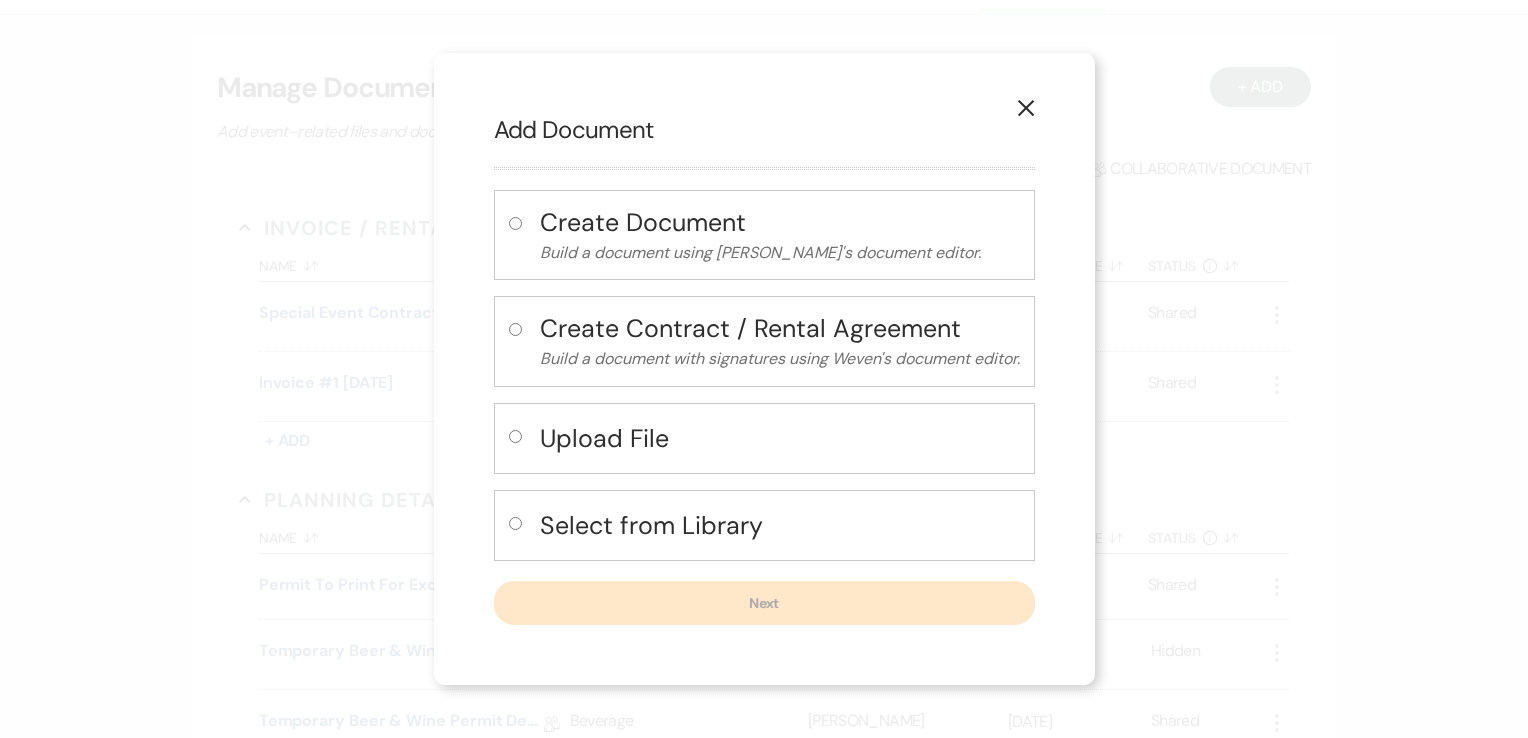click at bounding box center [515, 436] 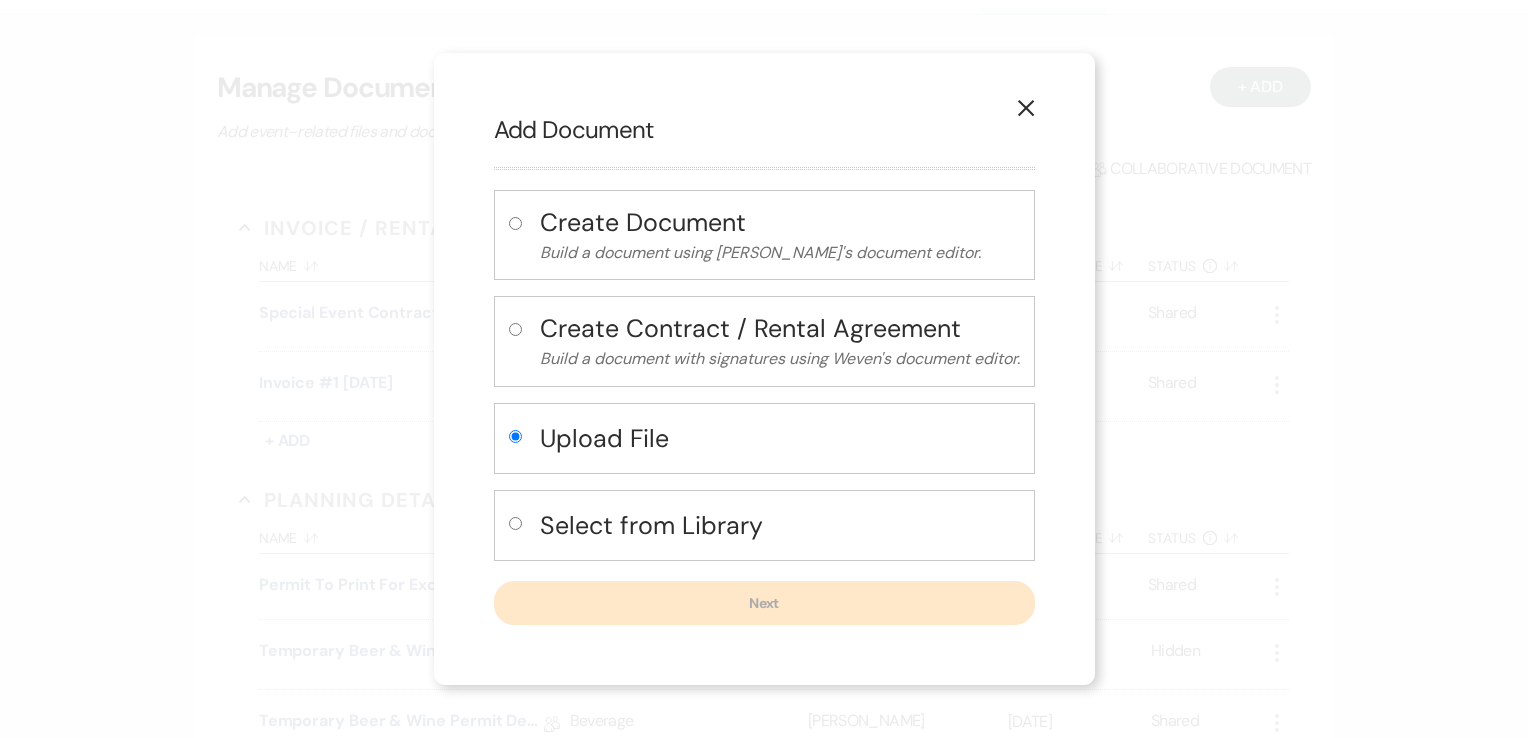 radio on "true" 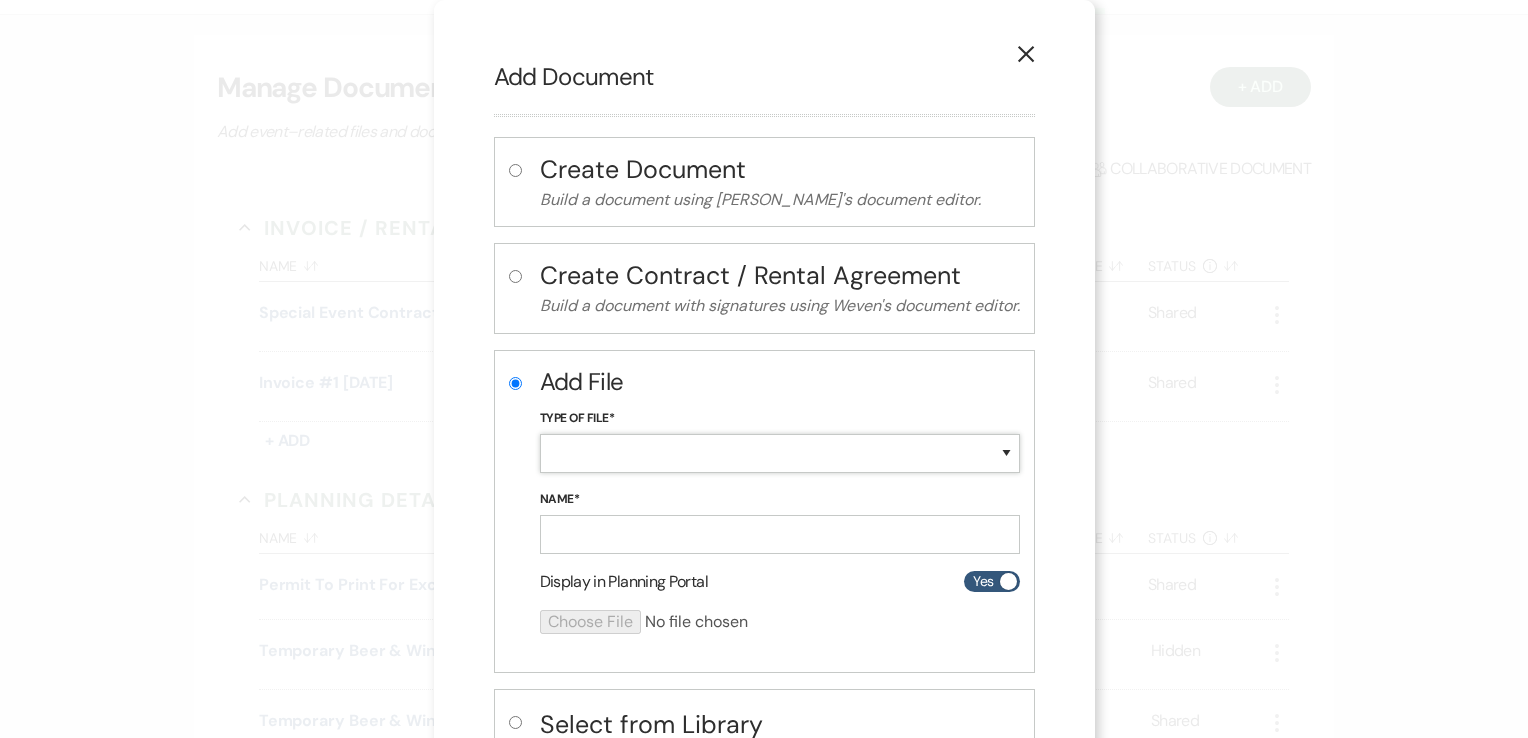click on "Special Event Insurance Vendor Certificate of Insurance Contracts / Rental Agreements Invoices Receipts Event Maps Floor Plans Rain Plan Seating Charts Venue Layout Catering / Alcohol Permit Event Permit Fire Permit Fuel Permit Generator Permit Tent Permit Venue Permit Other Permit Inventory  Promotional Sample Venue Beverage Ceremony Event Finalize + Share Guests Lodging Menu Vendors Venue Beverage Brochure Menu Packages Product Specifications Quotes Beverage Event and Ceremony Details Finalize & Share Guests Lodging Menu Vendors Venue Event Timeline Family / Wedding Party Timeline Food and Beverage Timeline MC / DJ / Band Timeline Master Timeline Photography Timeline Set-Up / Clean-Up Vendor Timeline Bartender Safe Serve / TiPS Certification Vendor Certification Vendor License Other" at bounding box center [780, 453] 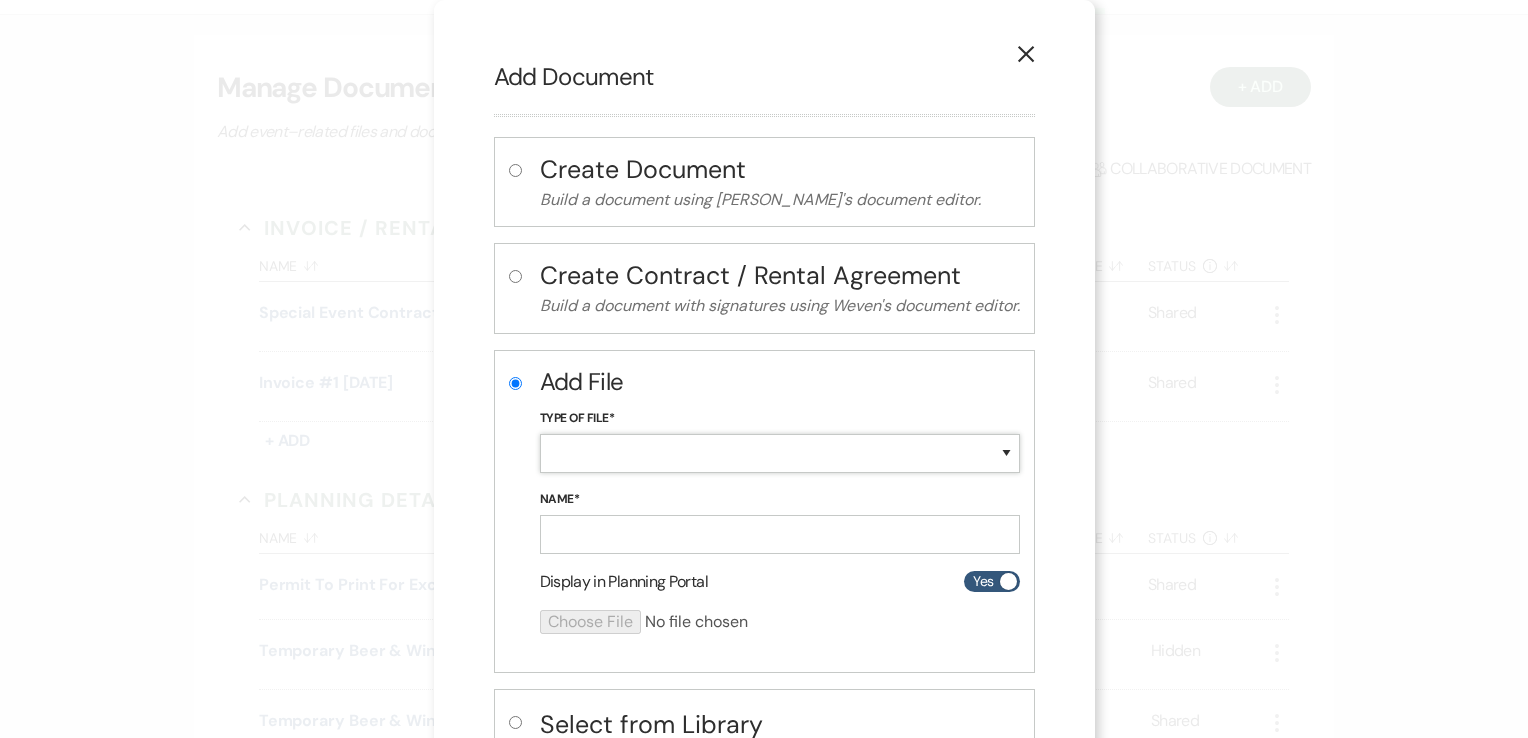 select on "19" 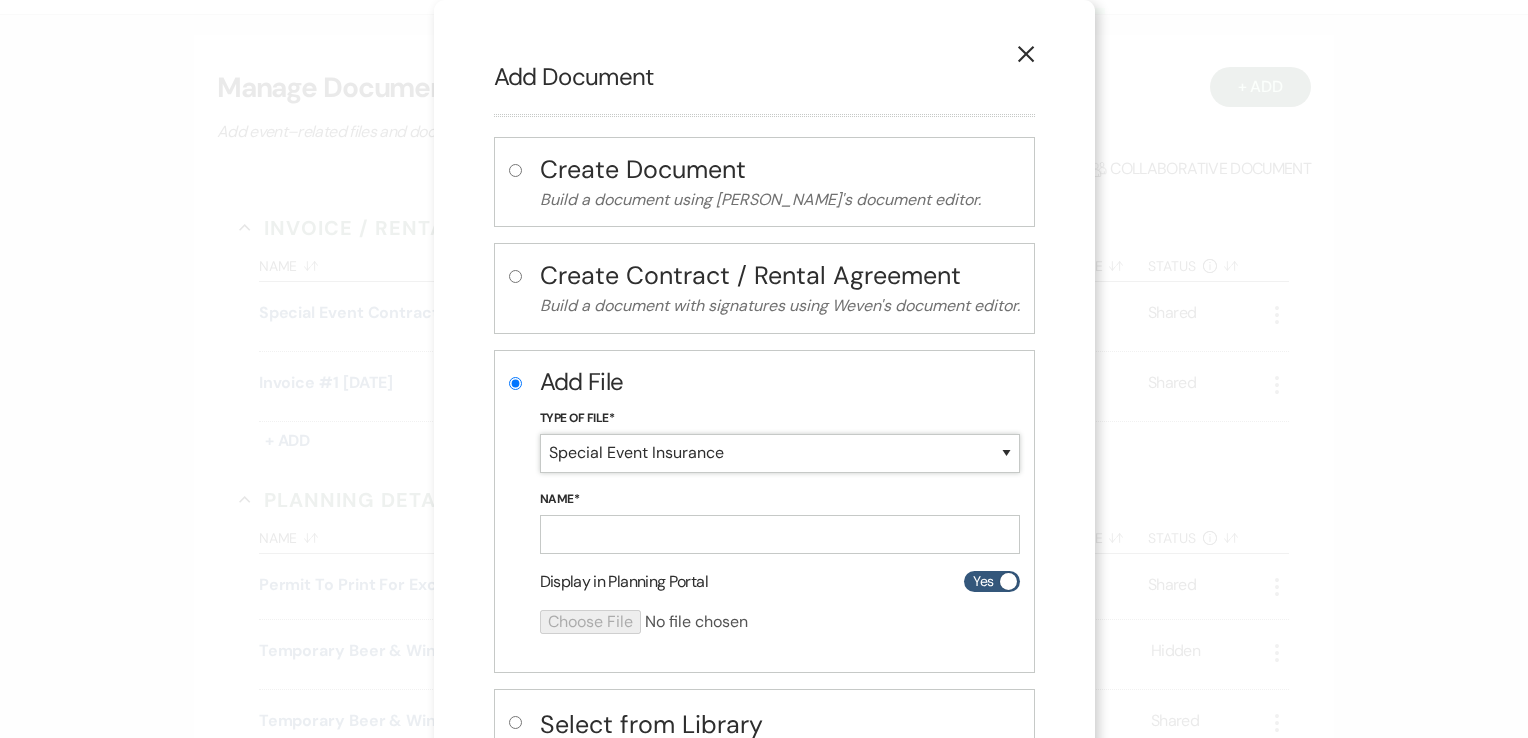 click on "Special Event Insurance Vendor Certificate of Insurance Contracts / Rental Agreements Invoices Receipts Event Maps Floor Plans Rain Plan Seating Charts Venue Layout Catering / Alcohol Permit Event Permit Fire Permit Fuel Permit Generator Permit Tent Permit Venue Permit Other Permit Inventory  Promotional Sample Venue Beverage Ceremony Event Finalize + Share Guests Lodging Menu Vendors Venue Beverage Brochure Menu Packages Product Specifications Quotes Beverage Event and Ceremony Details Finalize & Share Guests Lodging Menu Vendors Venue Event Timeline Family / Wedding Party Timeline Food and Beverage Timeline MC / DJ / Band Timeline Master Timeline Photography Timeline Set-Up / Clean-Up Vendor Timeline Bartender Safe Serve / TiPS Certification Vendor Certification Vendor License Other" at bounding box center (780, 453) 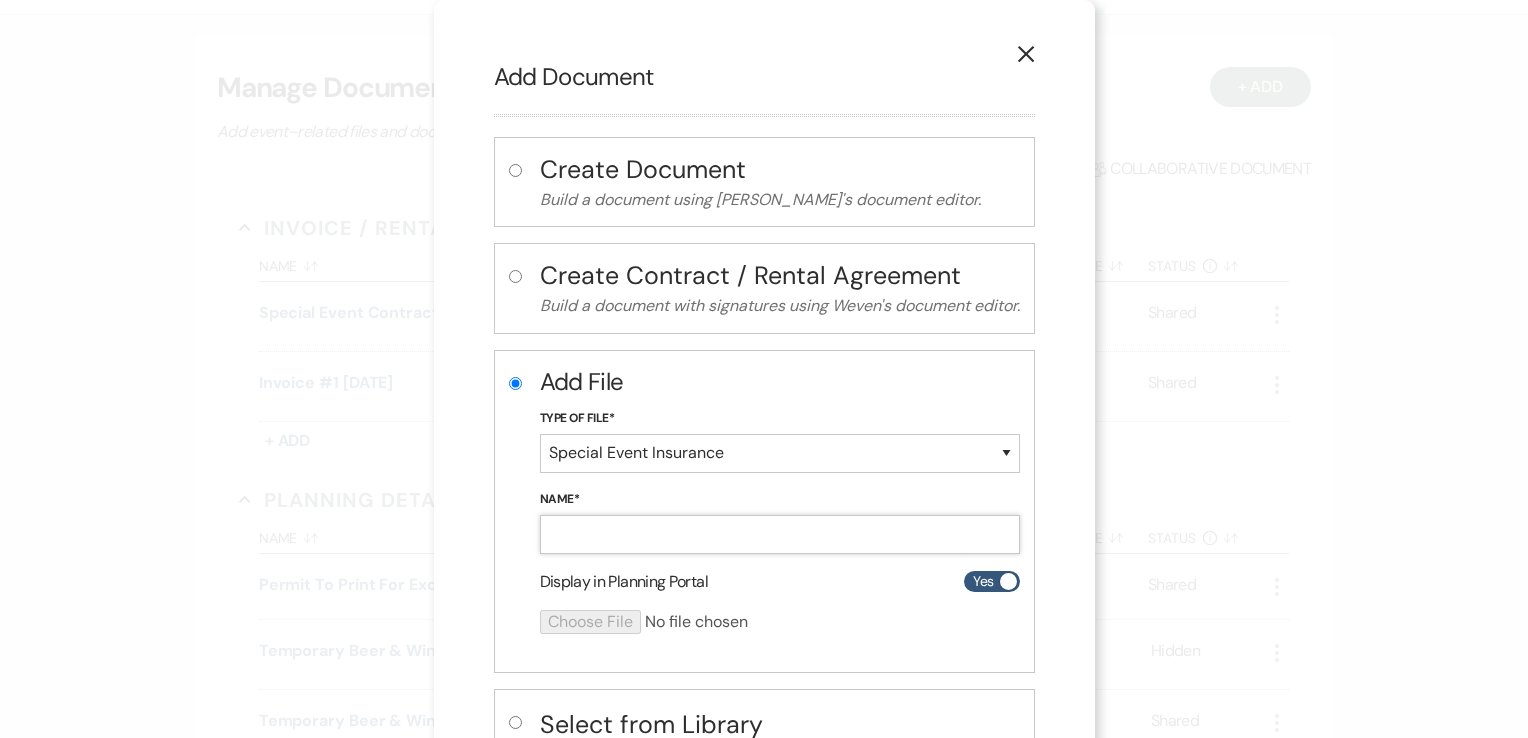 click on "Name*" at bounding box center (780, 534) 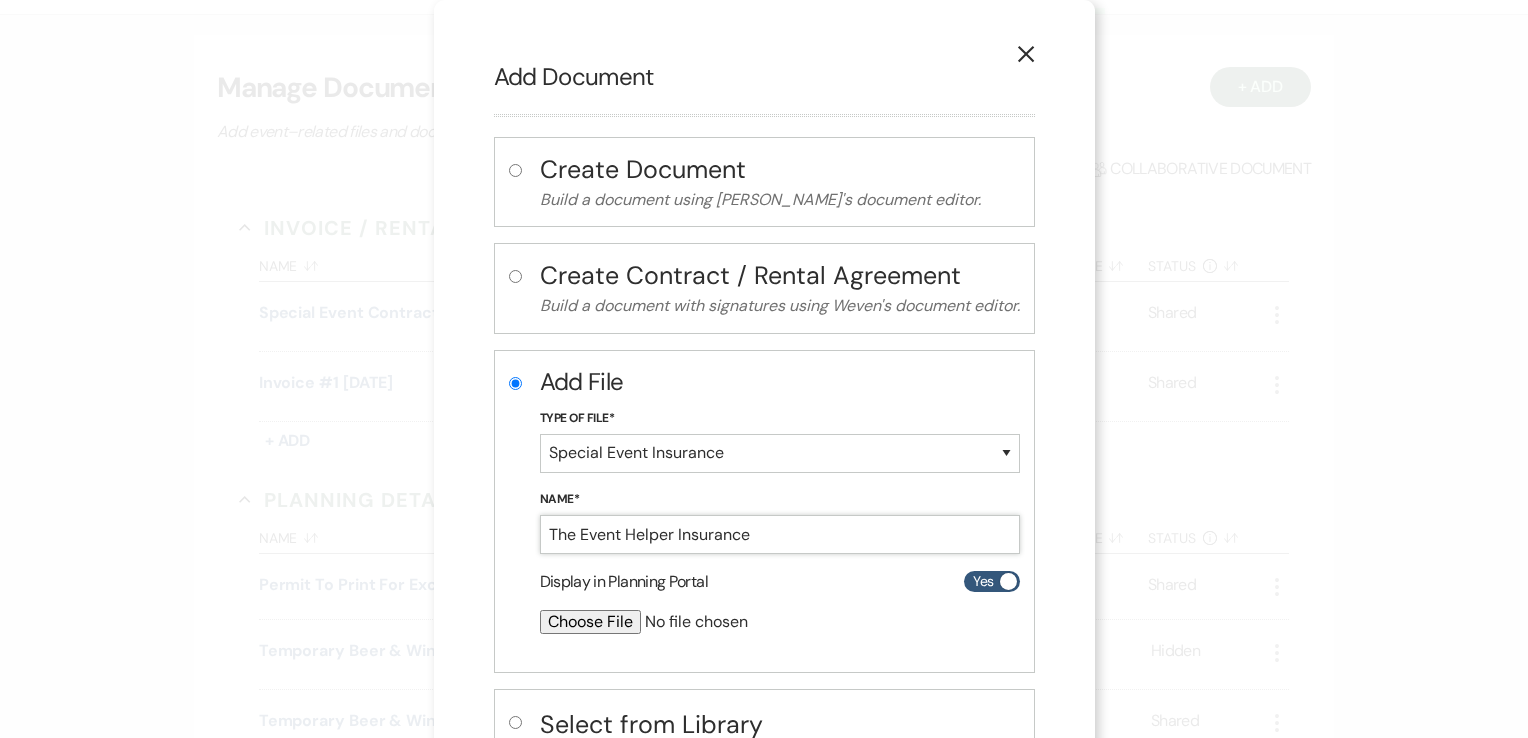 type on "The Event Helper Insurance" 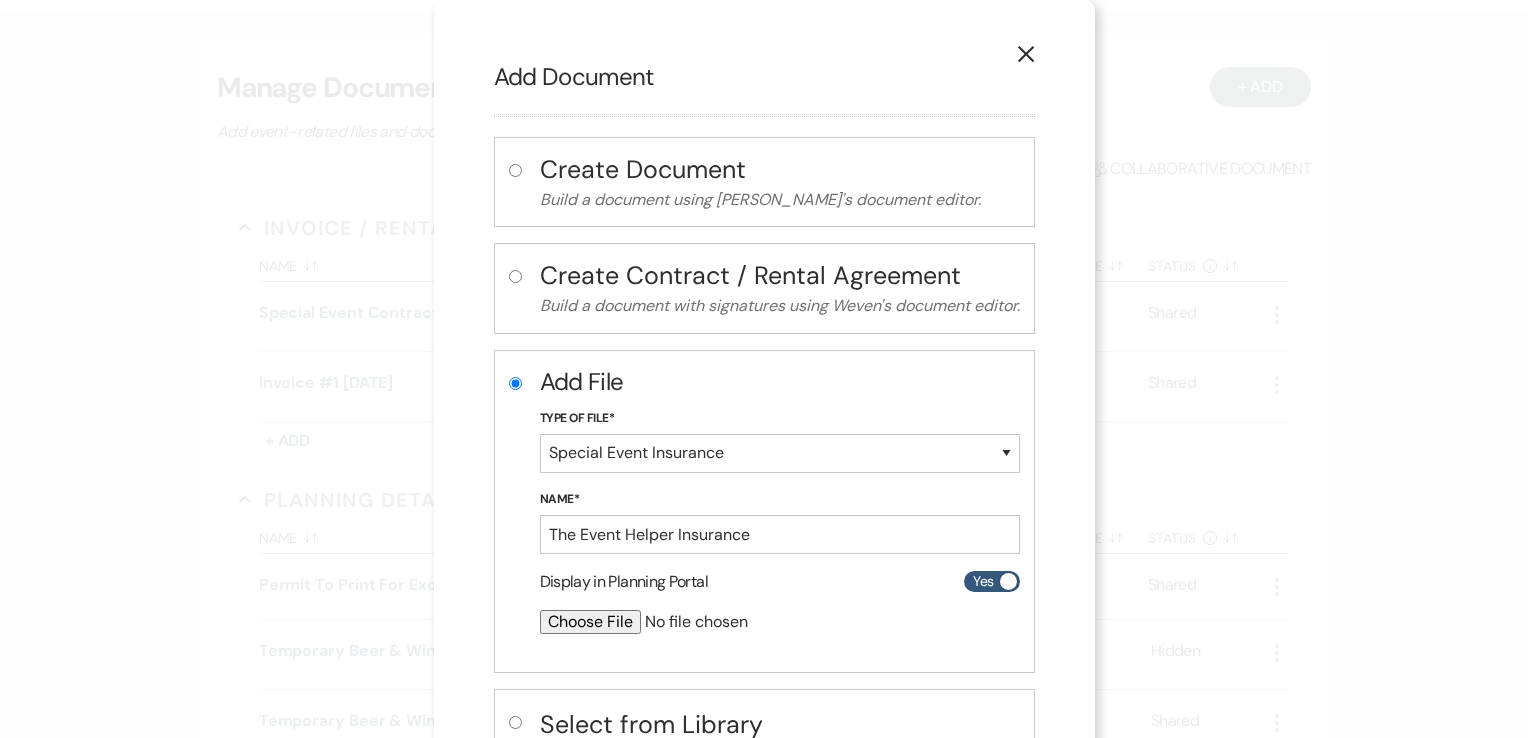 click at bounding box center [727, 622] 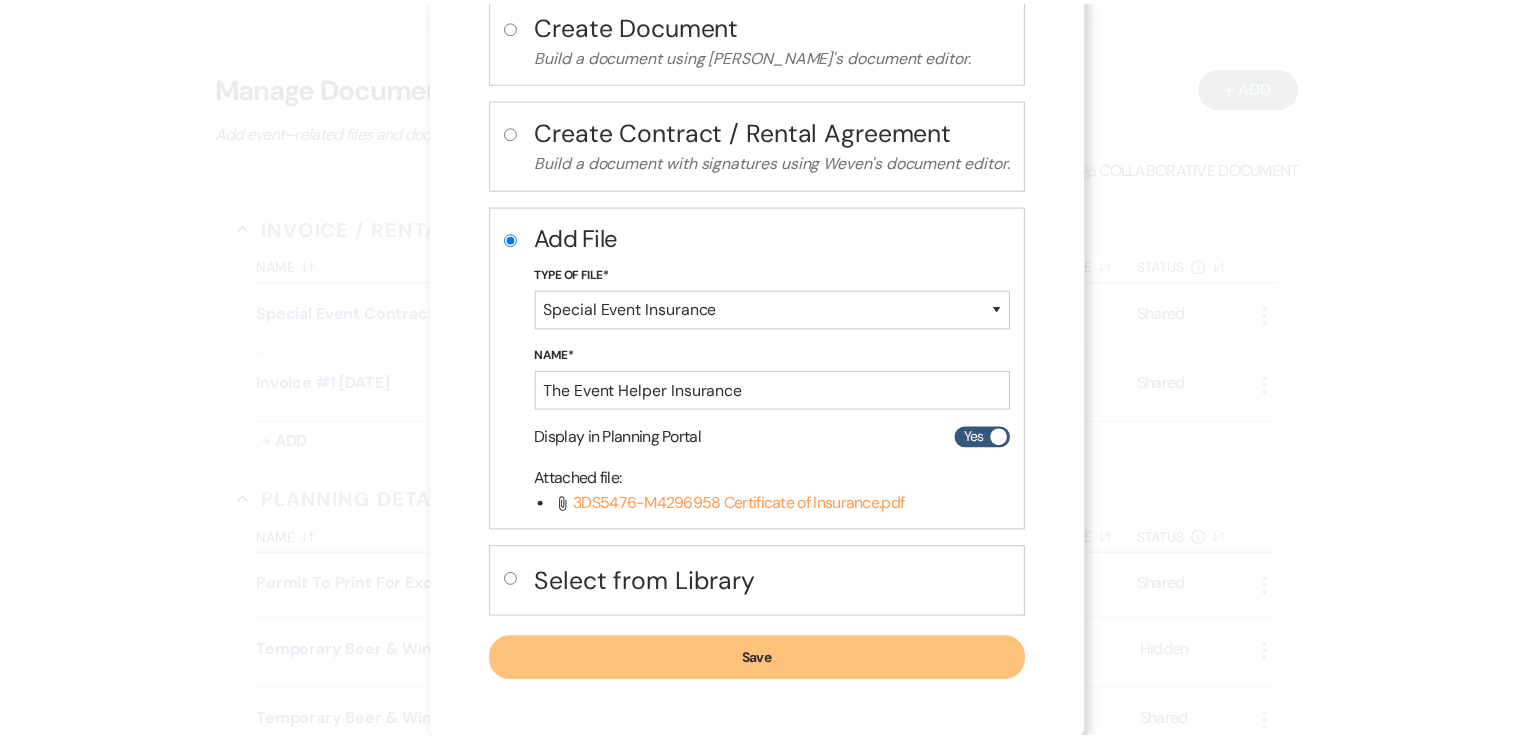 scroll, scrollTop: 144, scrollLeft: 0, axis: vertical 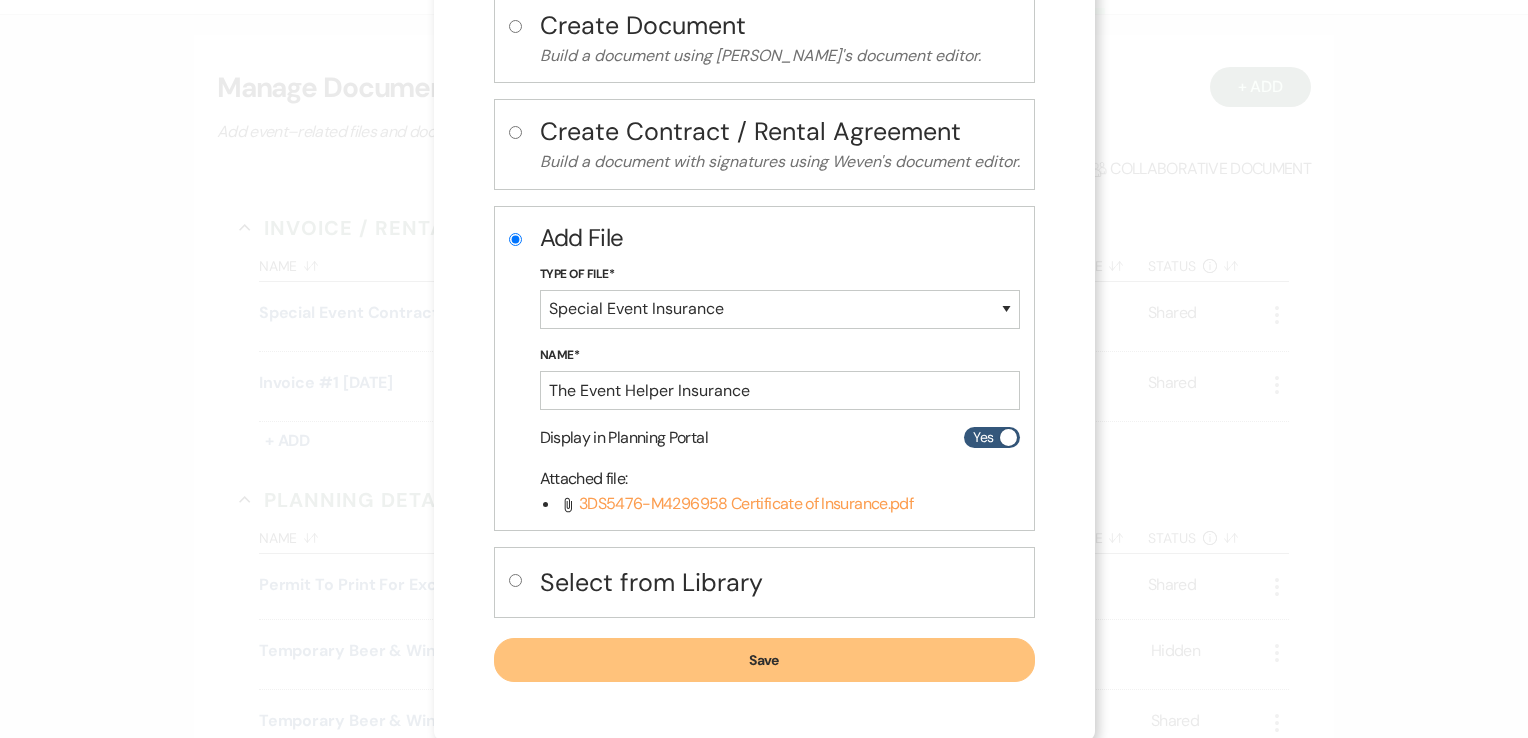 click on "Save" at bounding box center (764, 660) 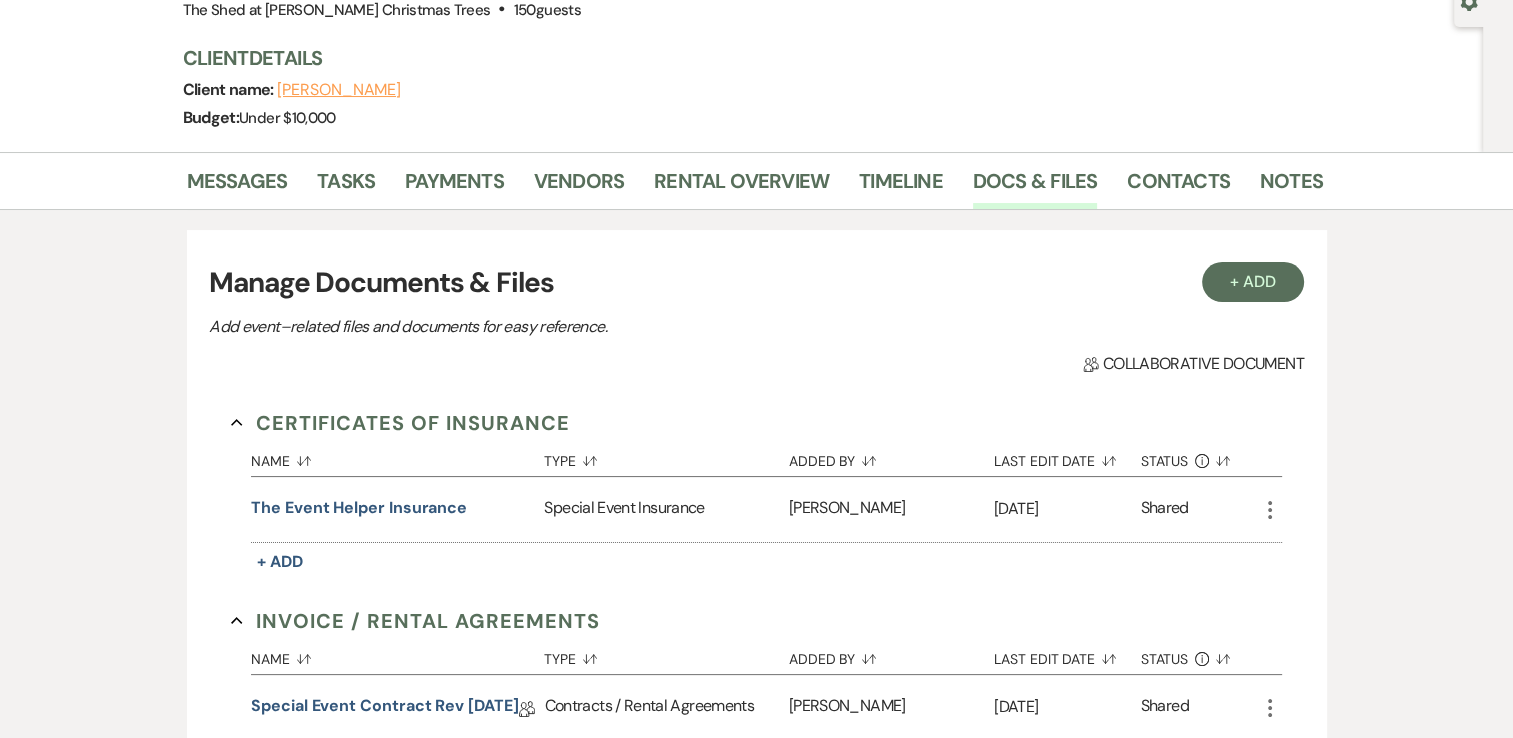 scroll, scrollTop: 0, scrollLeft: 0, axis: both 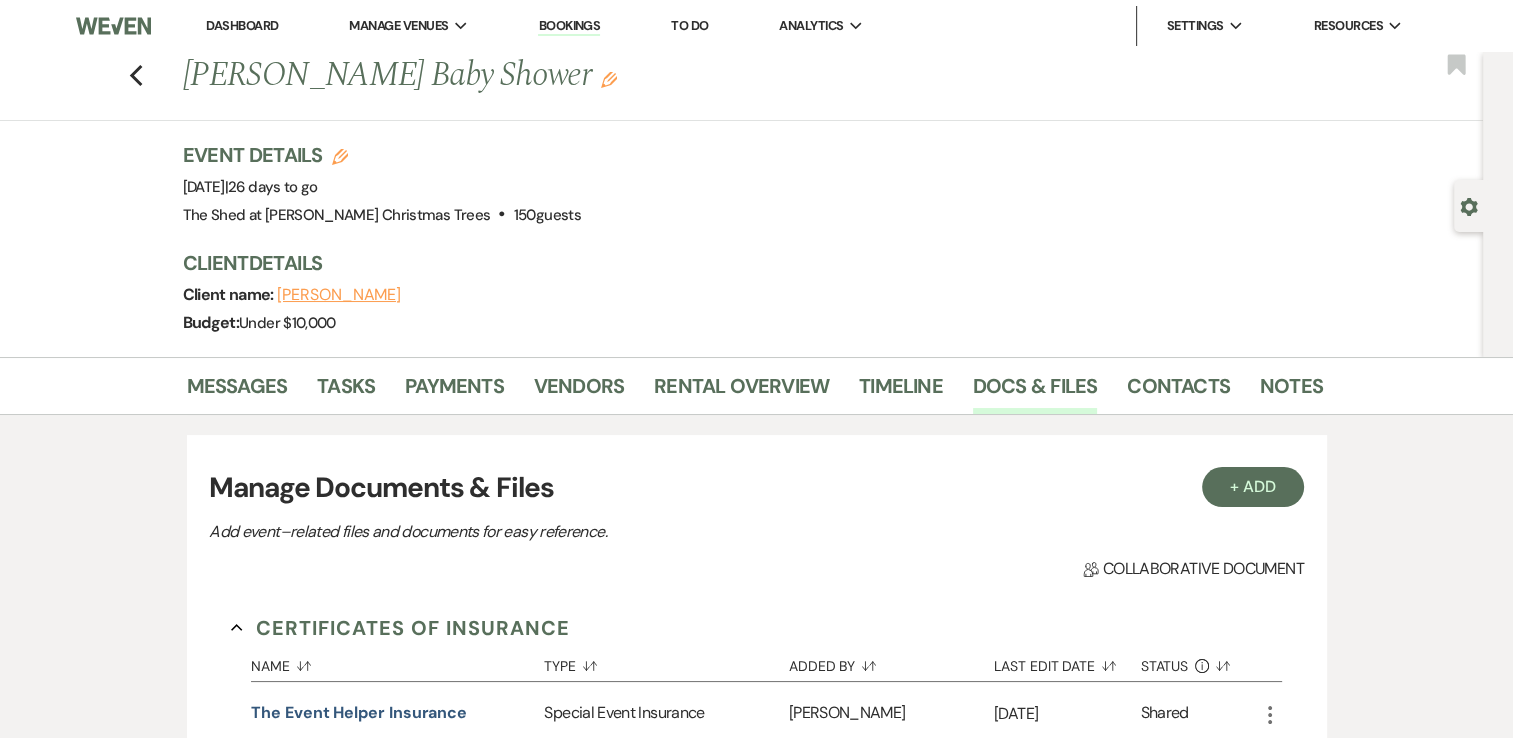 click on "Dashboard" at bounding box center [242, 25] 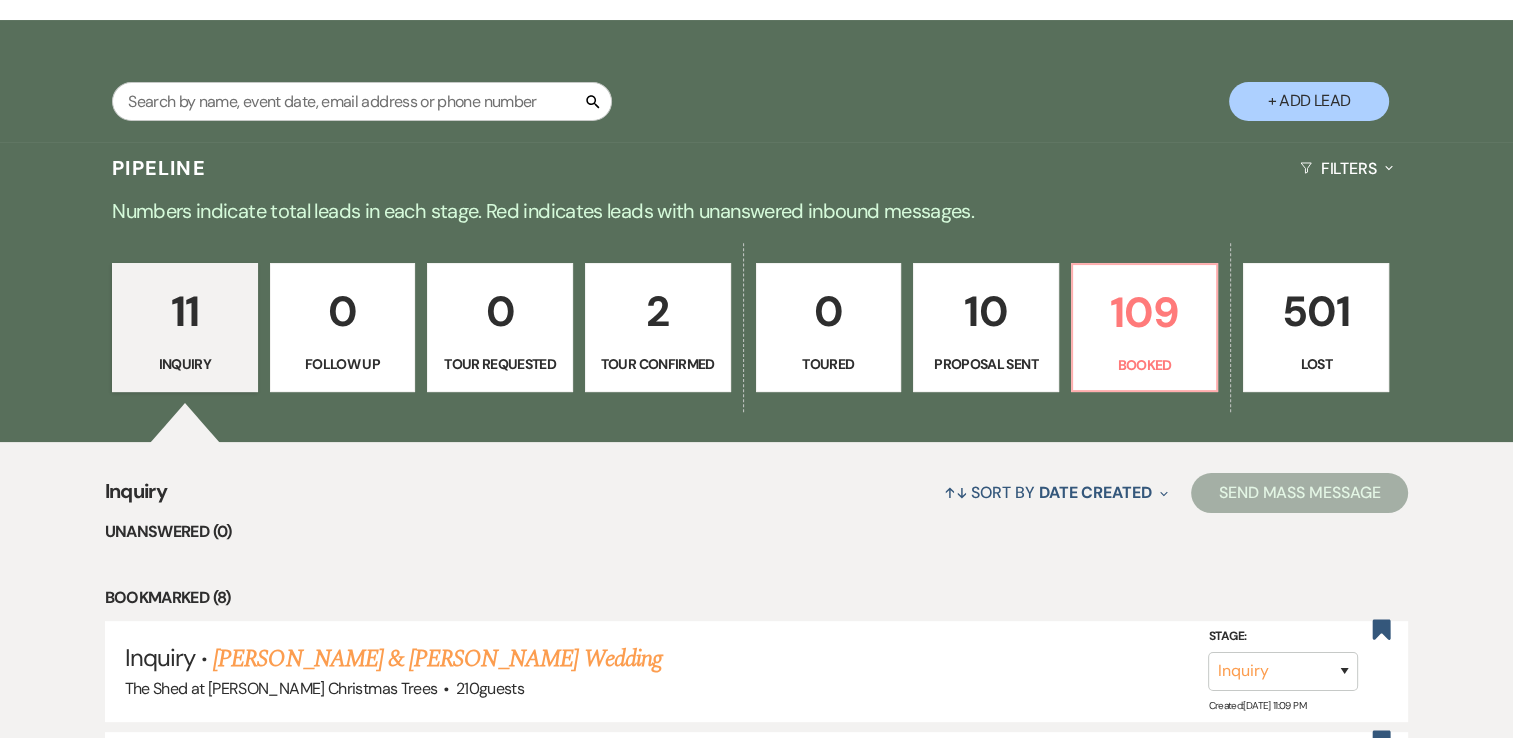 scroll, scrollTop: 400, scrollLeft: 0, axis: vertical 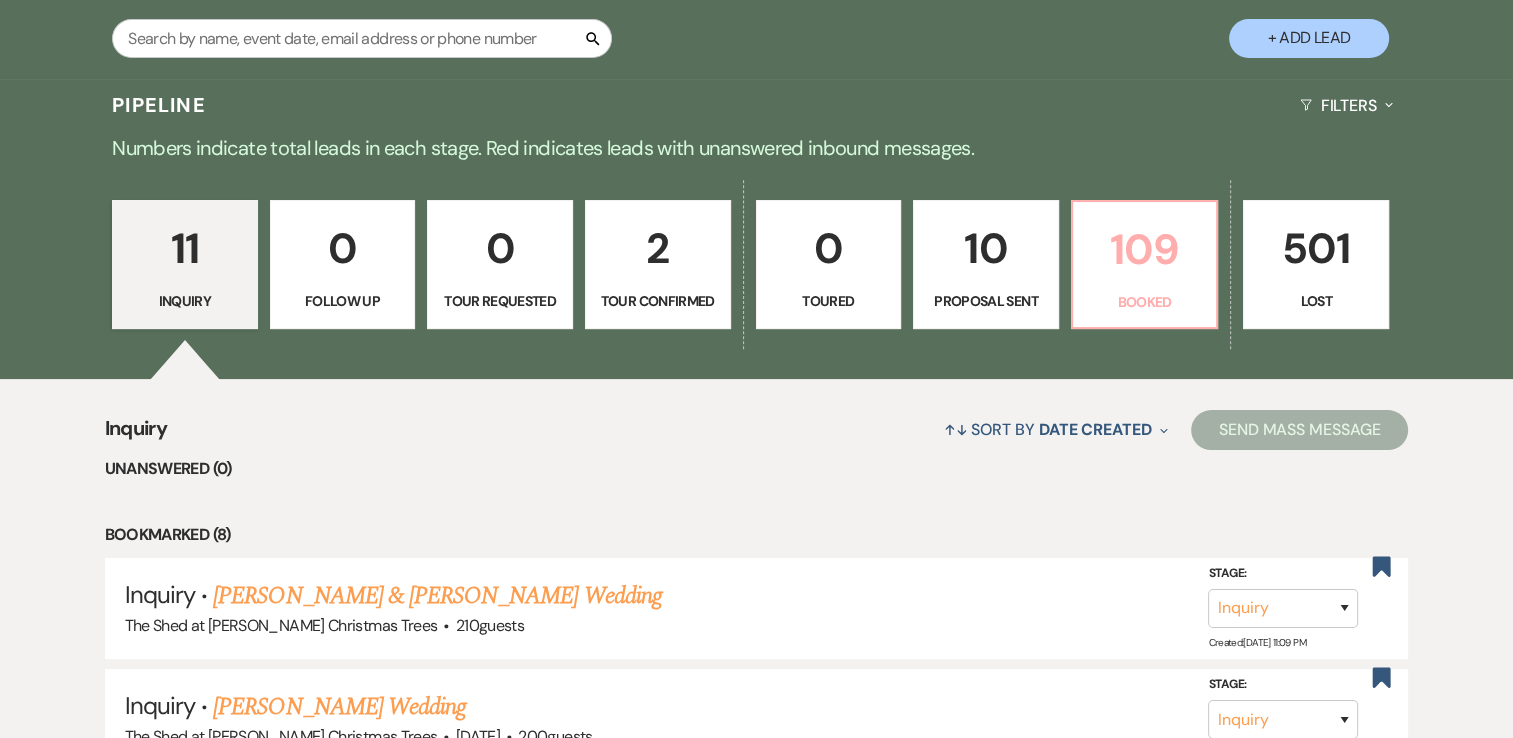 click on "109" at bounding box center (1145, 249) 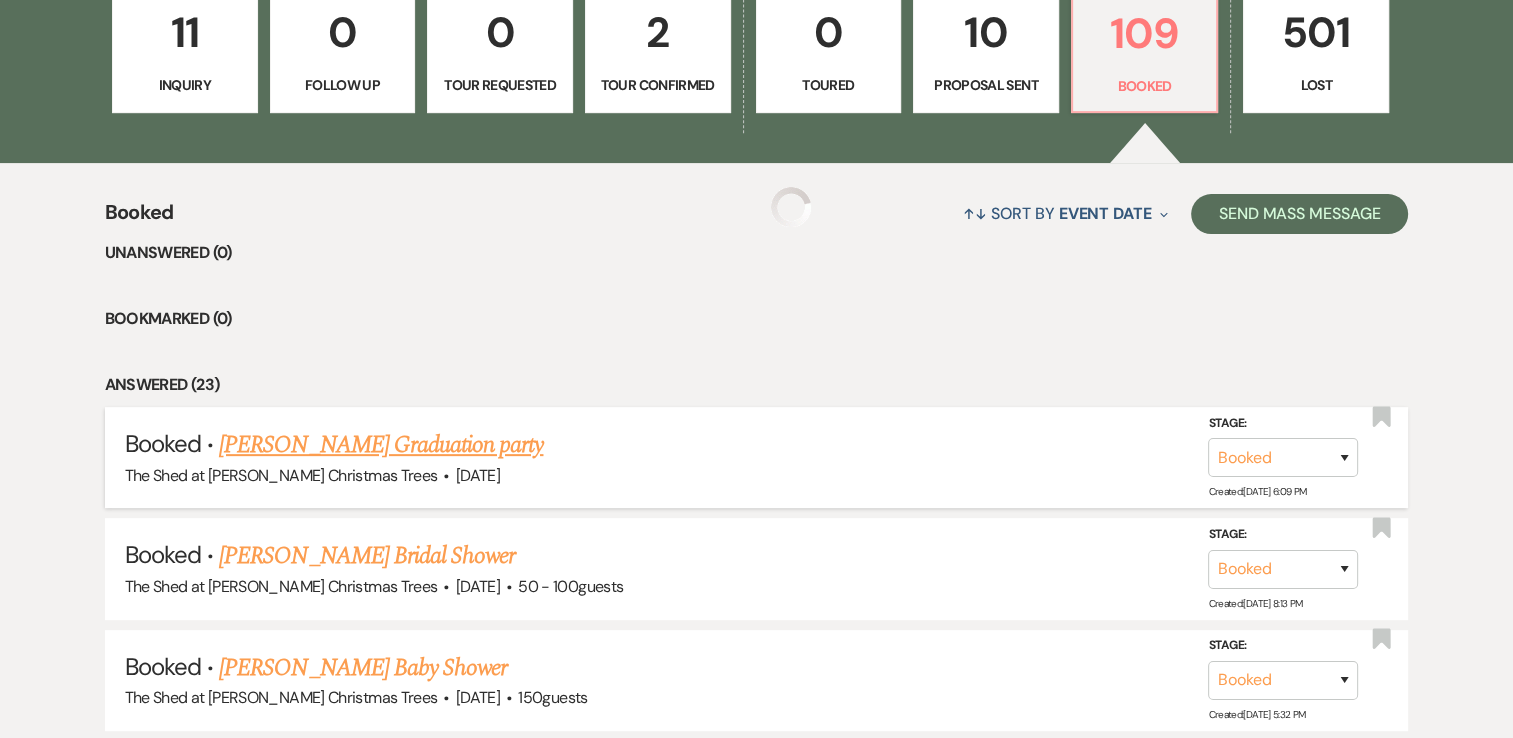 scroll, scrollTop: 700, scrollLeft: 0, axis: vertical 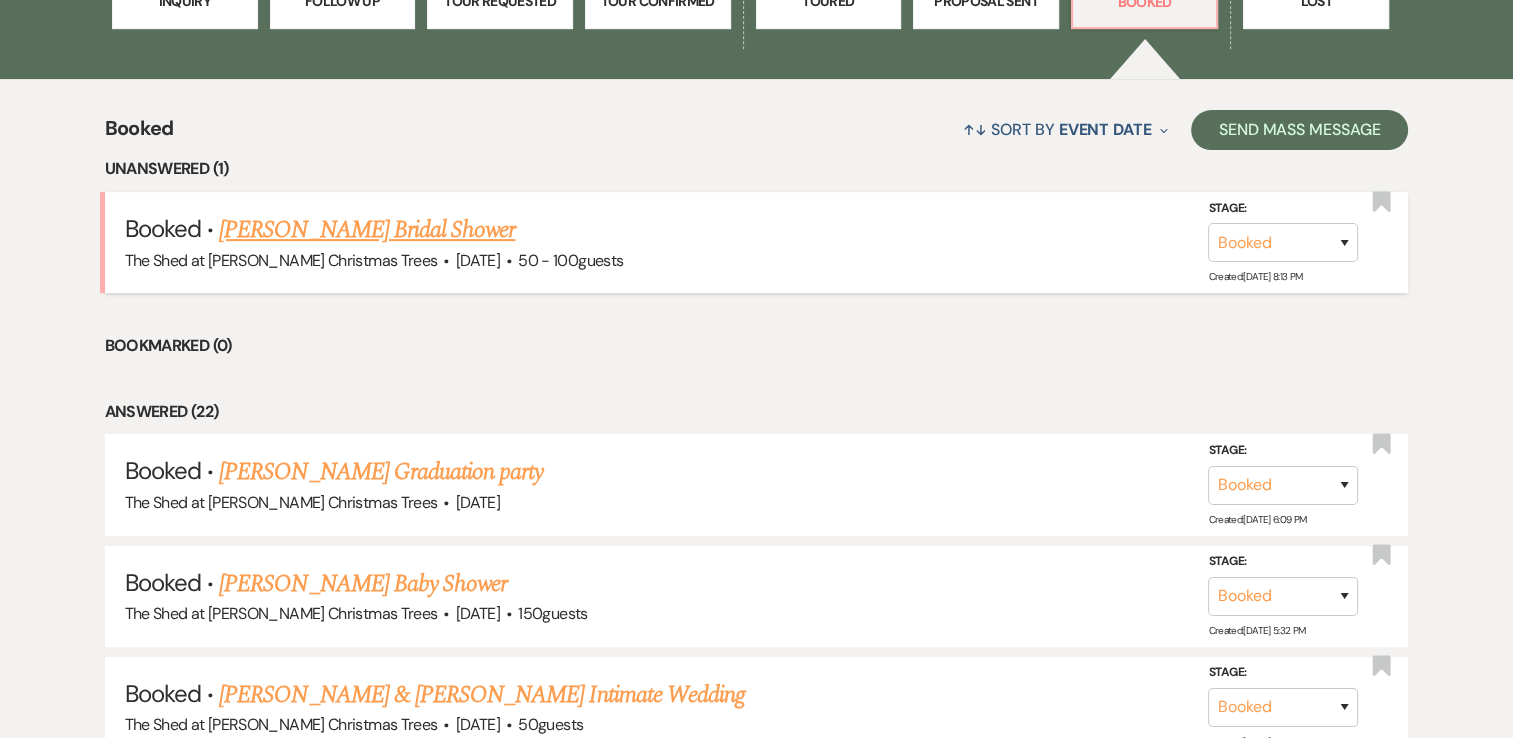 click on "[PERSON_NAME] Bridal Shower" at bounding box center (367, 230) 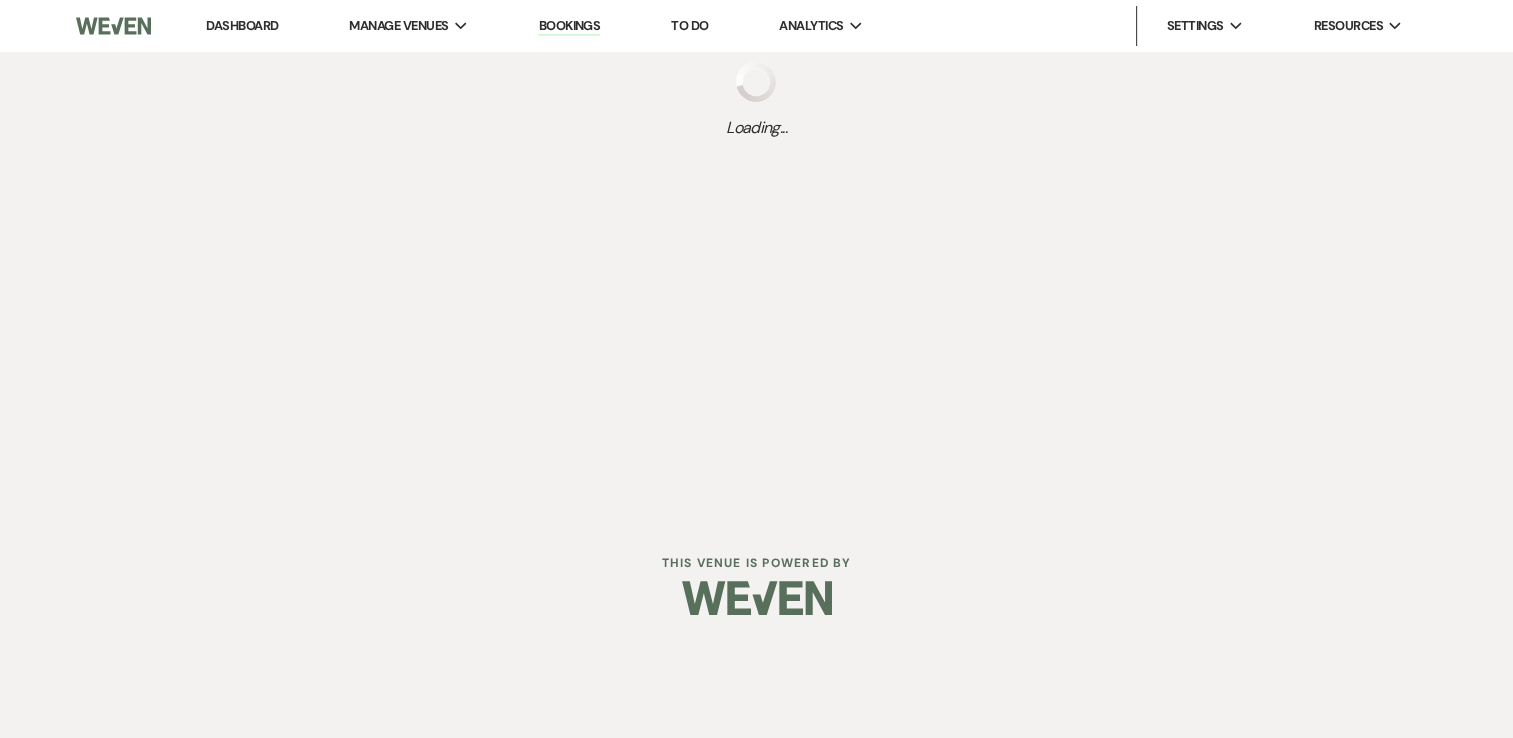 scroll, scrollTop: 0, scrollLeft: 0, axis: both 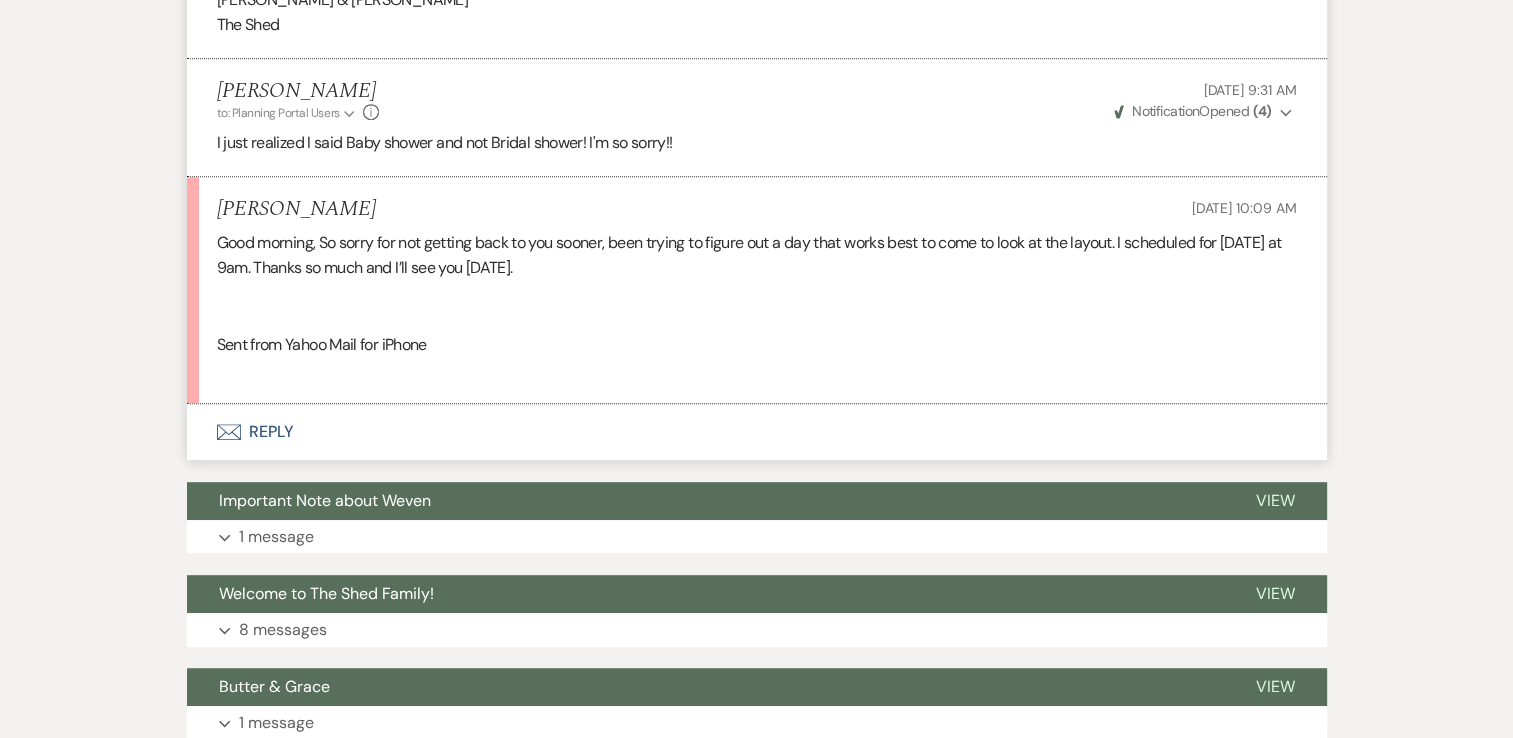 click on "Envelope Reply" at bounding box center (757, 432) 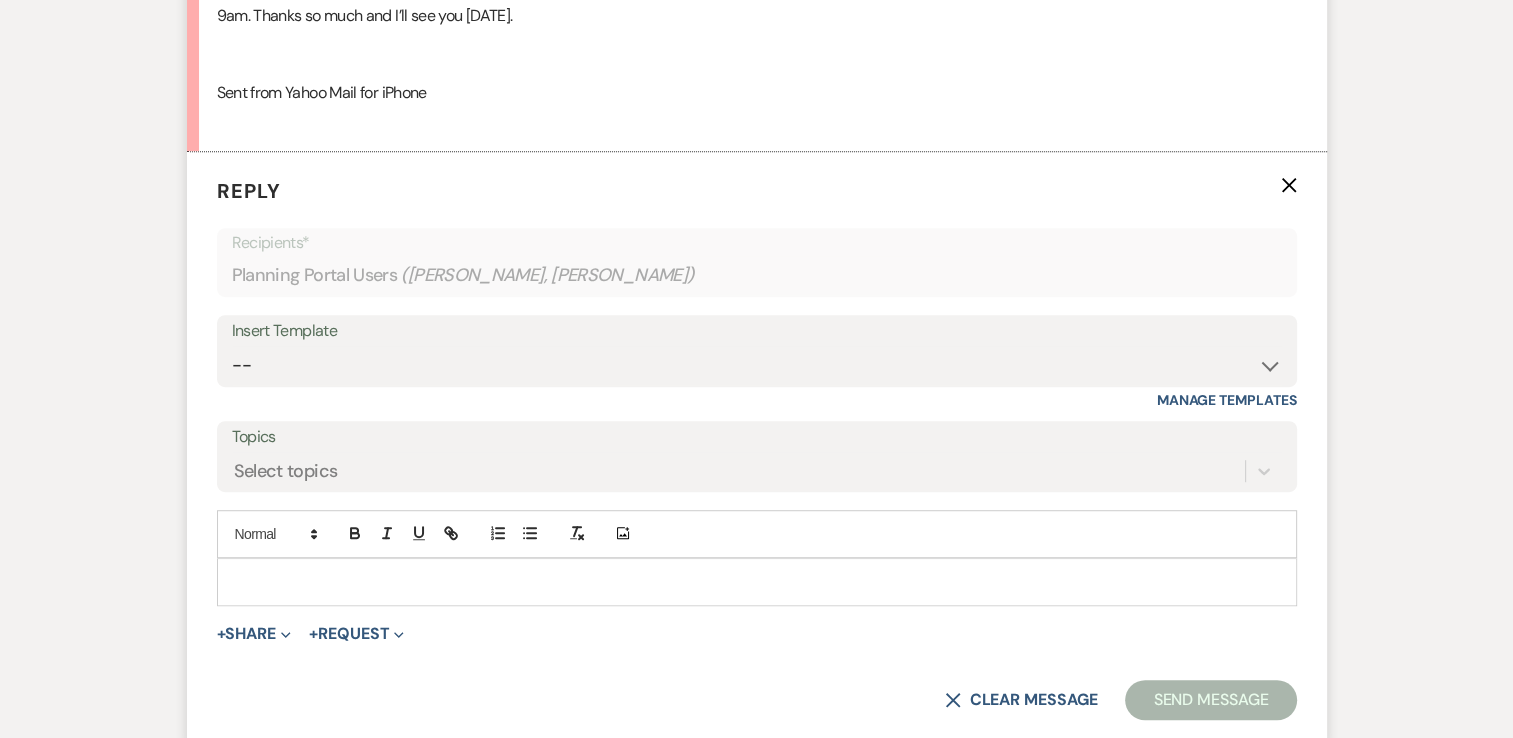 scroll, scrollTop: 1202, scrollLeft: 0, axis: vertical 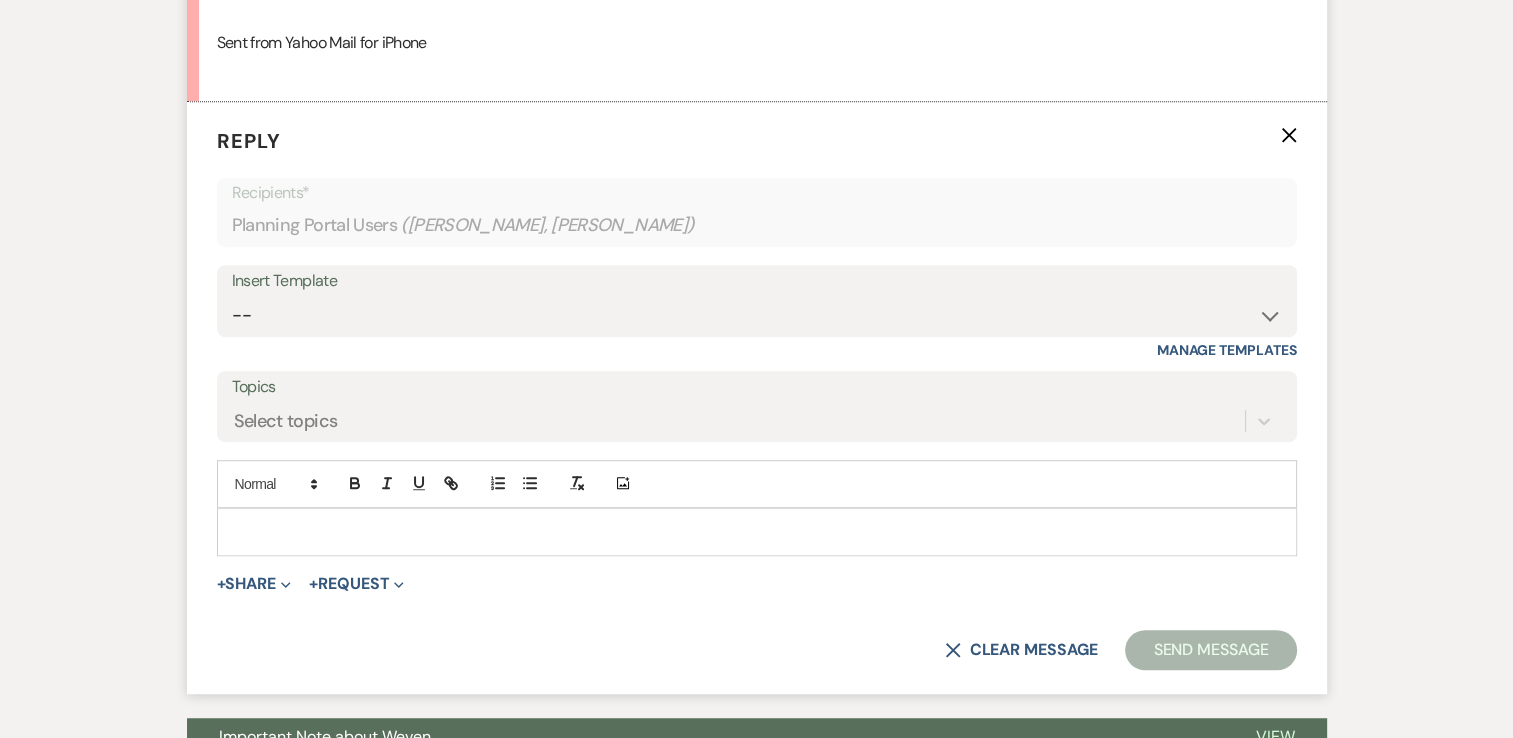 click at bounding box center (757, 532) 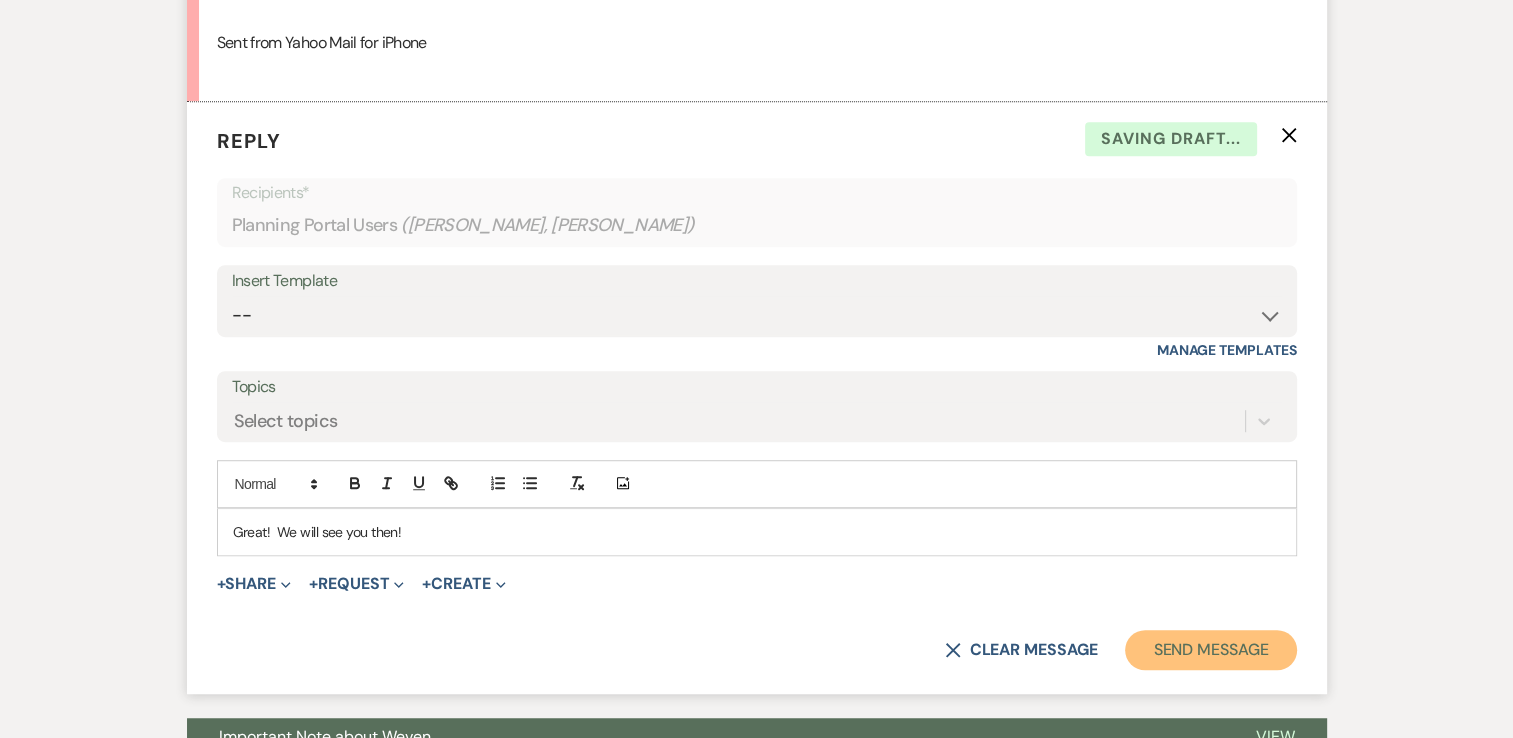 click on "Send Message" at bounding box center (1210, 650) 